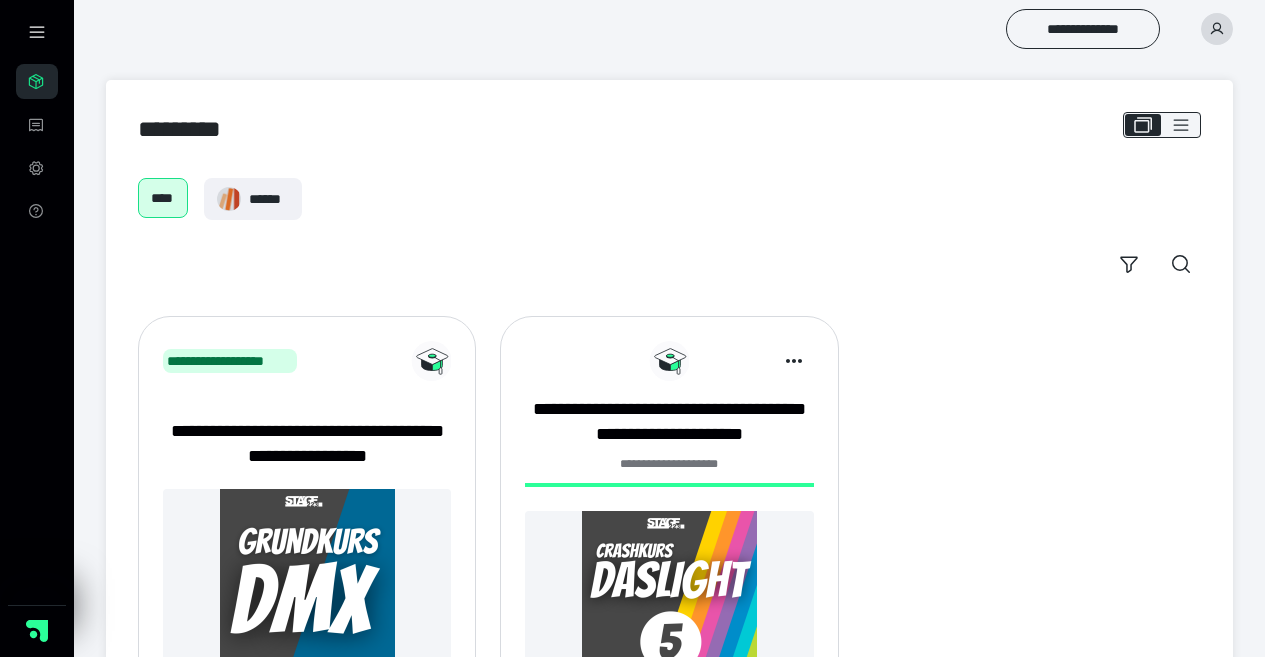 scroll, scrollTop: 0, scrollLeft: 0, axis: both 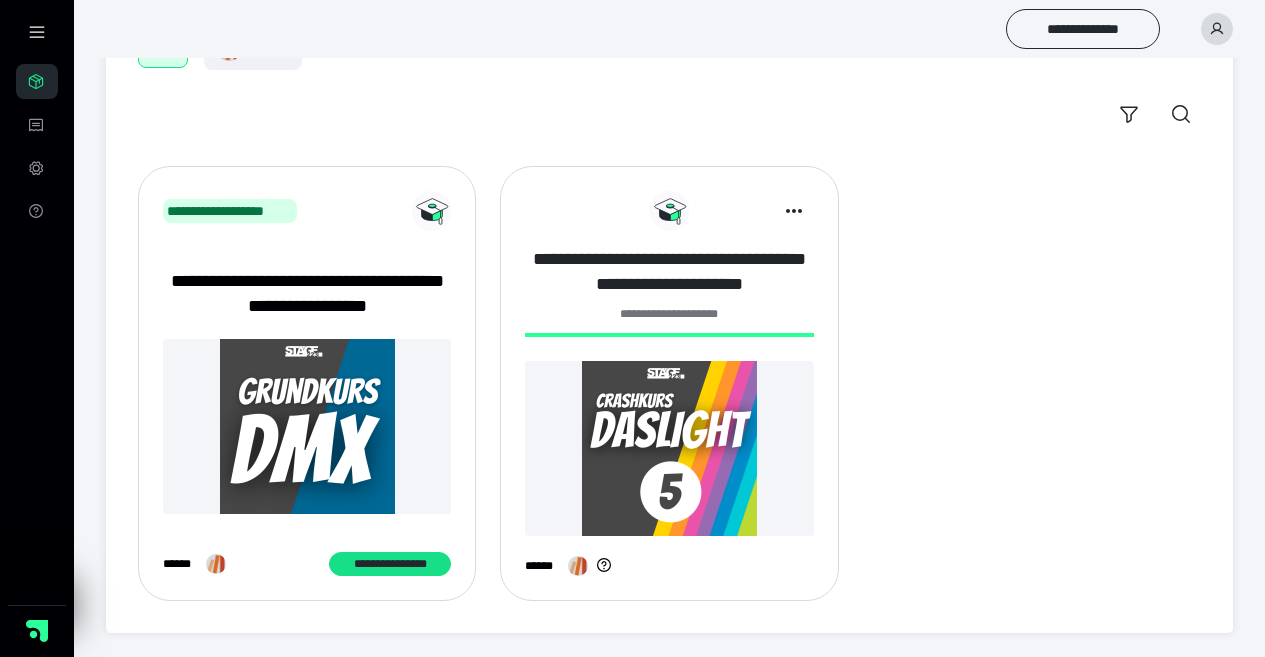 click on "**********" at bounding box center (669, 272) 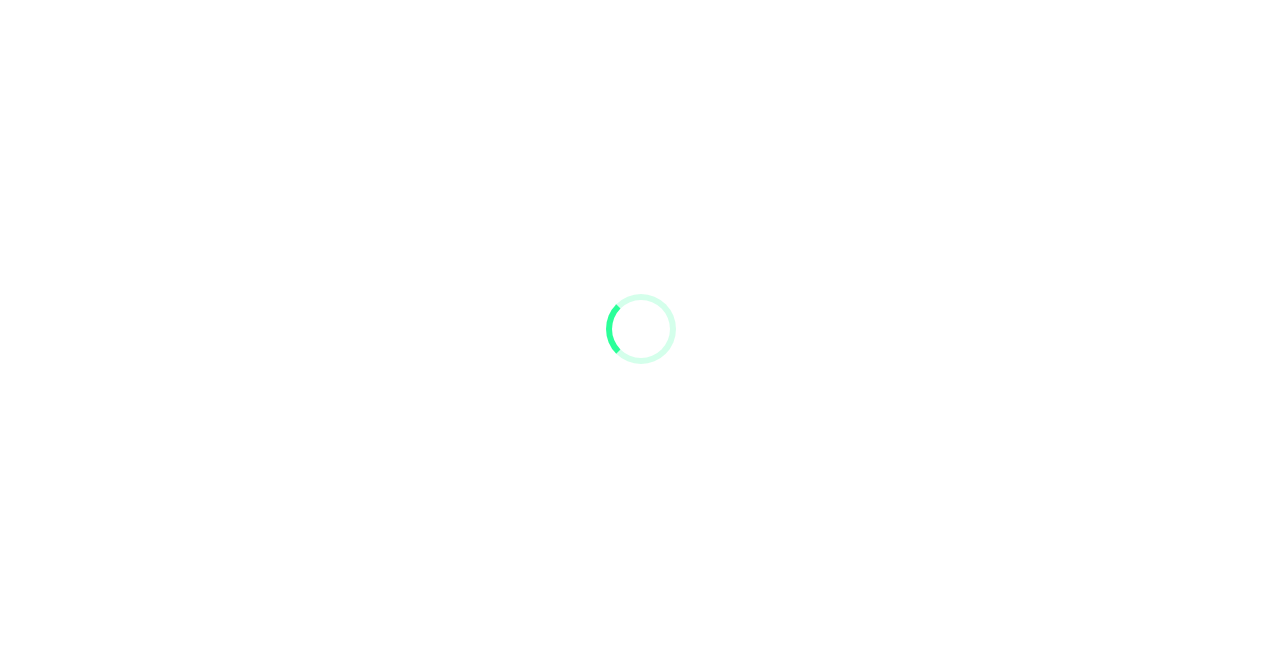 scroll, scrollTop: 0, scrollLeft: 0, axis: both 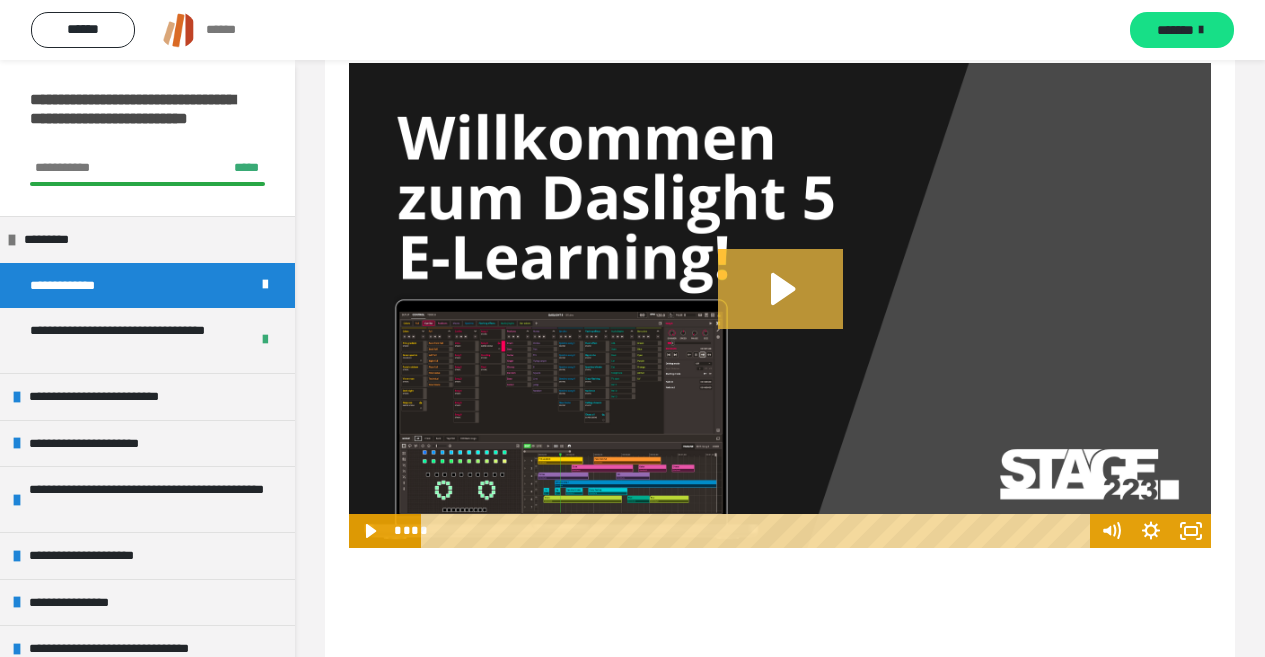 click 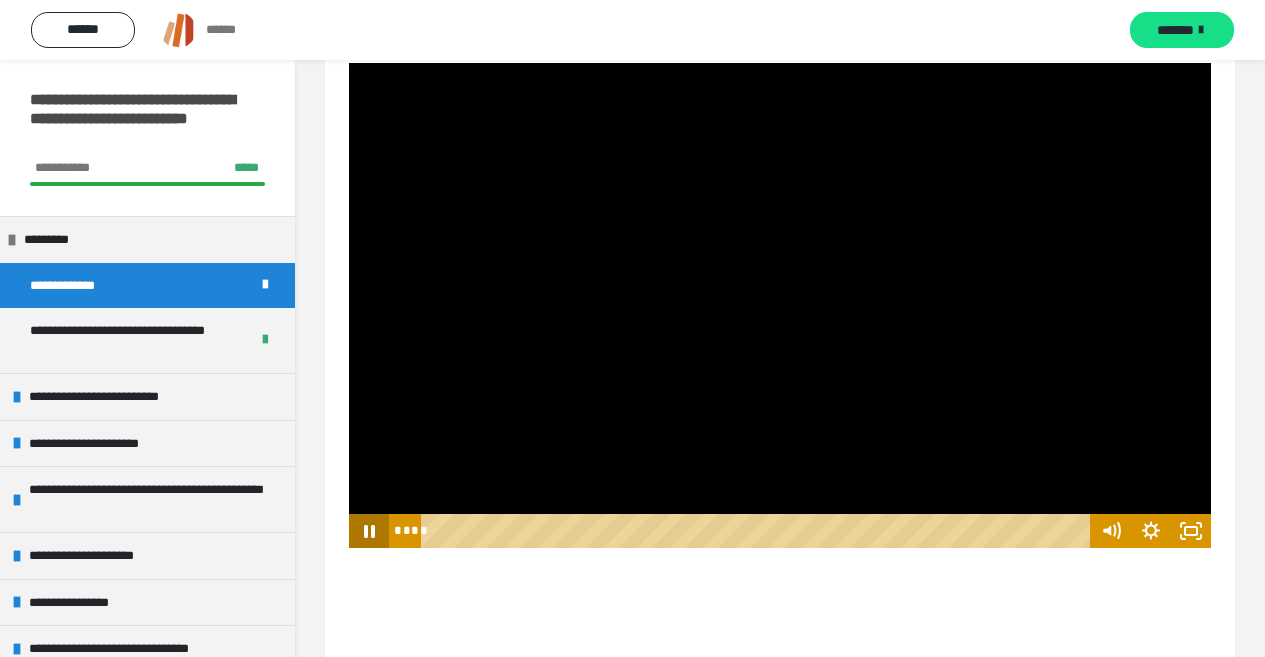 click 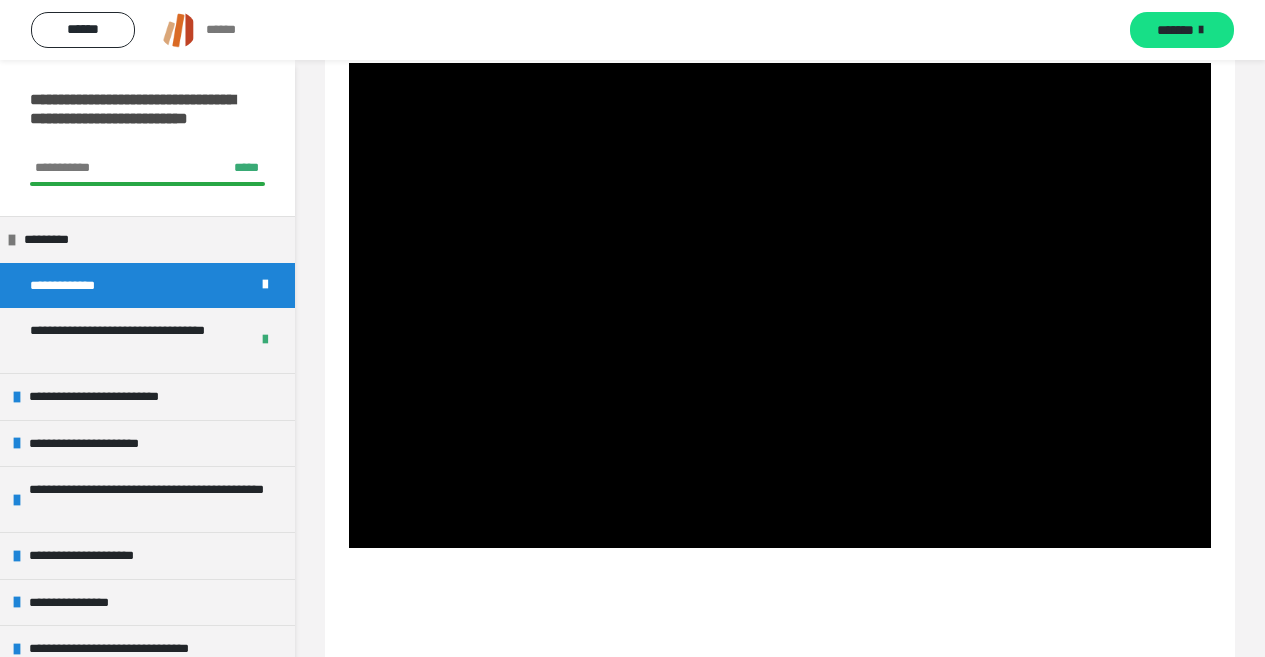 click on "**********" at bounding box center (77, 286) 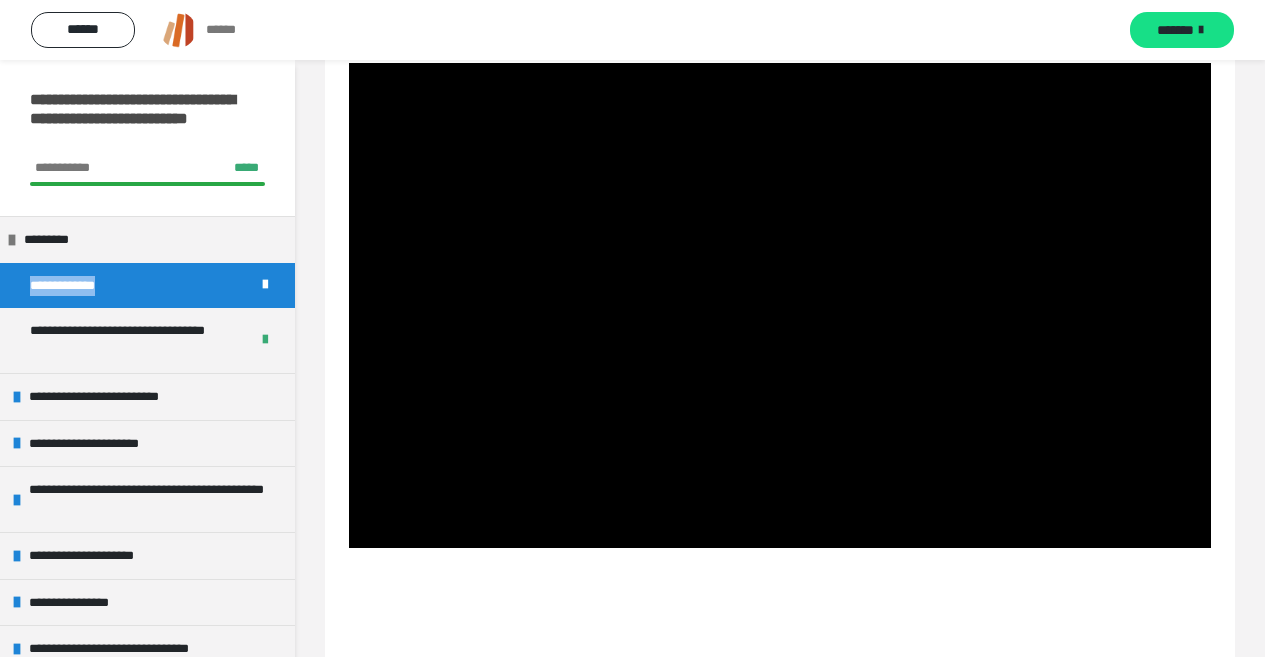 drag, startPoint x: 128, startPoint y: 285, endPoint x: 19, endPoint y: 297, distance: 109.65856 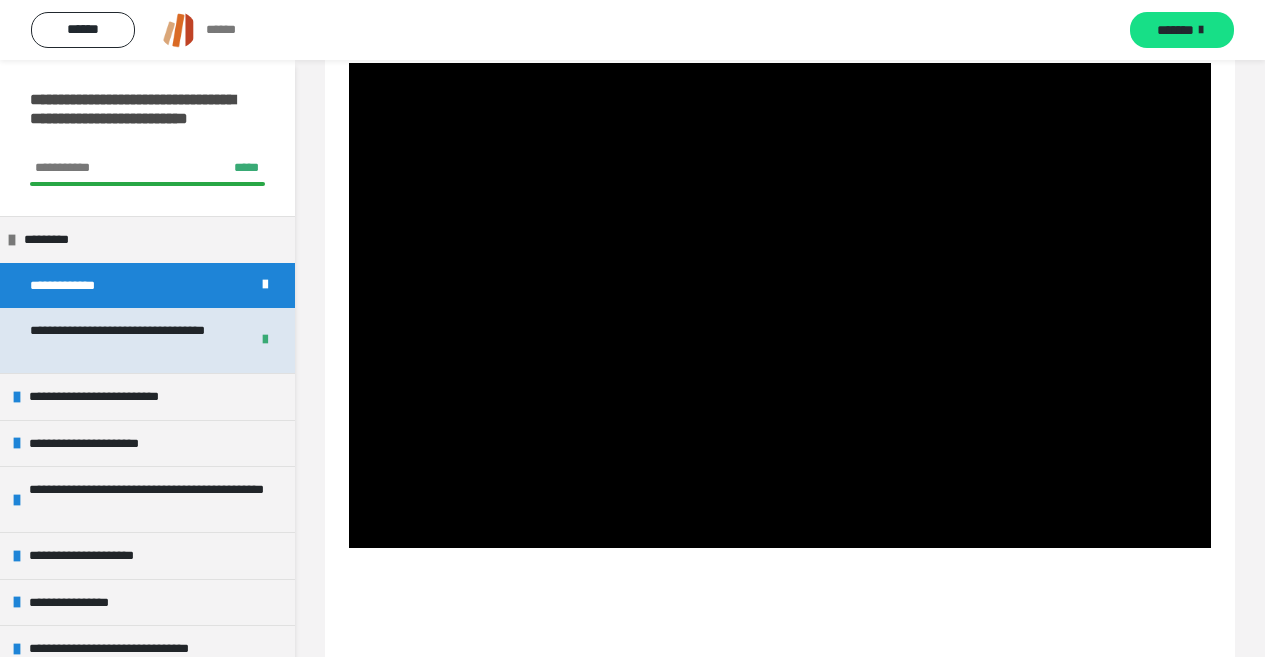click on "**********" at bounding box center [124, 340] 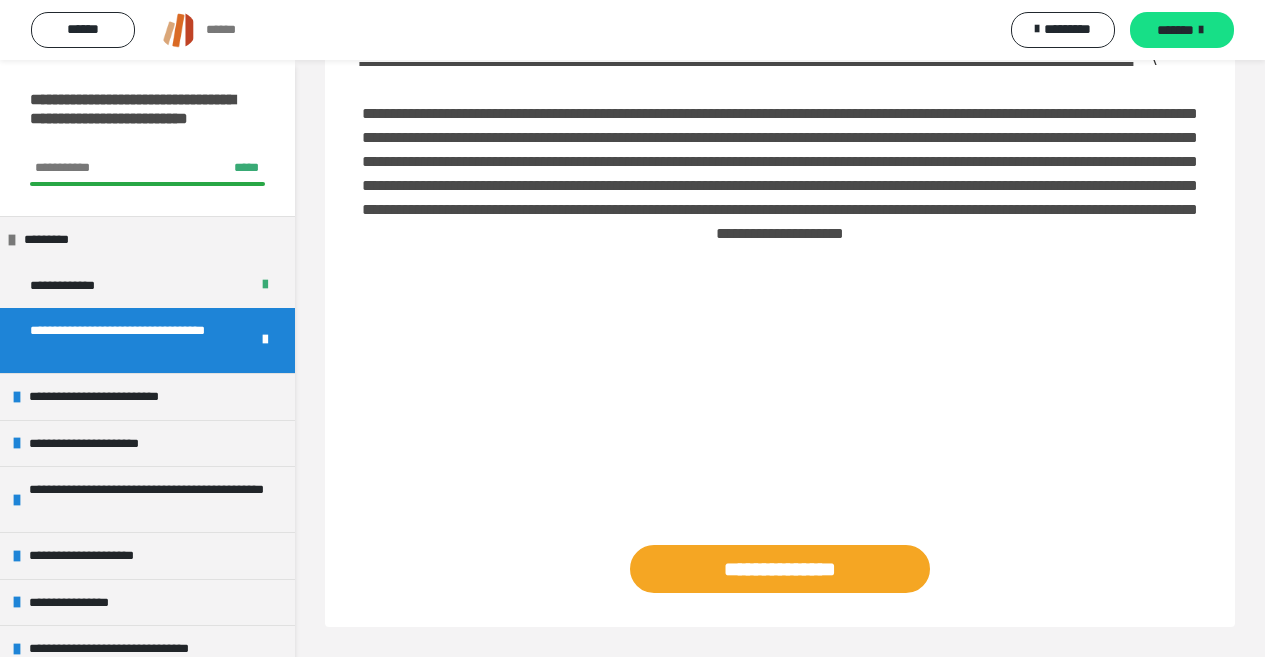 scroll, scrollTop: 196, scrollLeft: 0, axis: vertical 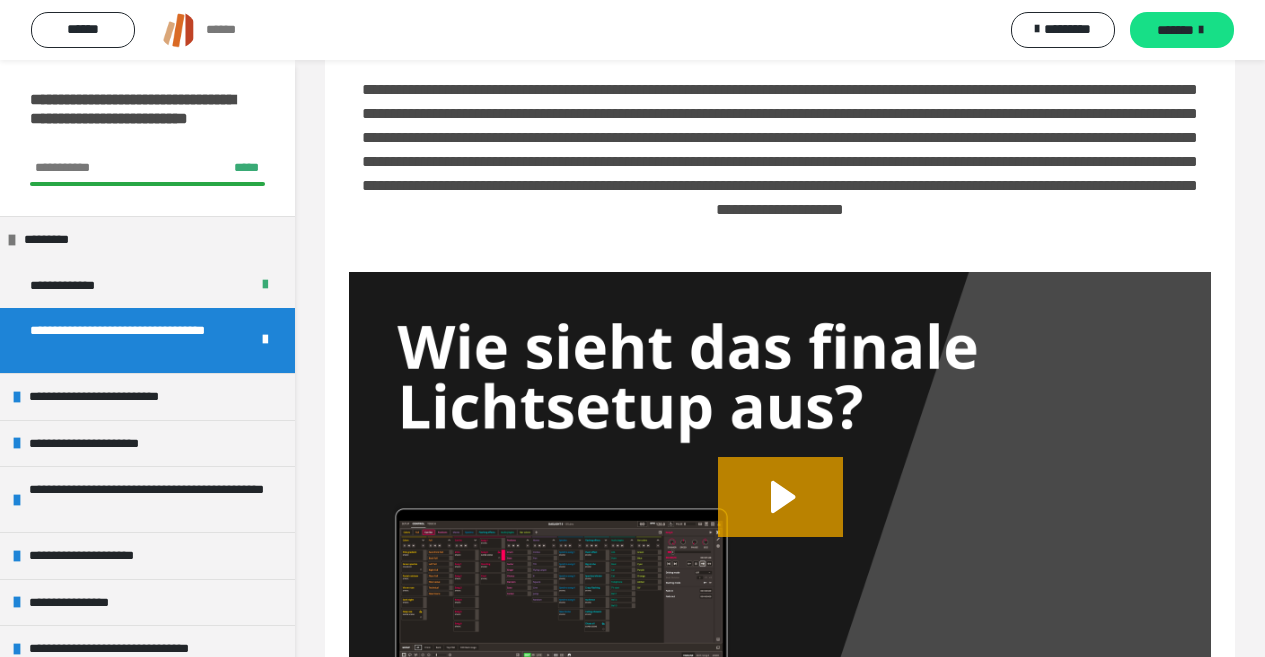 click on "**********" at bounding box center (124, 340) 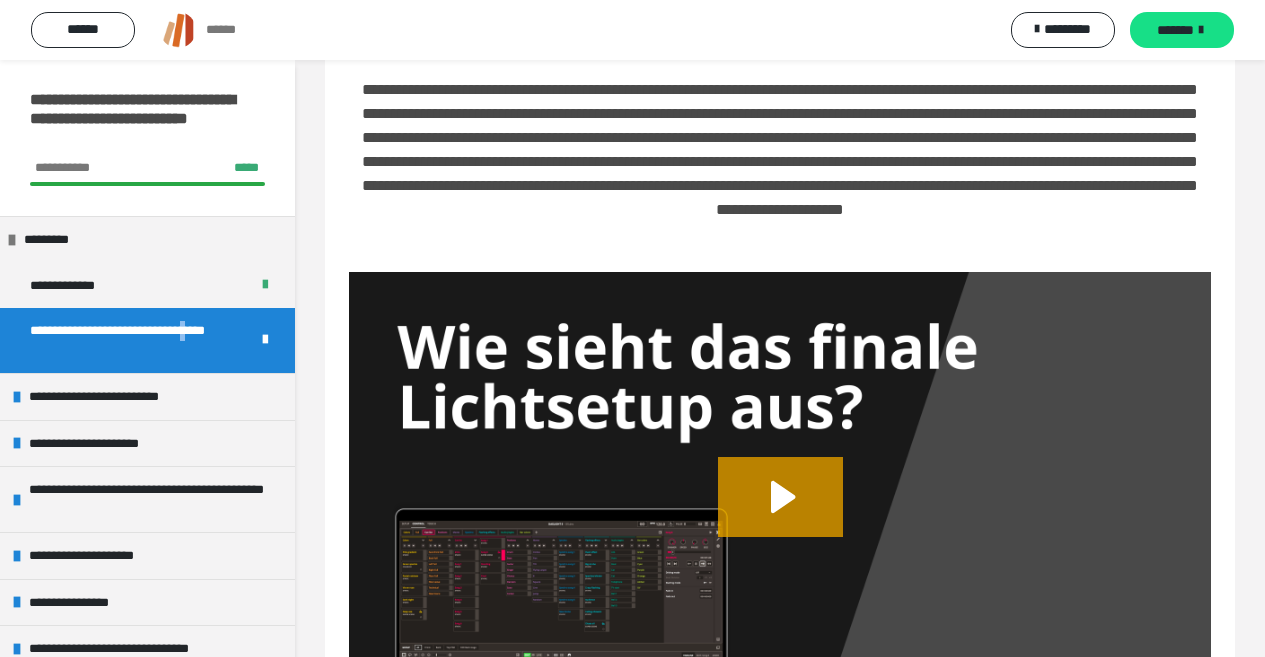 drag, startPoint x: 215, startPoint y: 326, endPoint x: 50, endPoint y: 358, distance: 168.07439 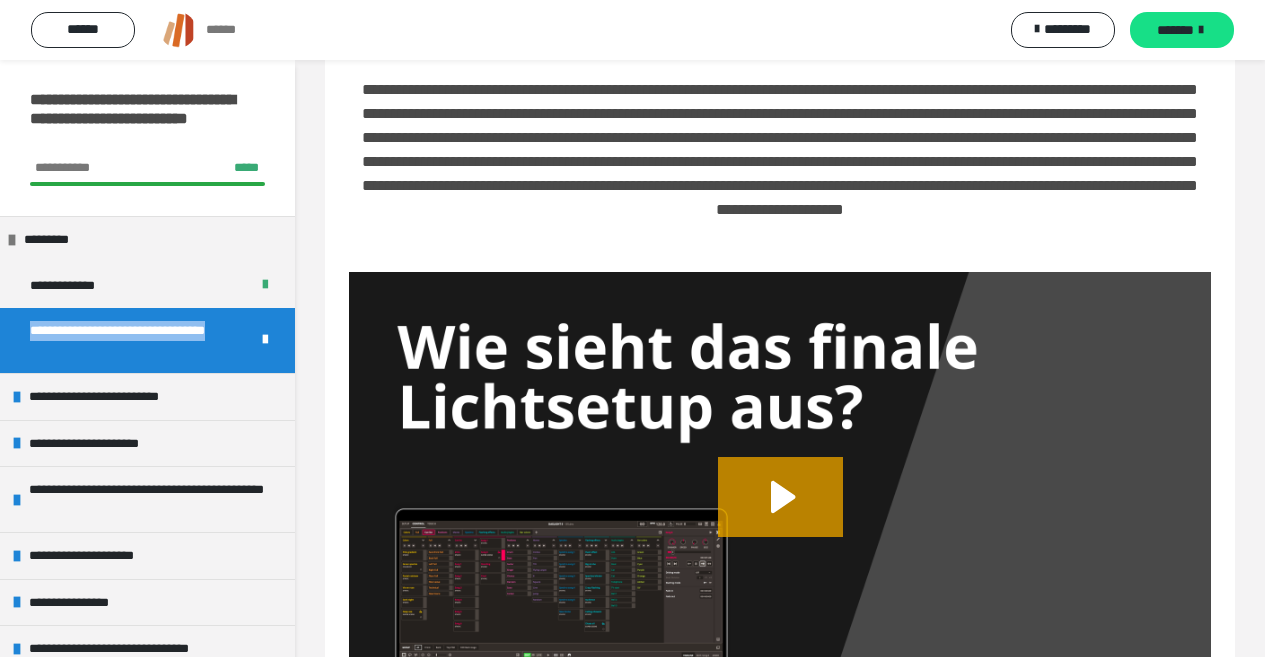 drag, startPoint x: 77, startPoint y: 358, endPoint x: 0, endPoint y: 329, distance: 82.28001 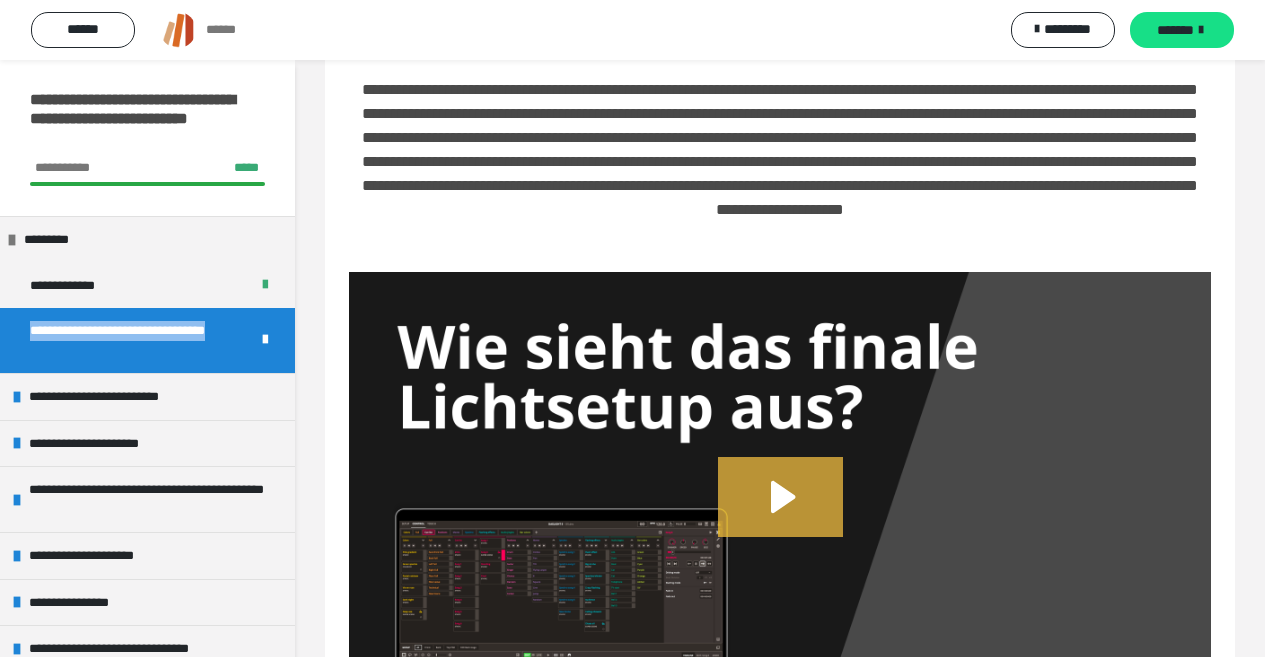 click 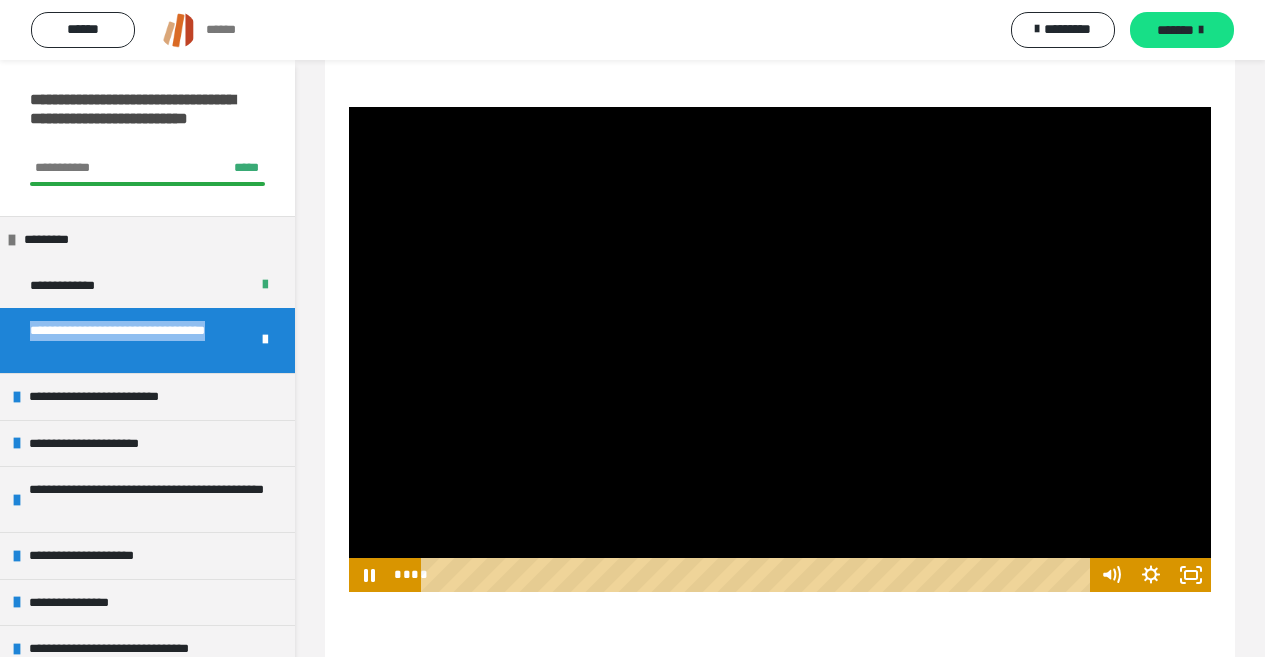 scroll, scrollTop: 396, scrollLeft: 0, axis: vertical 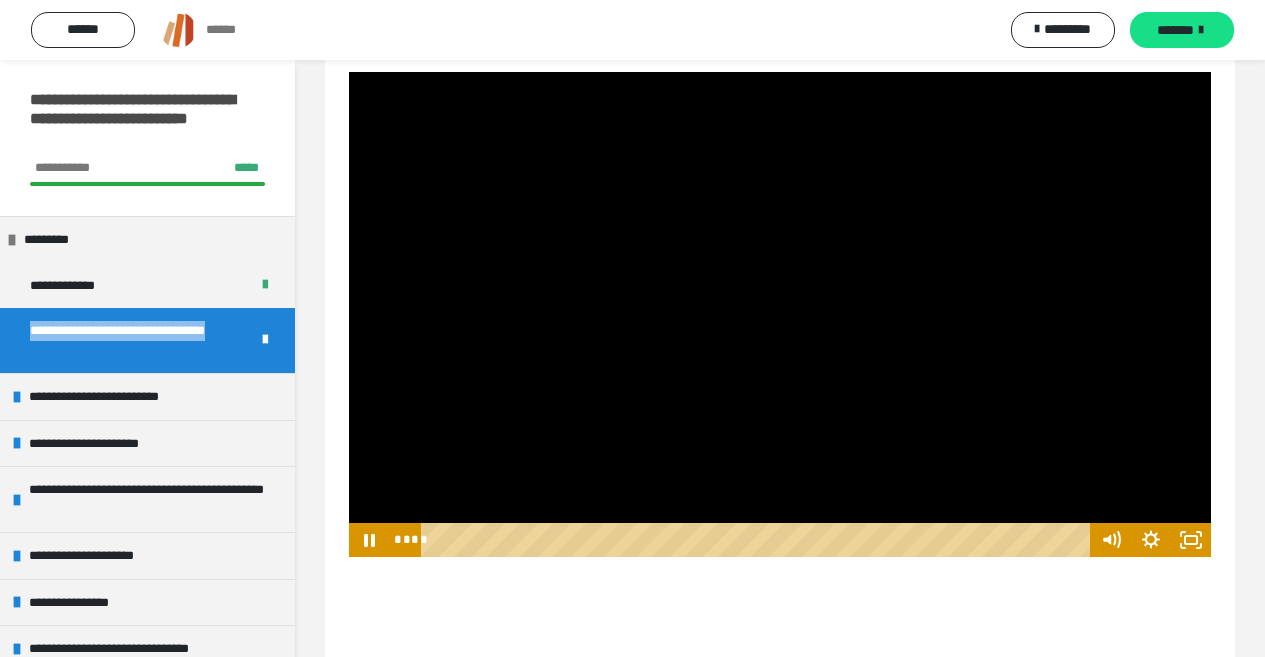 click at bounding box center (780, 314) 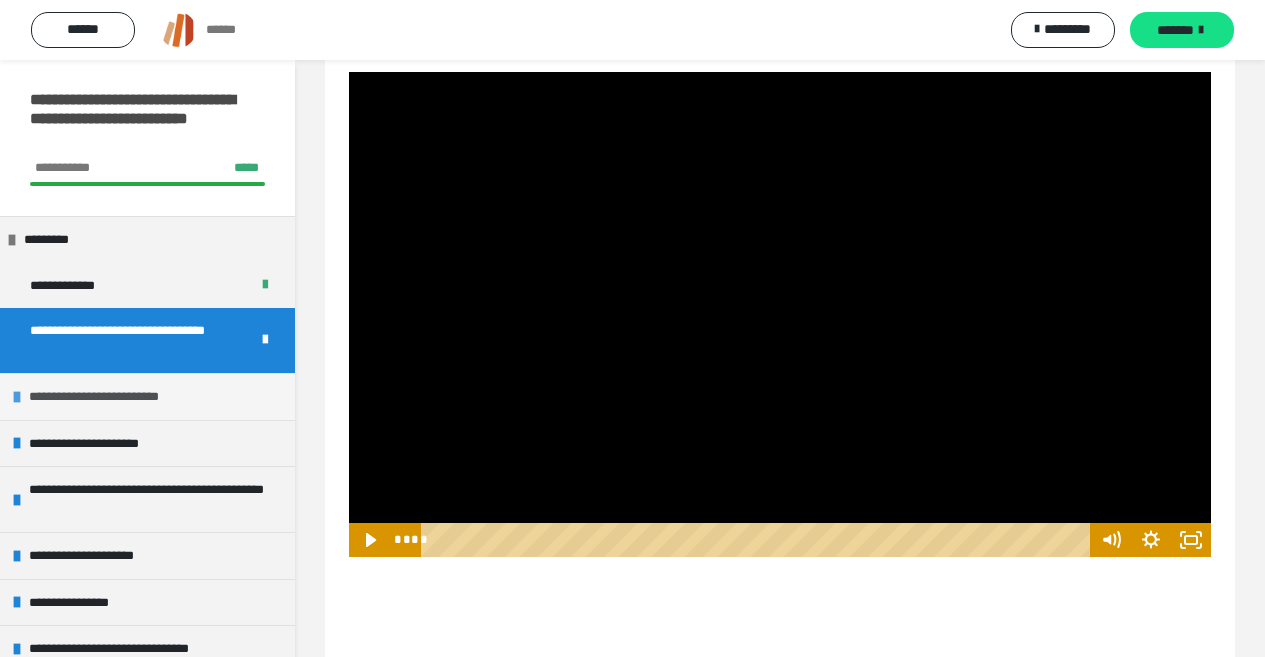 click on "**********" at bounding box center (113, 397) 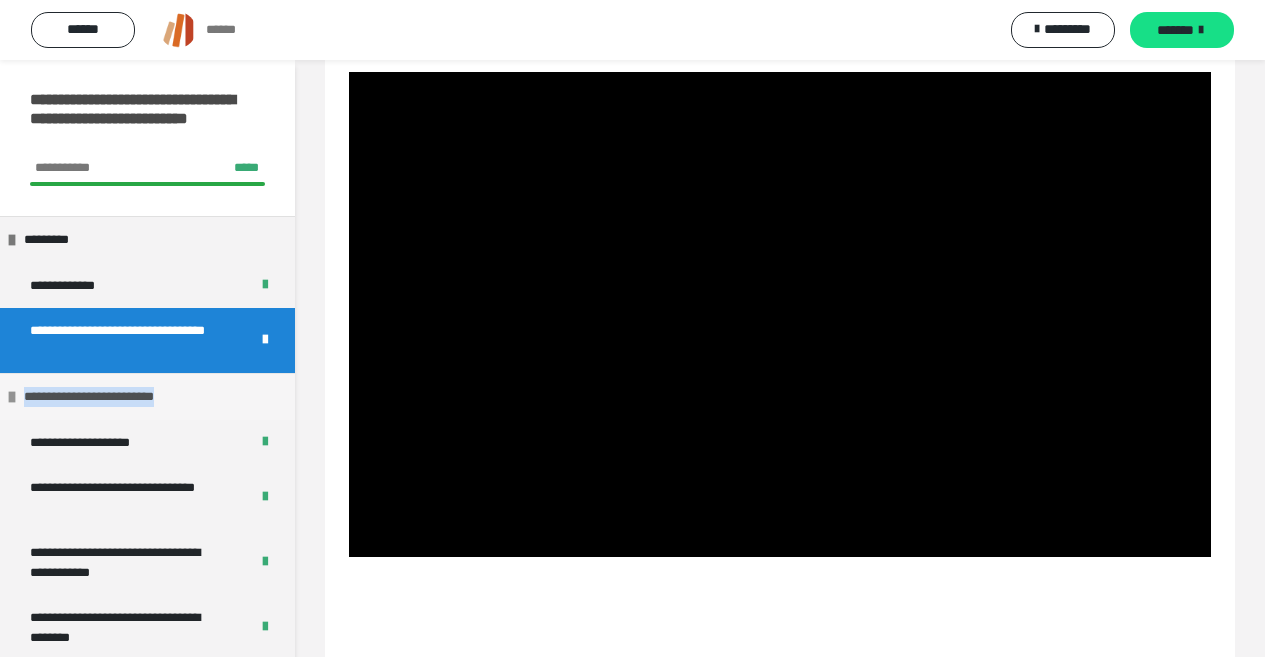 drag, startPoint x: 211, startPoint y: 393, endPoint x: 28, endPoint y: 411, distance: 183.88312 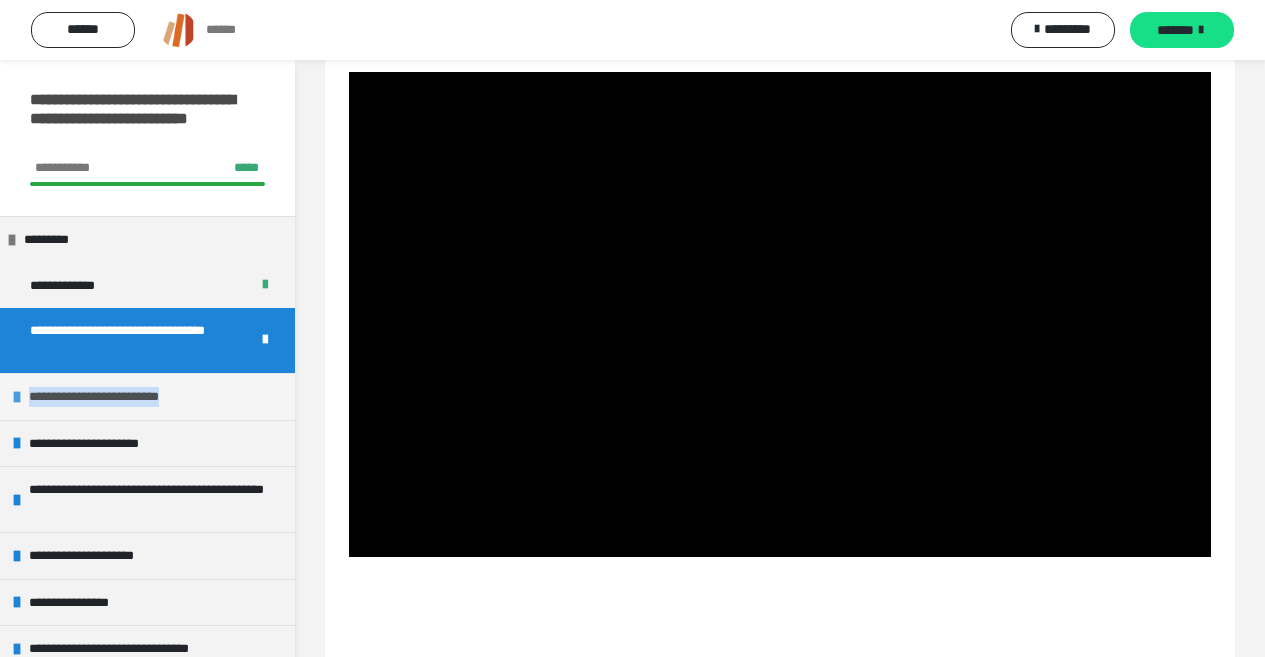 drag, startPoint x: 29, startPoint y: 411, endPoint x: 74, endPoint y: 396, distance: 47.434166 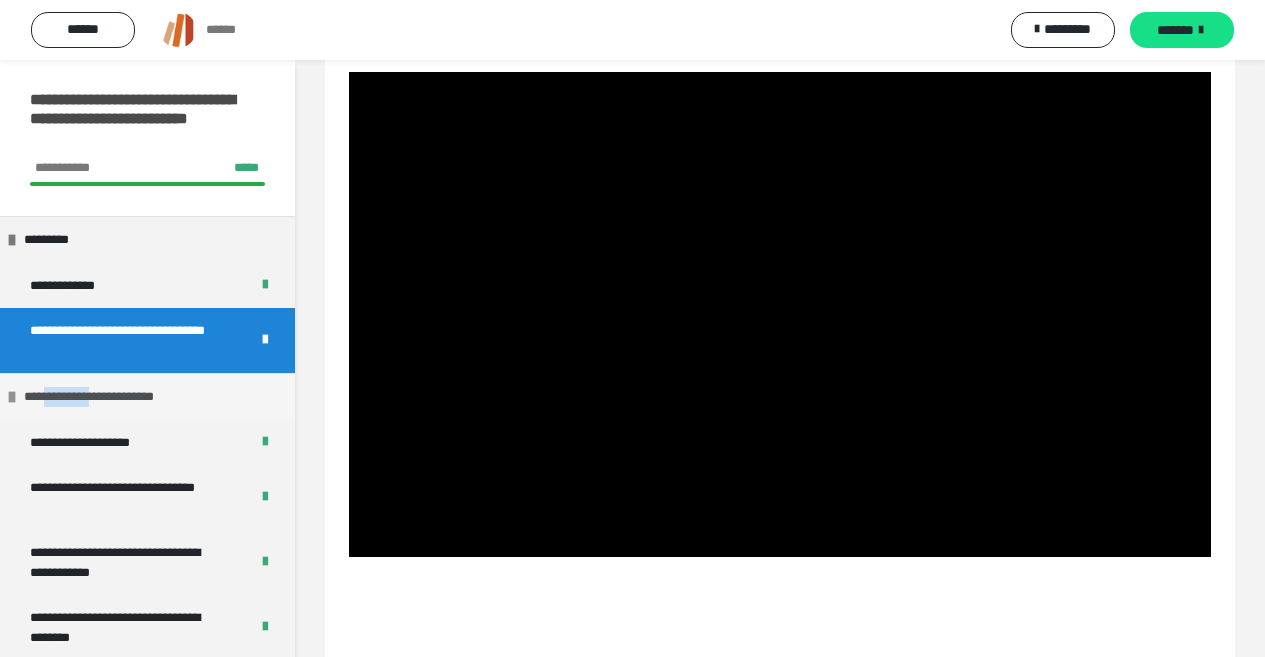 click on "**********" at bounding box center [108, 397] 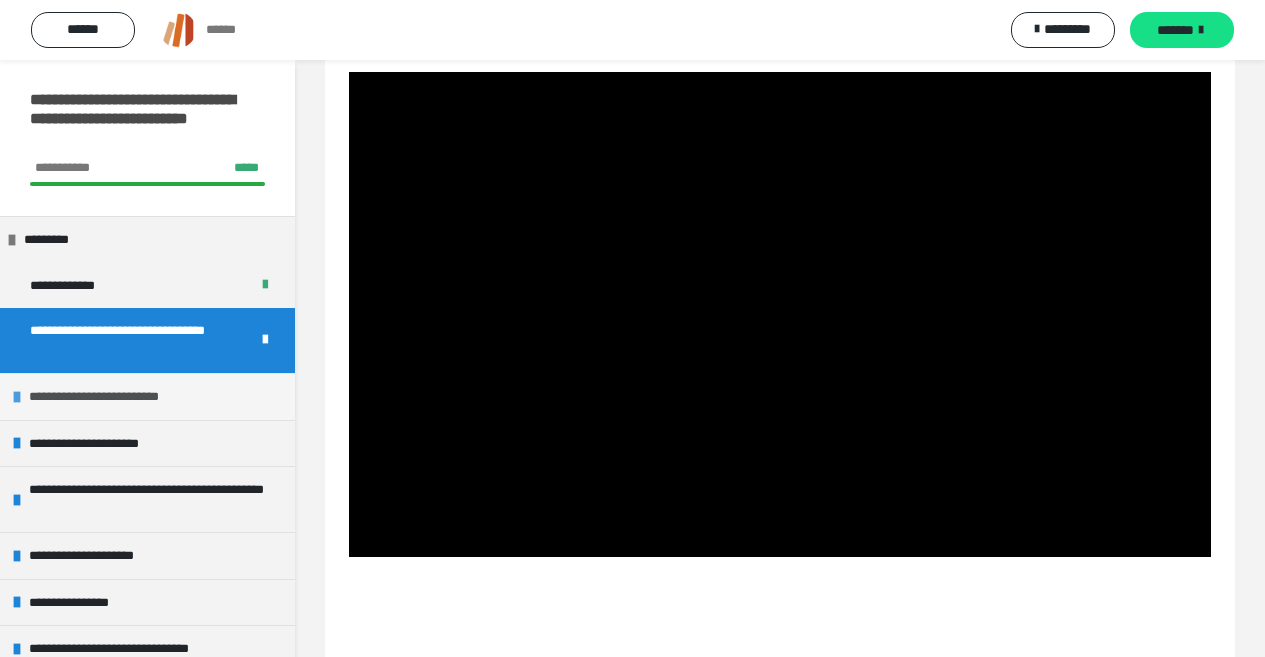 drag, startPoint x: 100, startPoint y: 397, endPoint x: 140, endPoint y: 404, distance: 40.60788 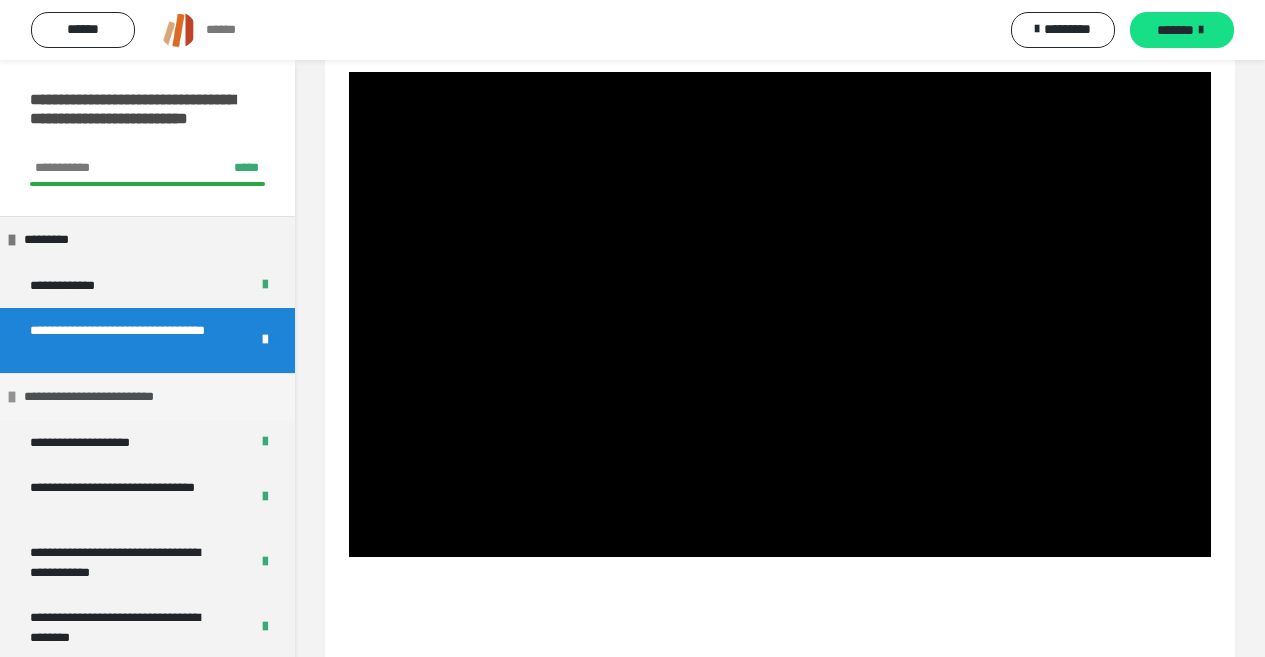 click on "**********" at bounding box center (108, 397) 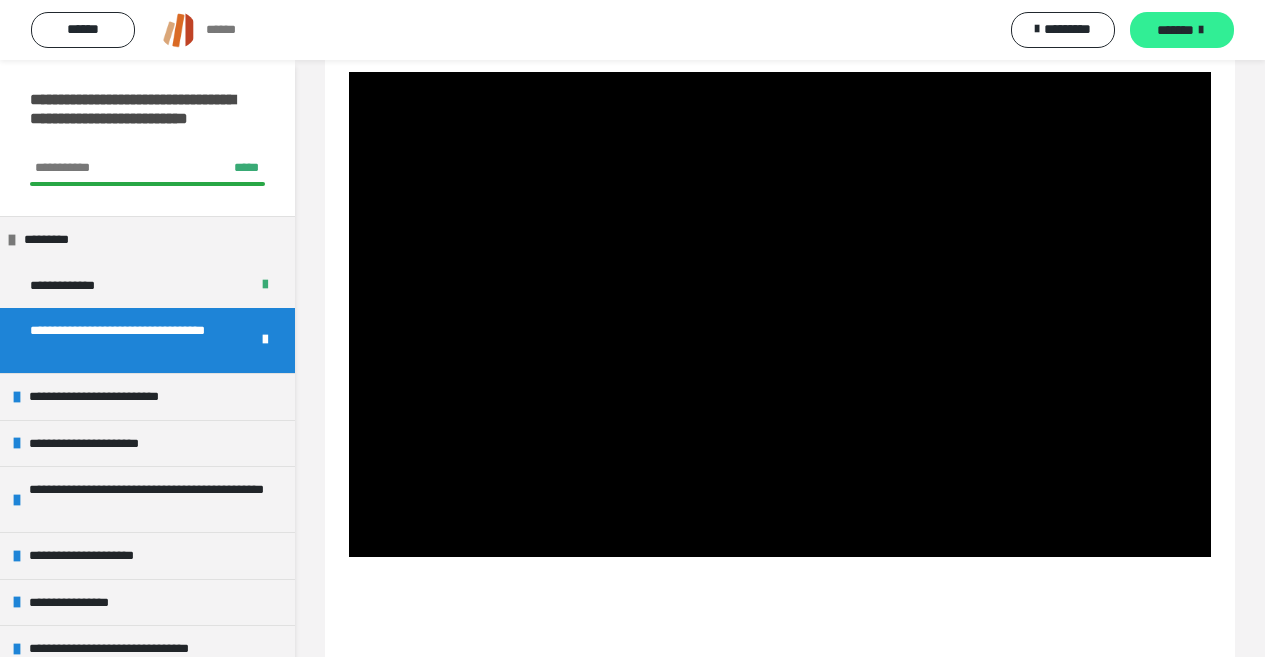 click on "*******" at bounding box center (1175, 30) 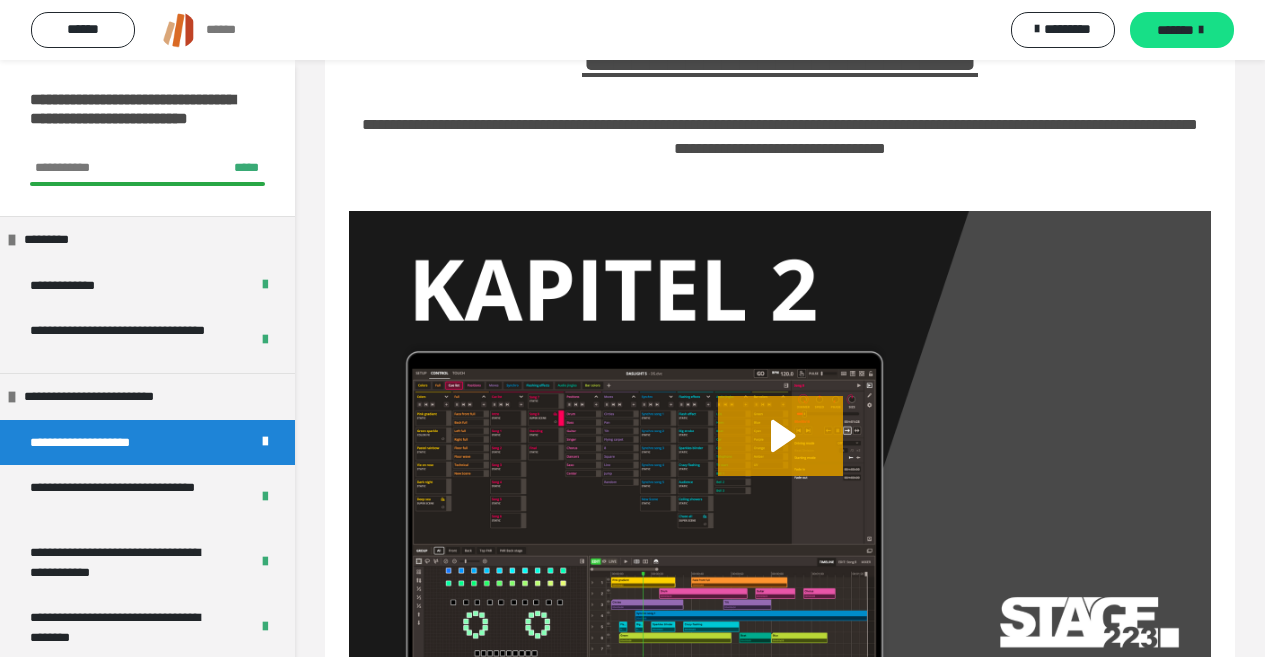 scroll, scrollTop: 196, scrollLeft: 0, axis: vertical 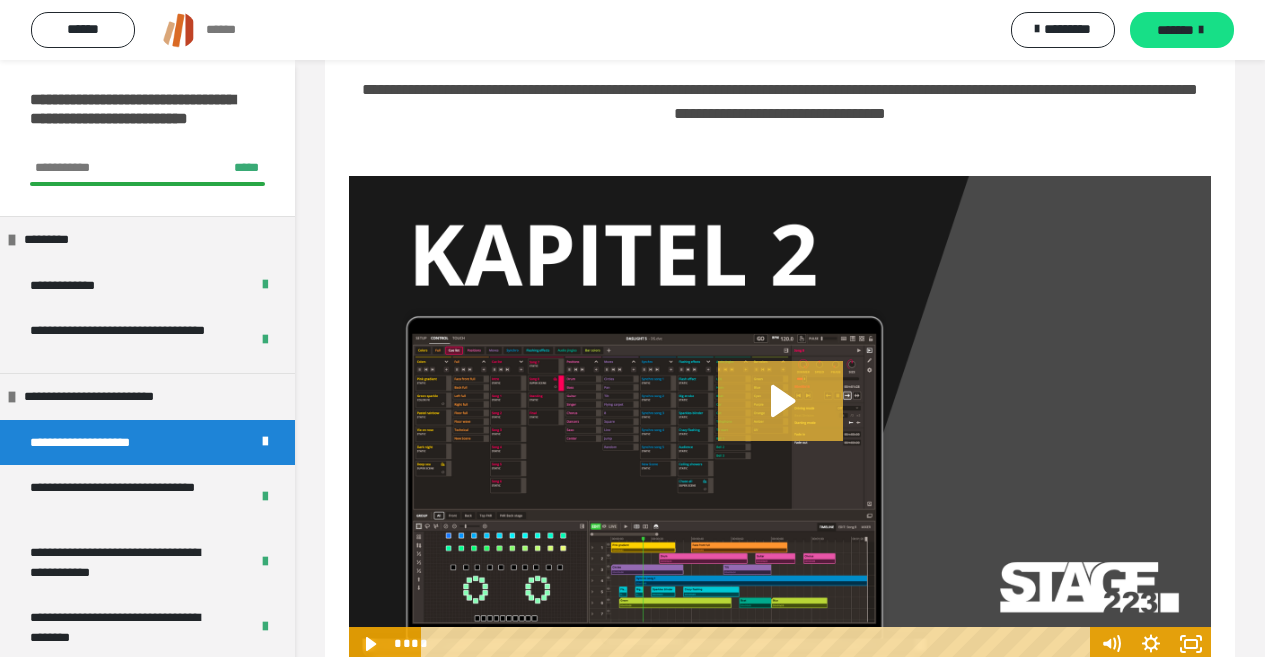 click 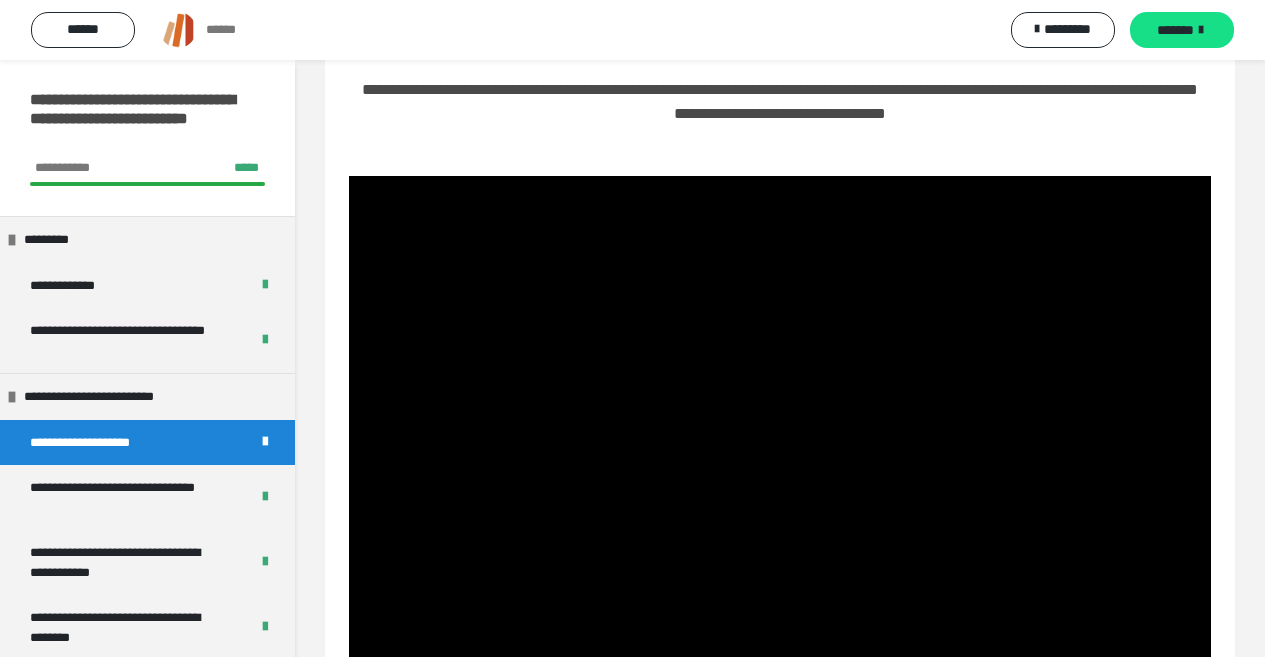 drag, startPoint x: 1167, startPoint y: 29, endPoint x: 1136, endPoint y: 60, distance: 43.840622 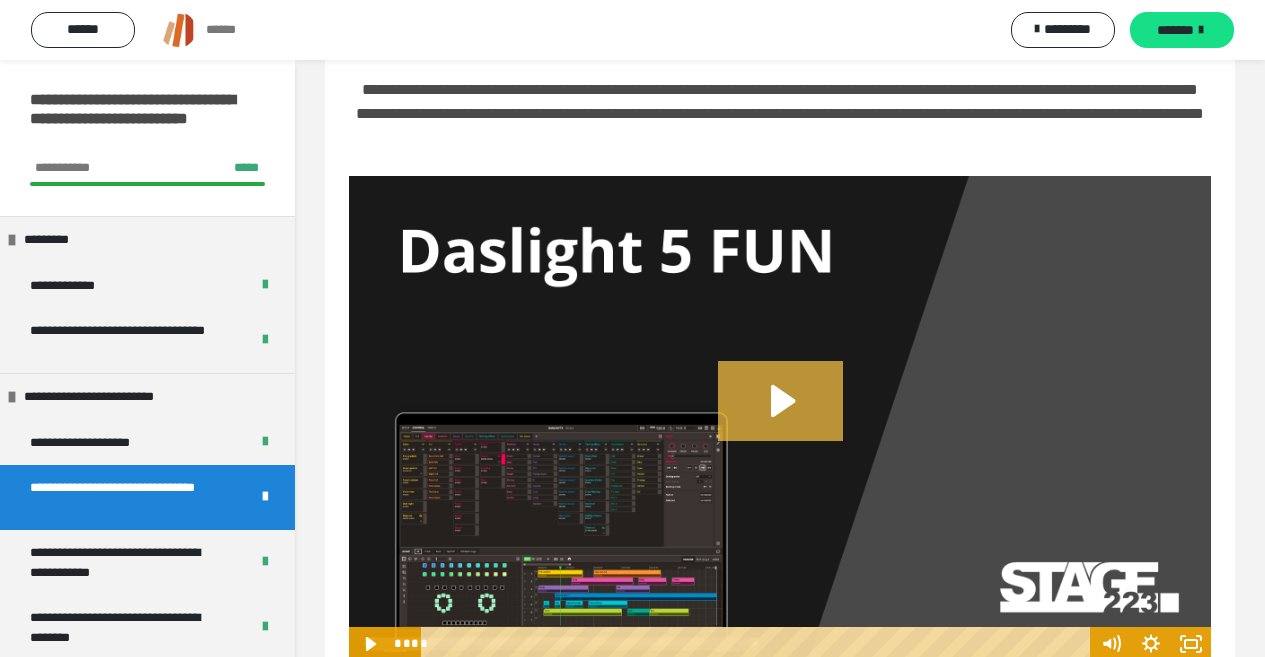 drag, startPoint x: 795, startPoint y: 417, endPoint x: 827, endPoint y: 422, distance: 32.38827 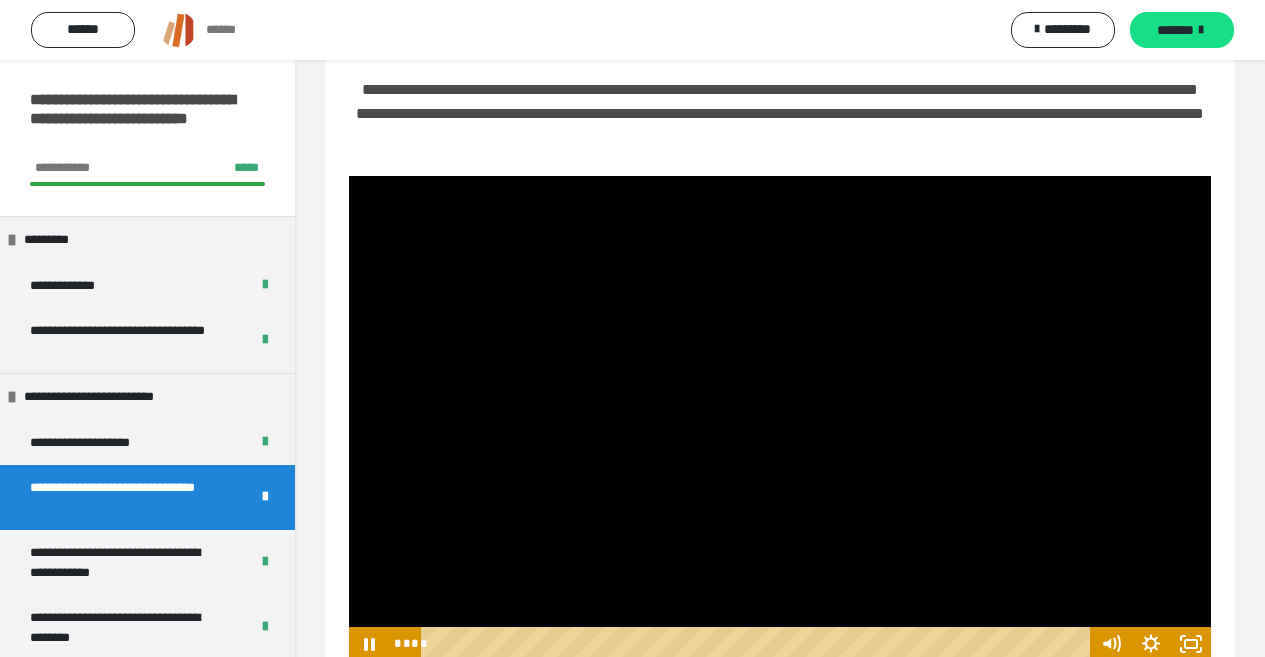 click at bounding box center [780, 418] 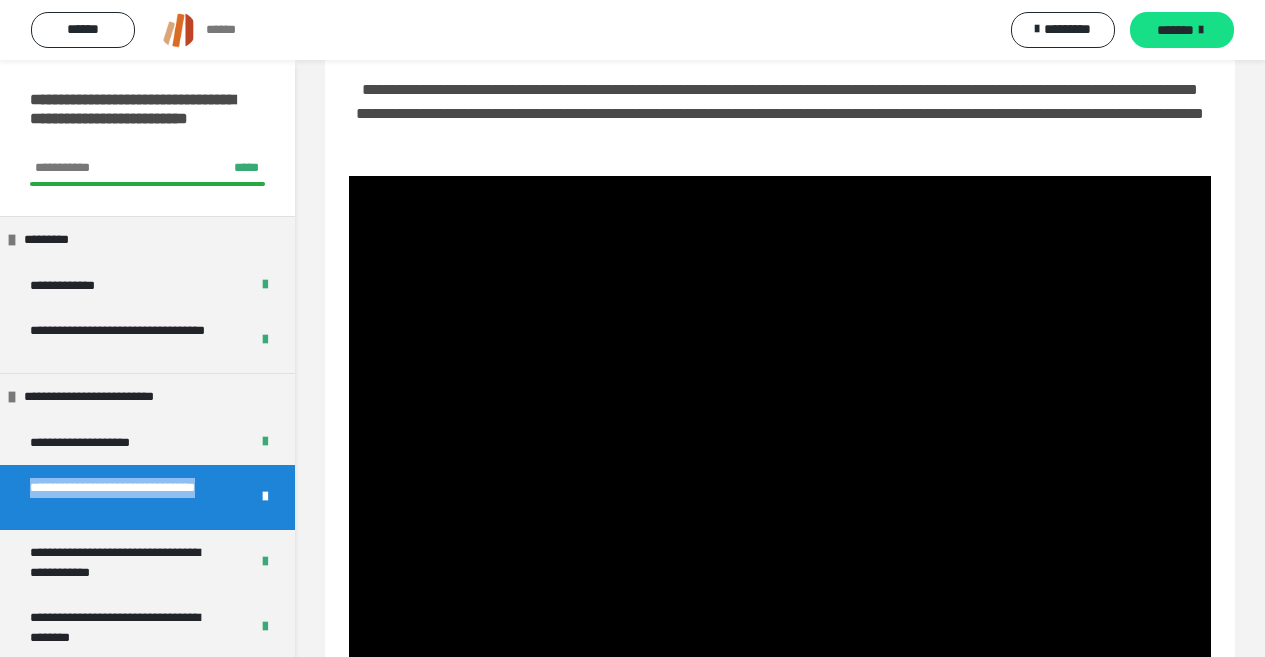 drag, startPoint x: 26, startPoint y: 486, endPoint x: 198, endPoint y: 504, distance: 172.9393 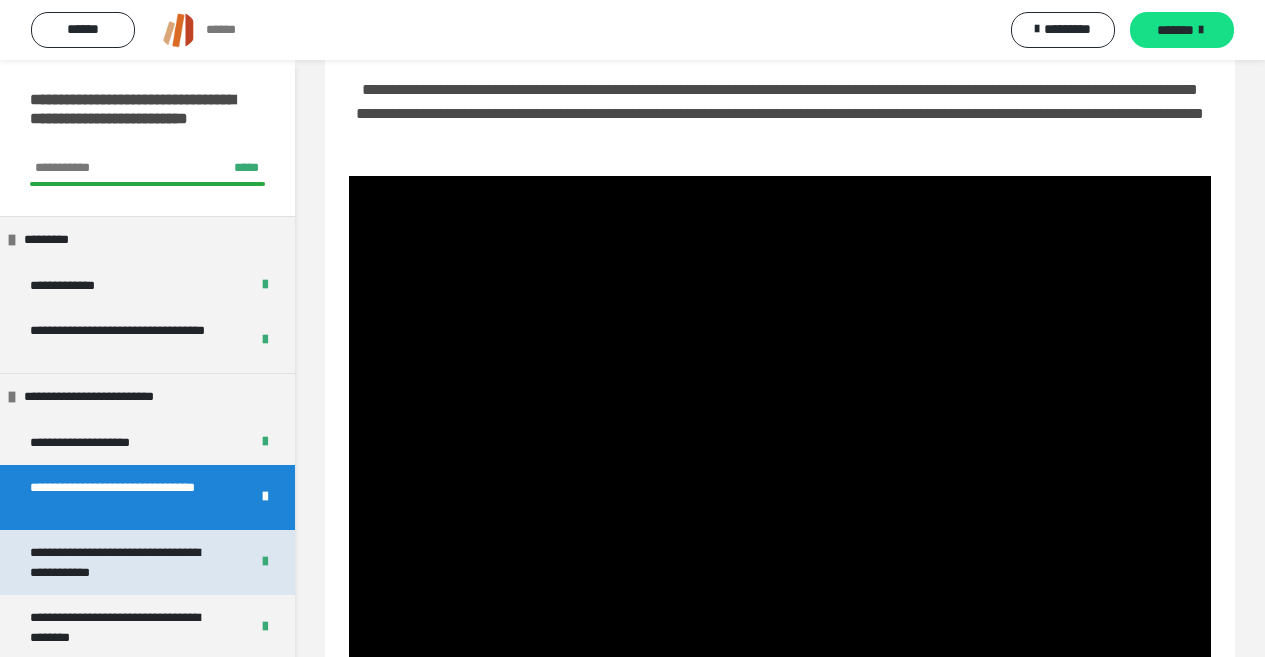 click on "**********" at bounding box center (124, 562) 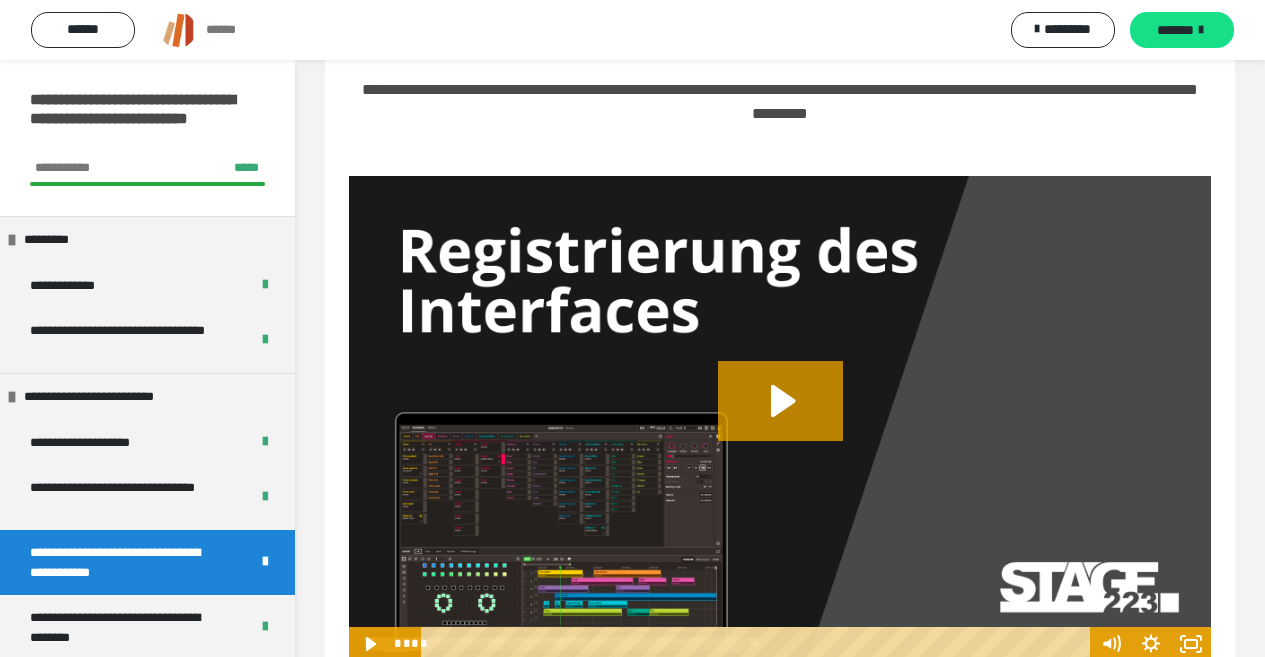 click on "**********" at bounding box center (124, 562) 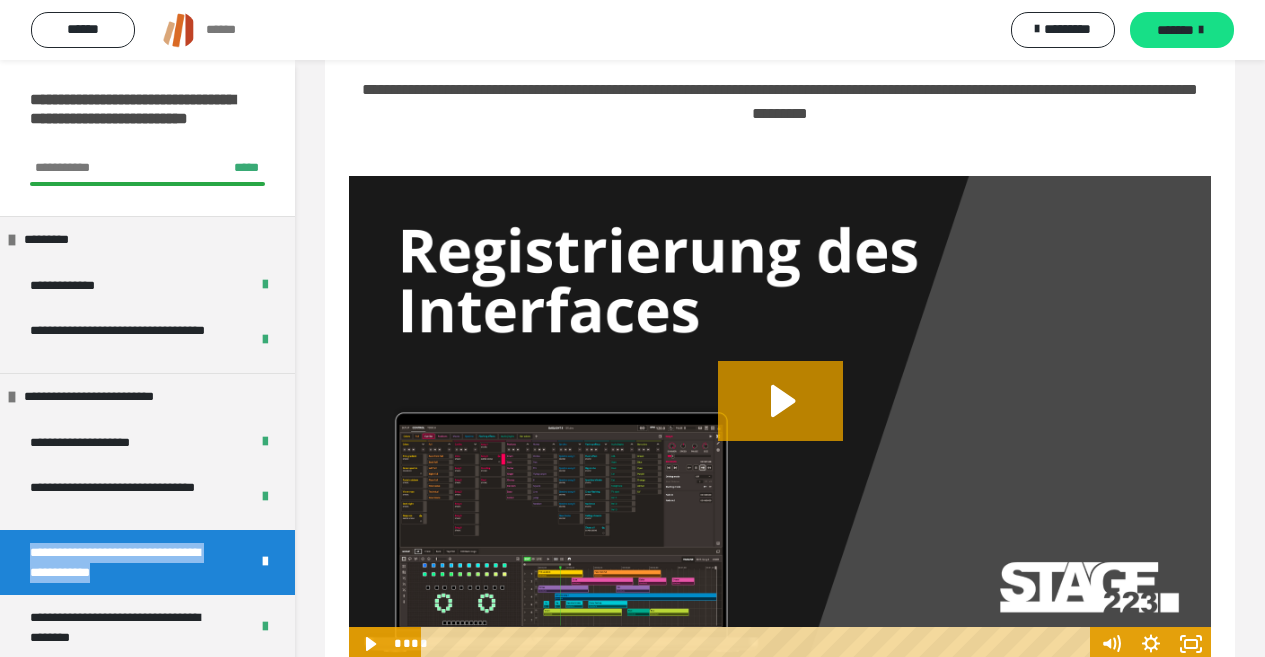 drag, startPoint x: 208, startPoint y: 569, endPoint x: 13, endPoint y: 552, distance: 195.73962 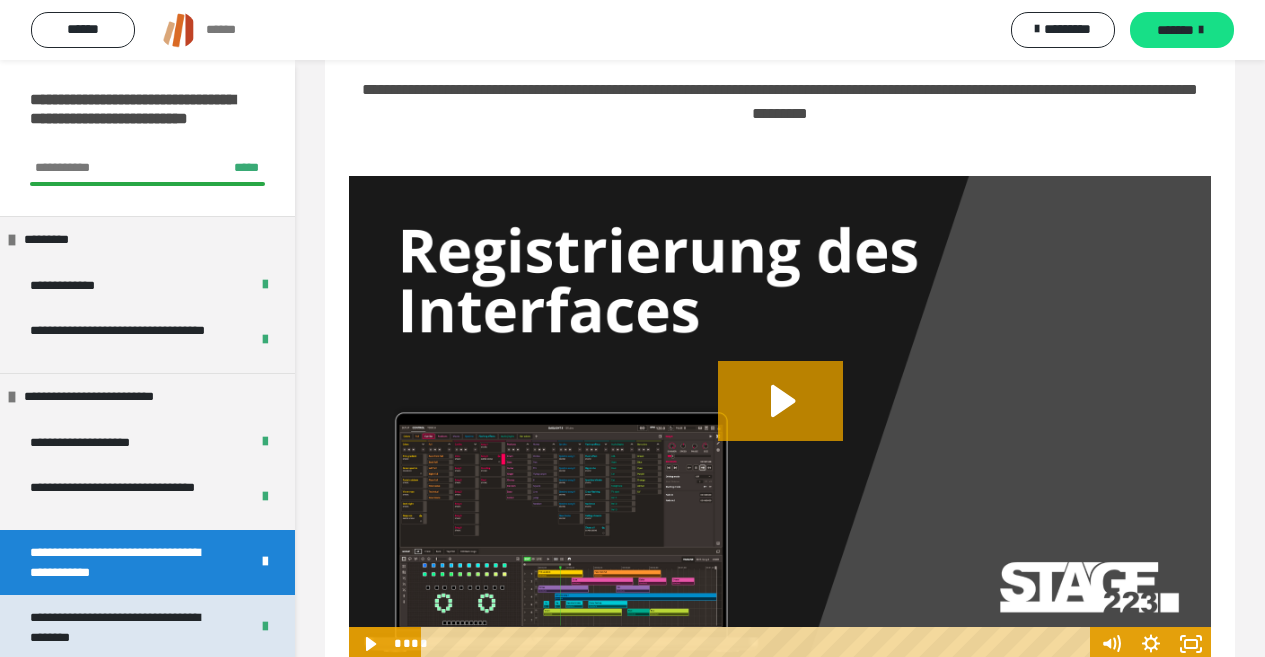 click on "**********" at bounding box center [124, 627] 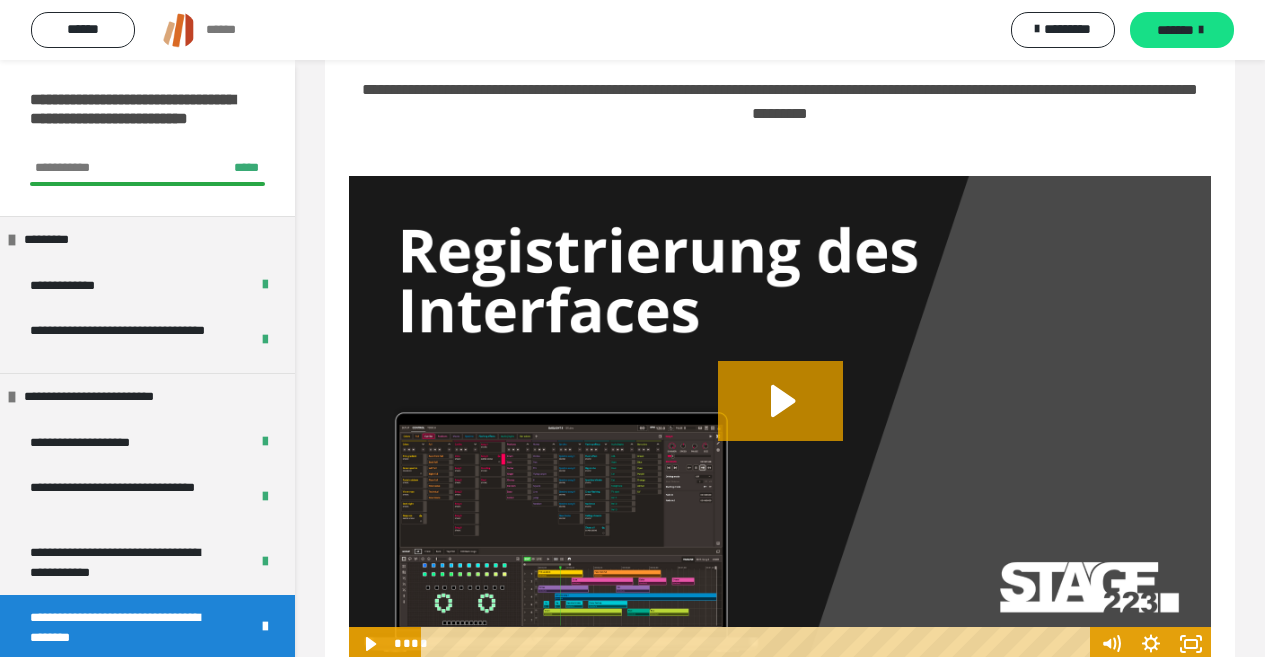 scroll, scrollTop: 60, scrollLeft: 0, axis: vertical 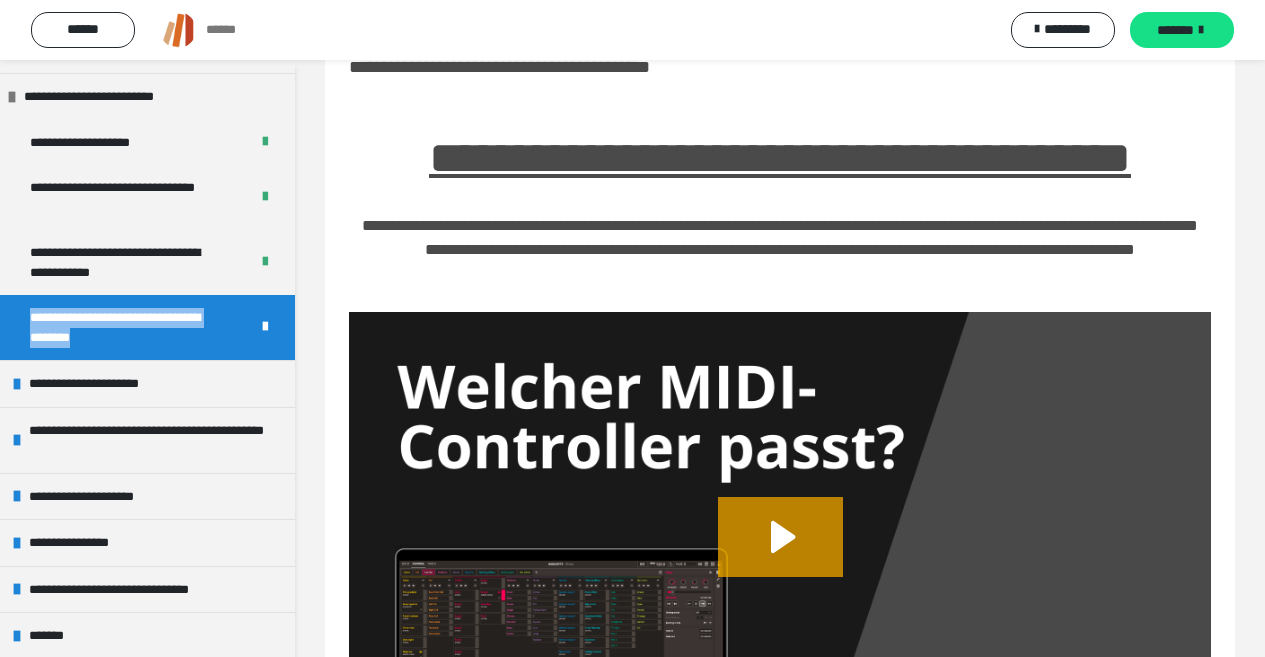 drag, startPoint x: 168, startPoint y: 337, endPoint x: 16, endPoint y: 305, distance: 155.33191 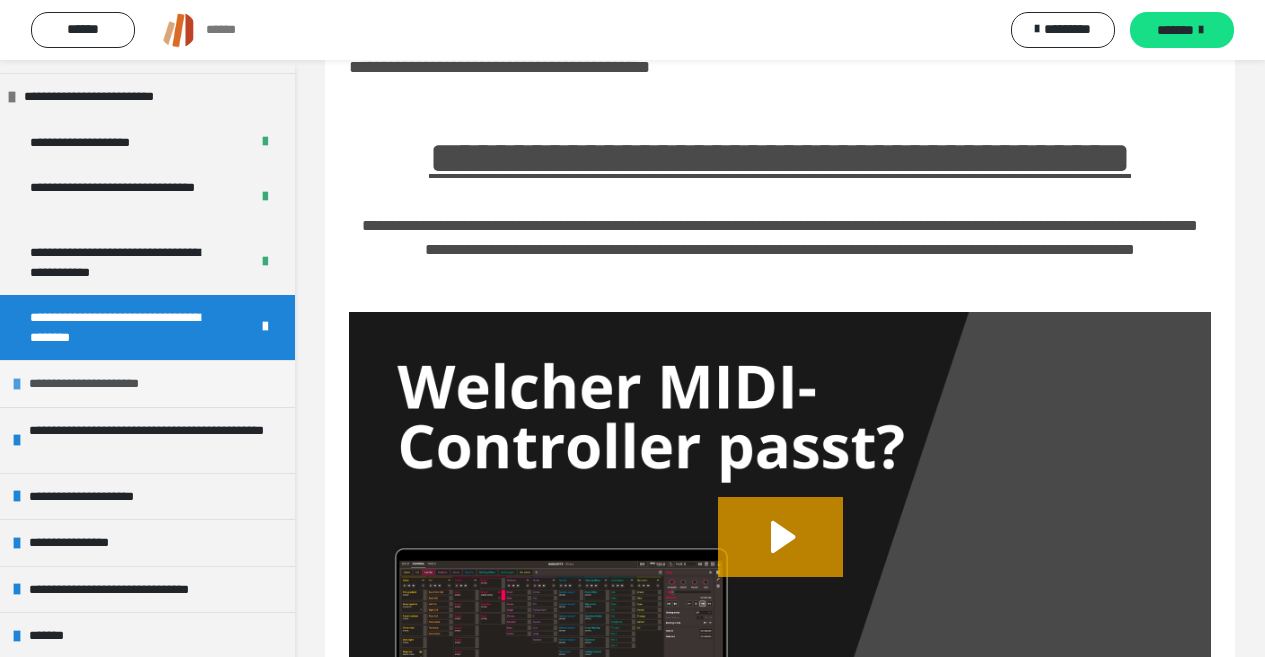 click on "**********" at bounding box center [101, 384] 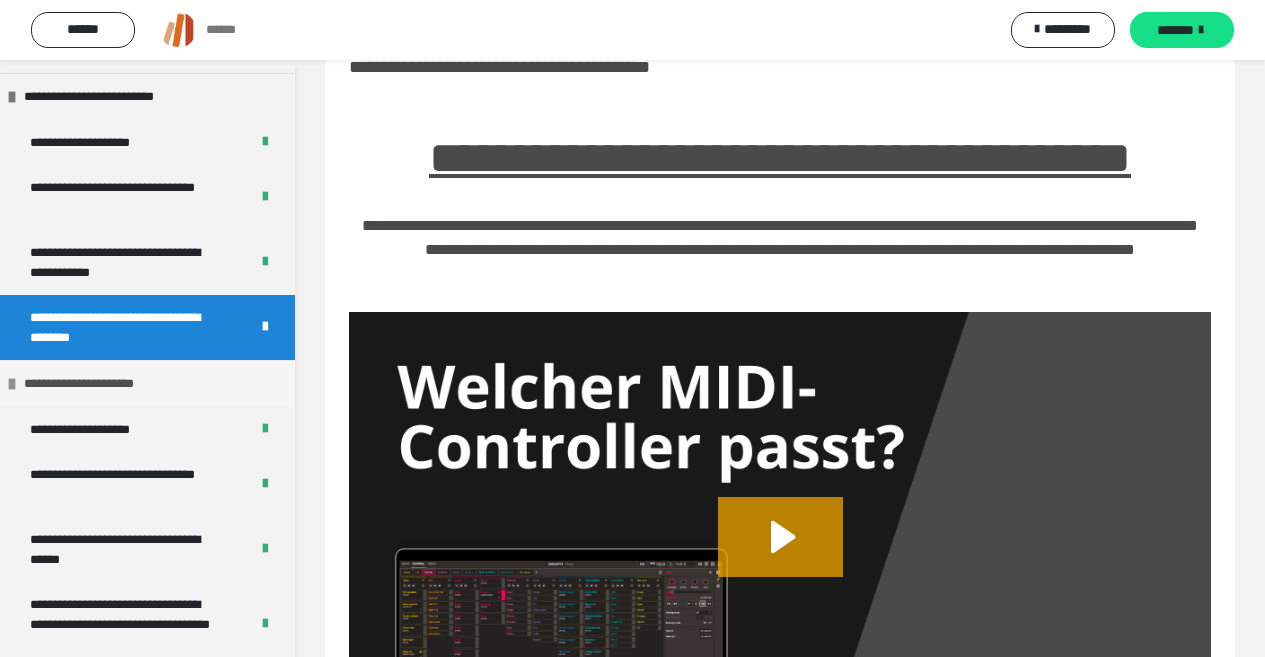 click on "**********" at bounding box center (96, 384) 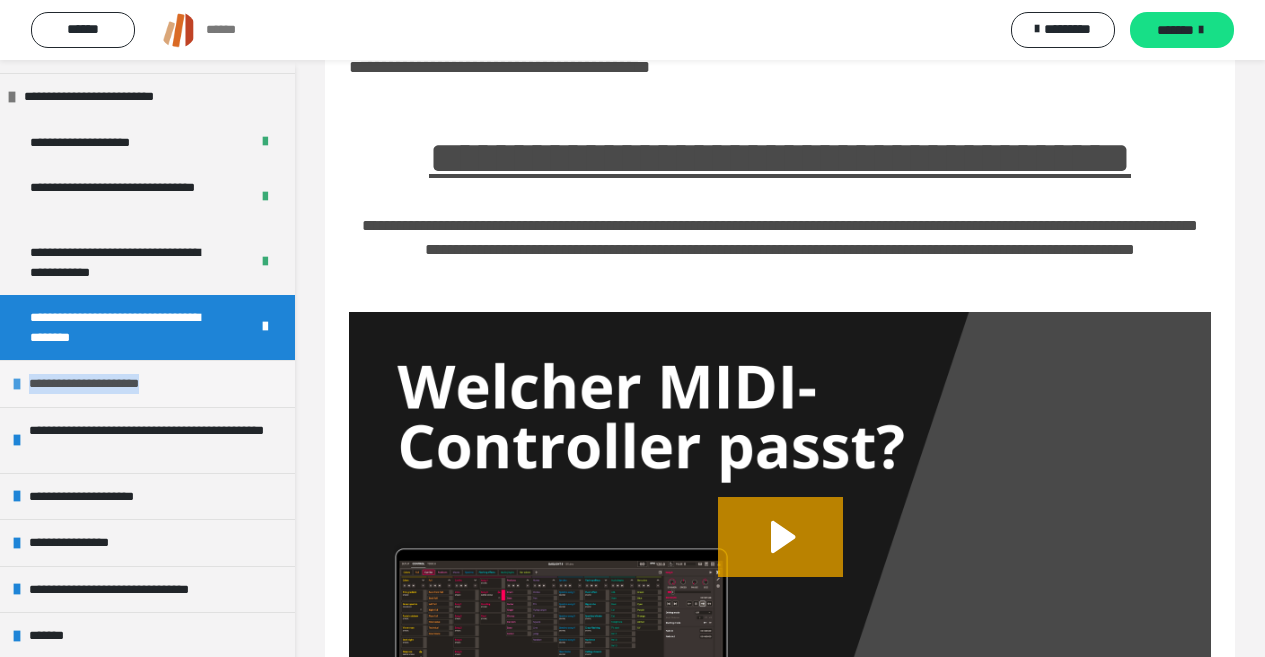 drag, startPoint x: 184, startPoint y: 378, endPoint x: 27, endPoint y: 396, distance: 158.02847 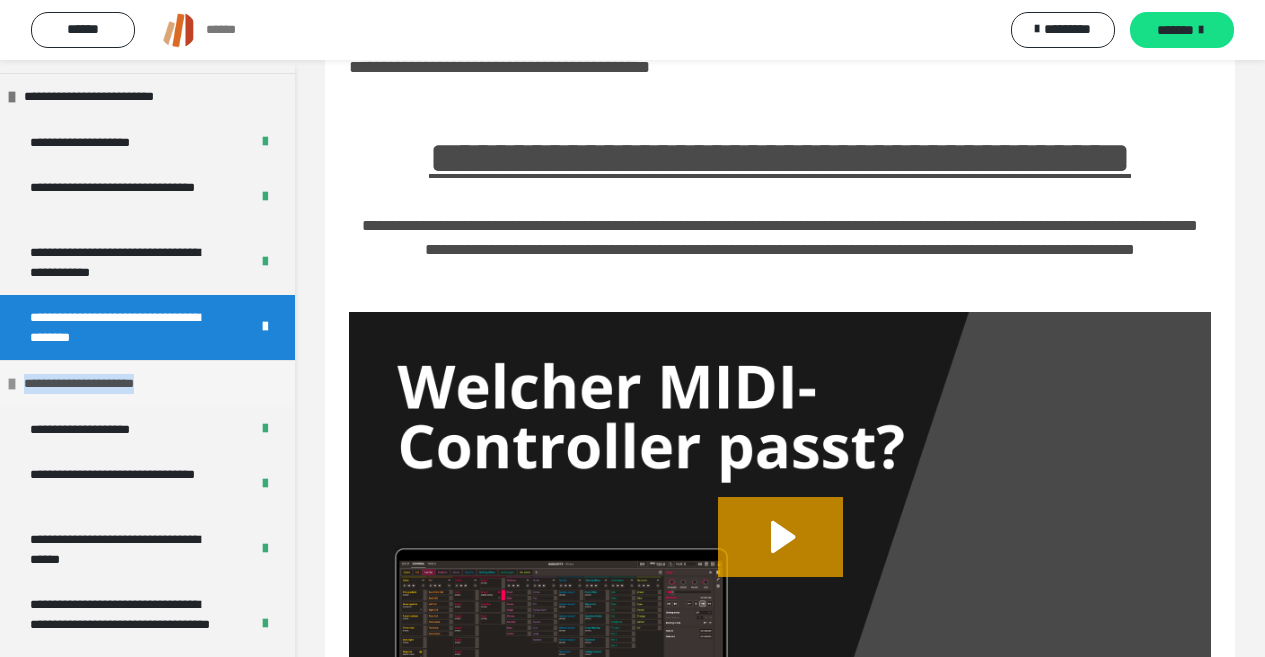 drag, startPoint x: 27, startPoint y: 396, endPoint x: 92, endPoint y: 388, distance: 65.490456 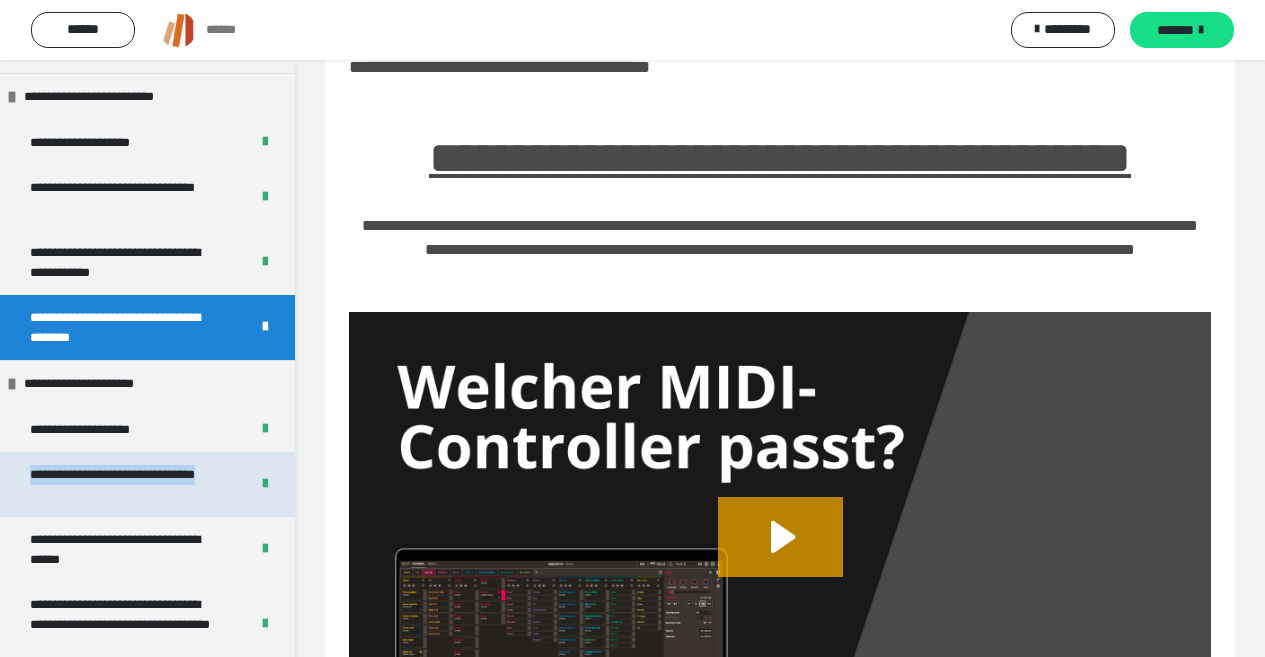 drag, startPoint x: 32, startPoint y: 473, endPoint x: 147, endPoint y: 495, distance: 117.08544 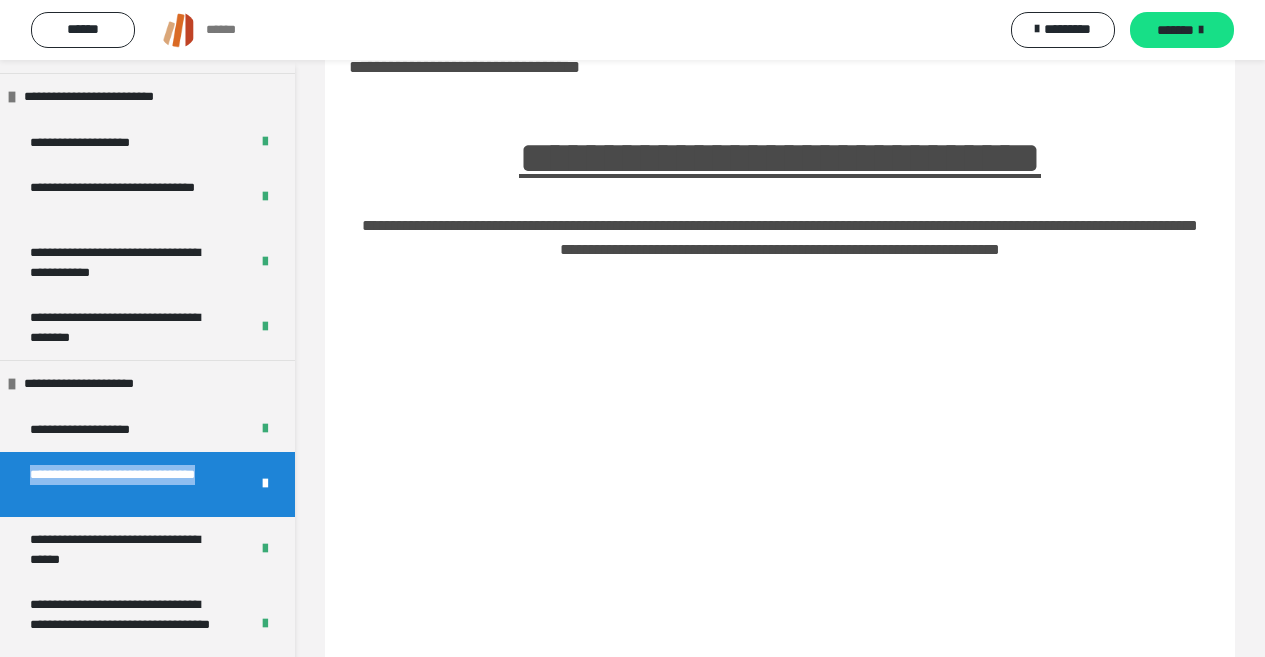drag, startPoint x: 147, startPoint y: 495, endPoint x: 102, endPoint y: 485, distance: 46.09772 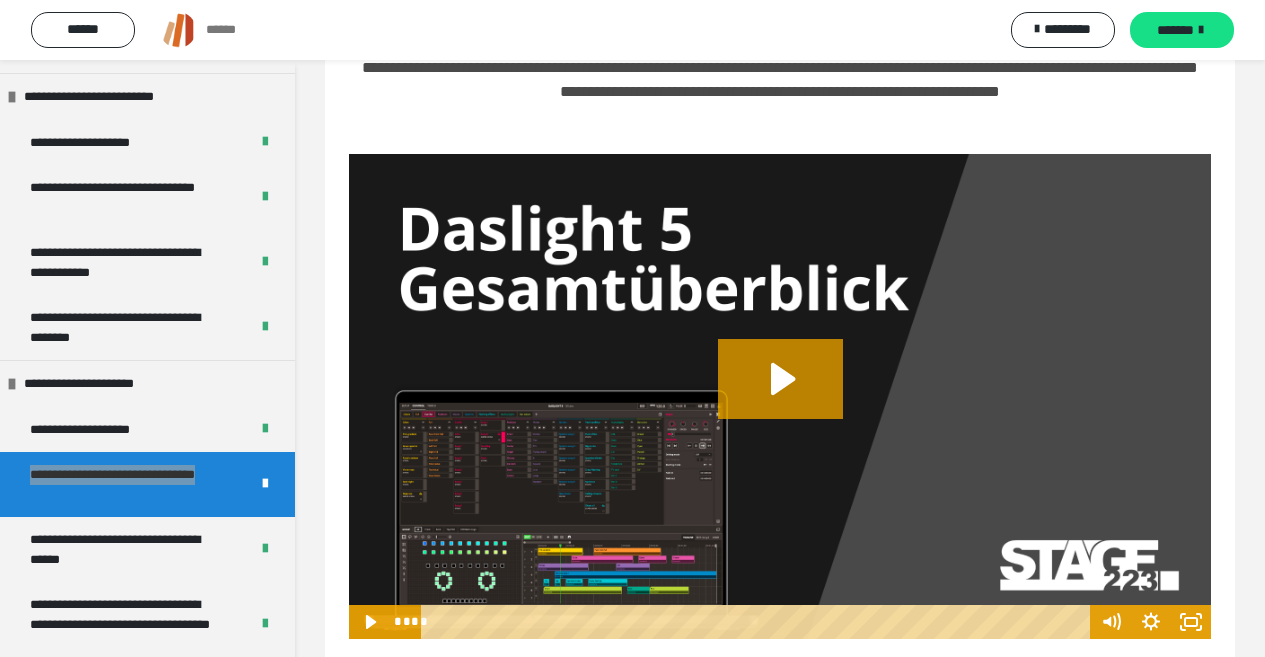 scroll, scrollTop: 260, scrollLeft: 0, axis: vertical 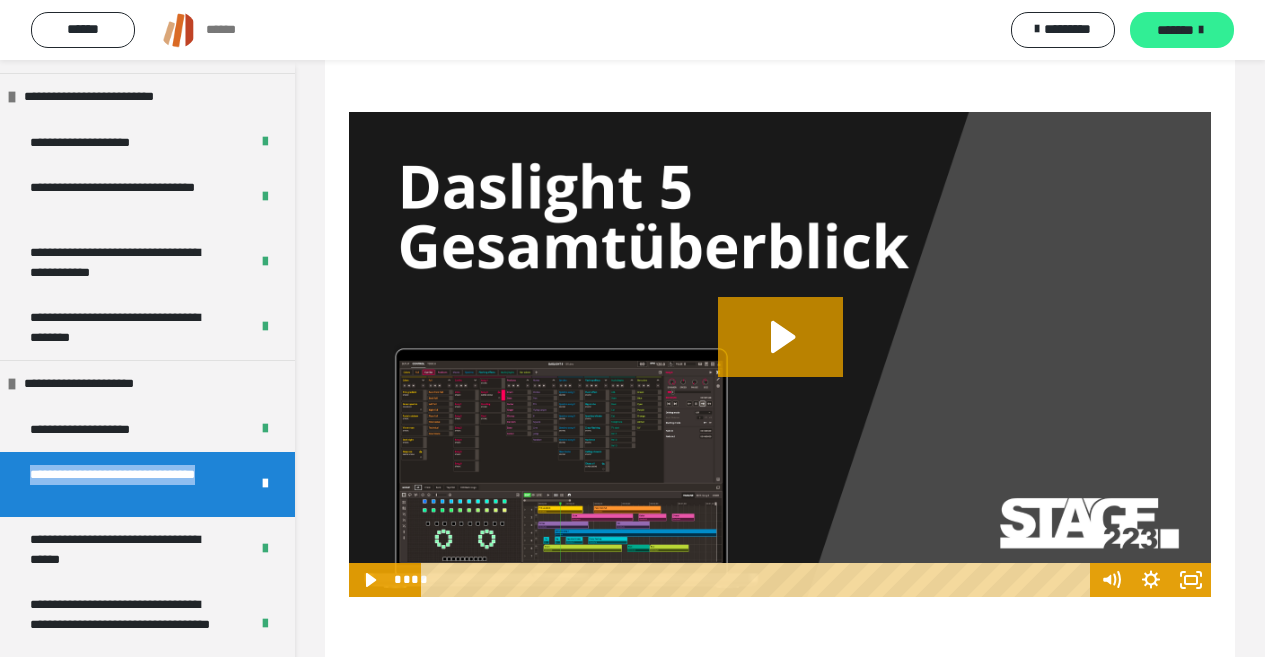 click on "*******" at bounding box center (1175, 30) 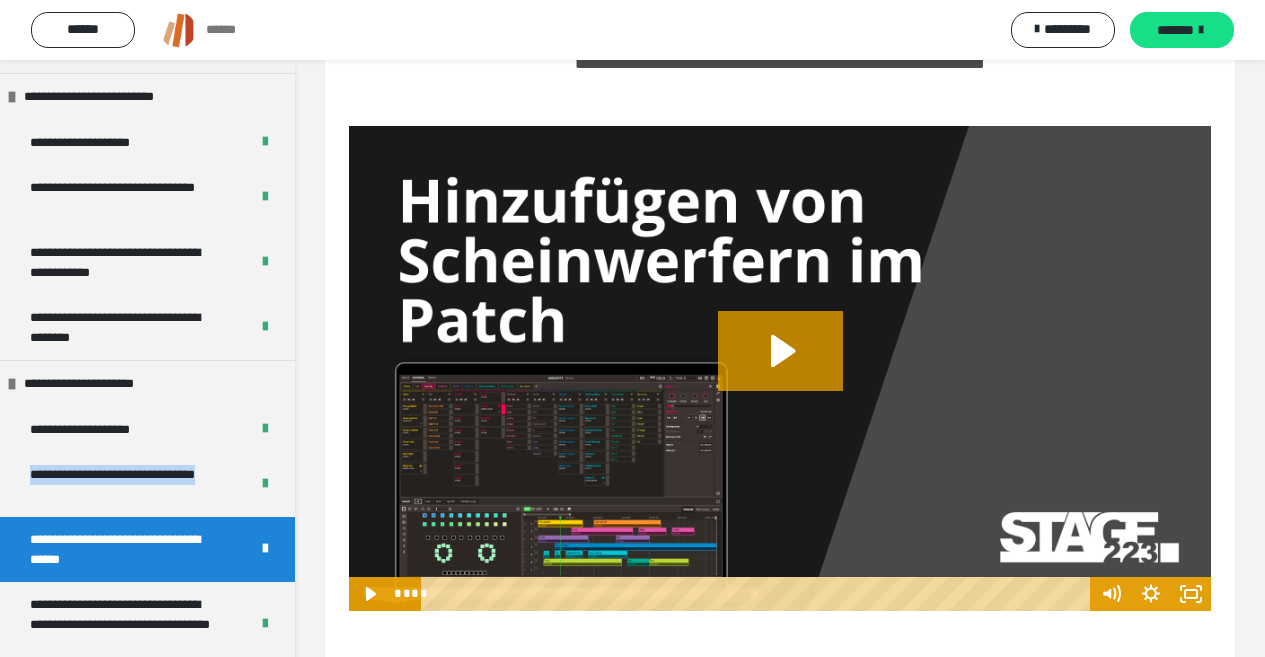 scroll, scrollTop: 260, scrollLeft: 0, axis: vertical 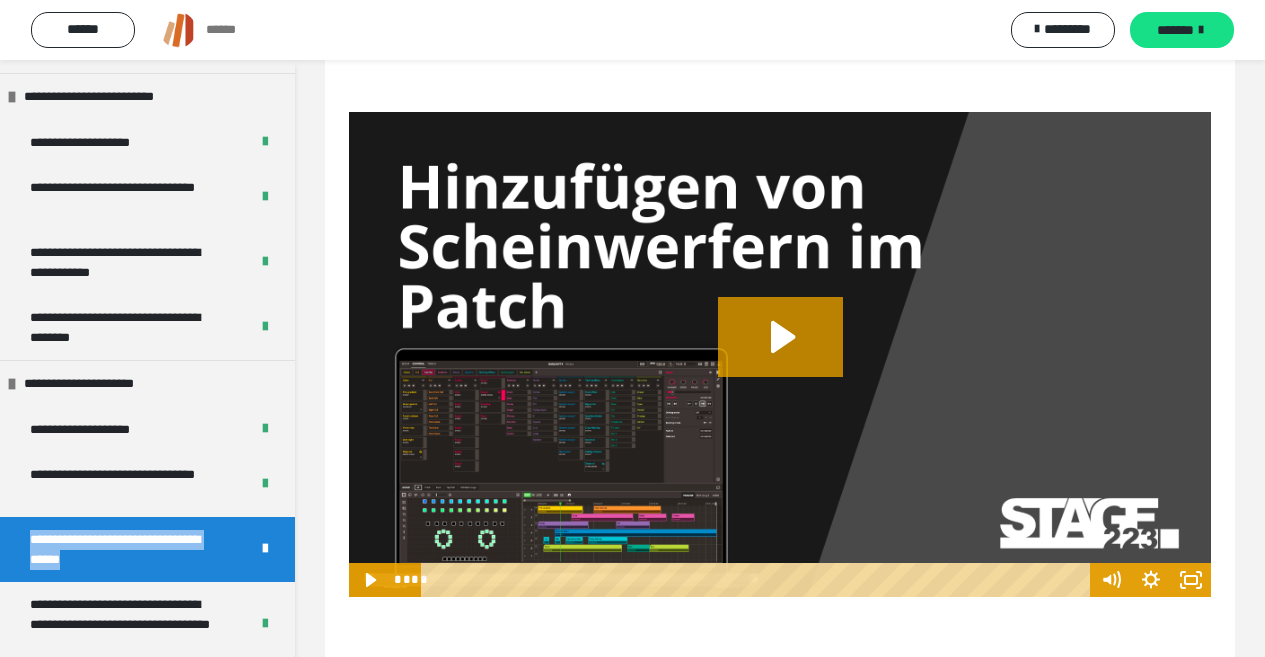 drag, startPoint x: 31, startPoint y: 537, endPoint x: 200, endPoint y: 561, distance: 170.69563 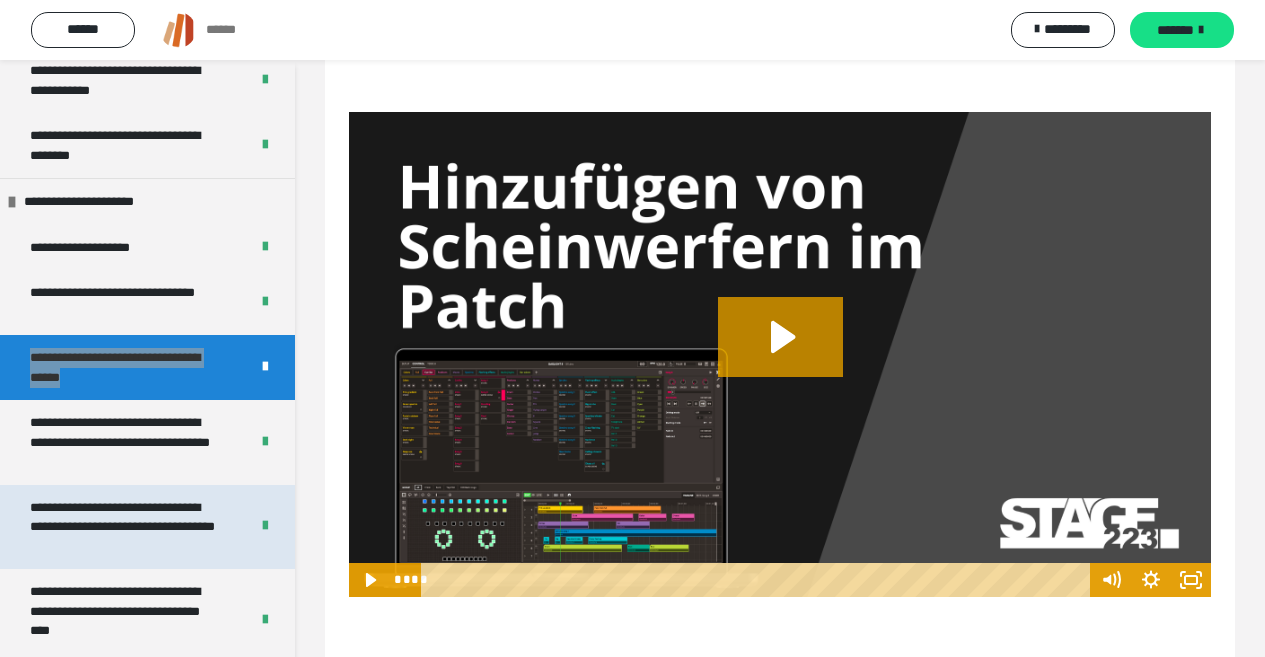 scroll, scrollTop: 500, scrollLeft: 0, axis: vertical 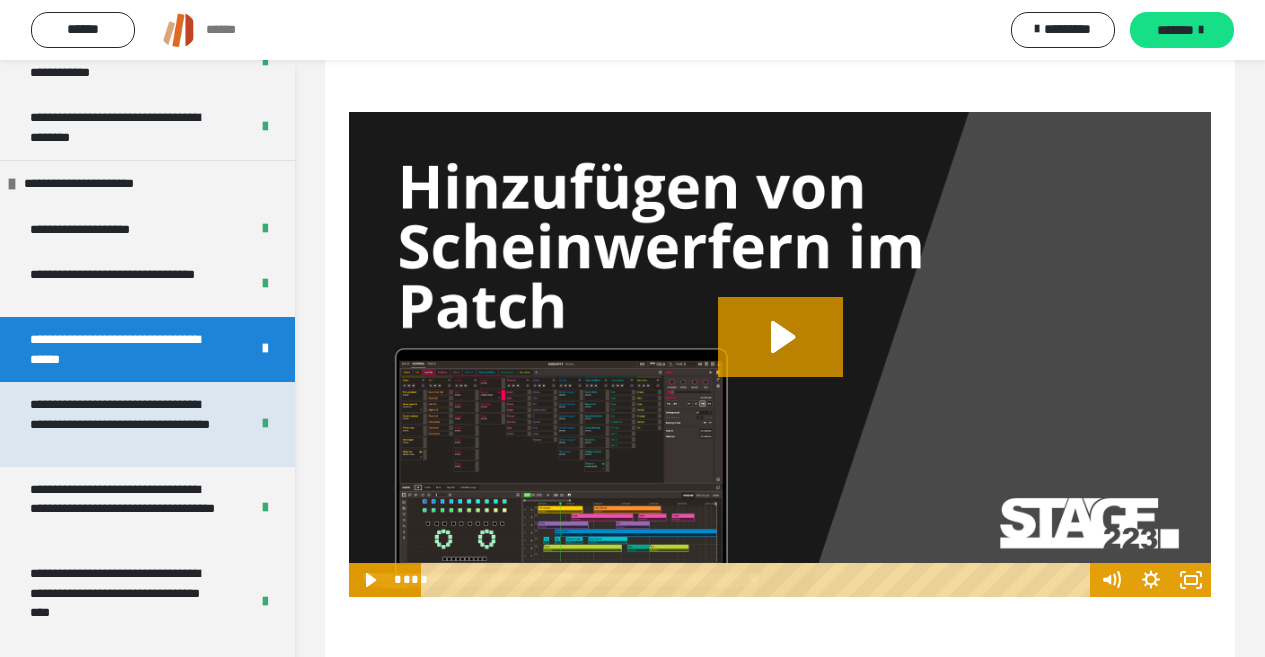 click on "**********" at bounding box center (124, 424) 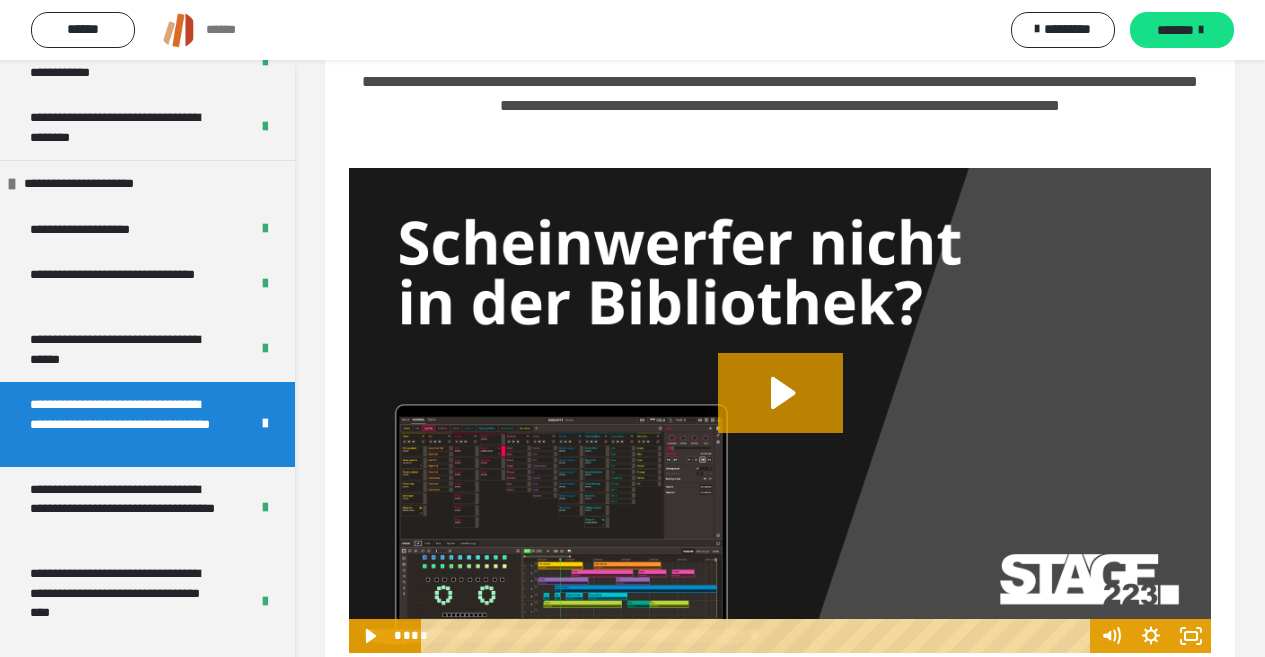 scroll, scrollTop: 260, scrollLeft: 0, axis: vertical 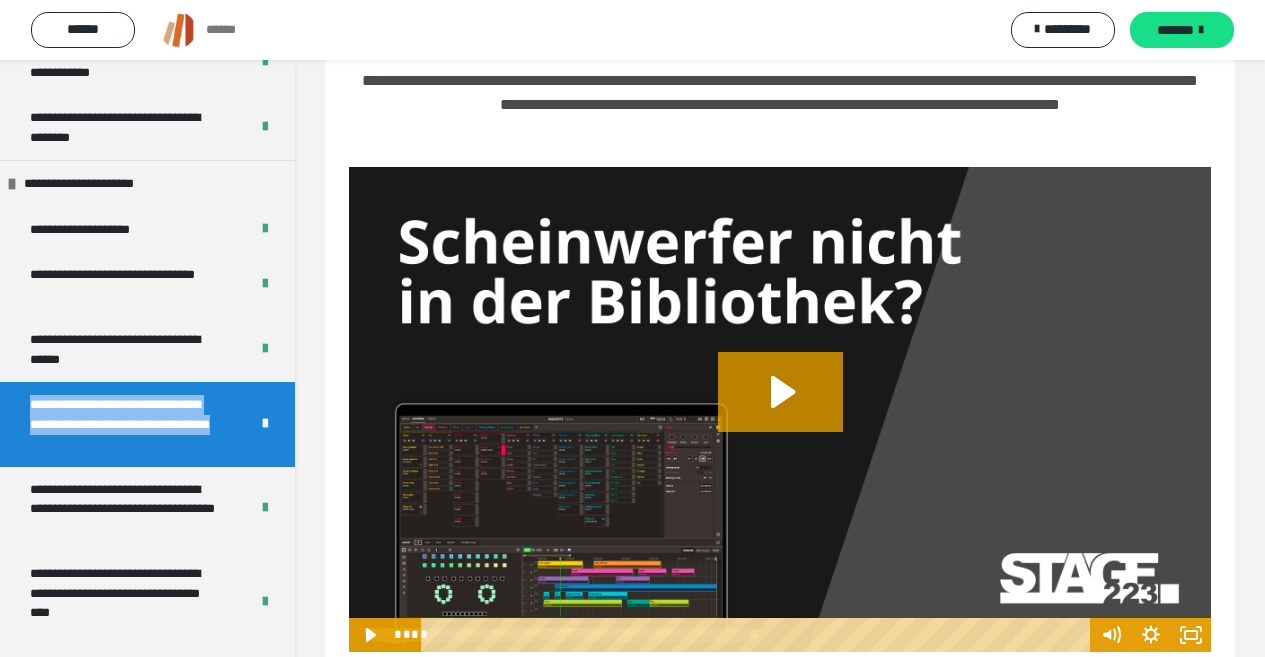 drag, startPoint x: 179, startPoint y: 446, endPoint x: 14, endPoint y: 398, distance: 171.84004 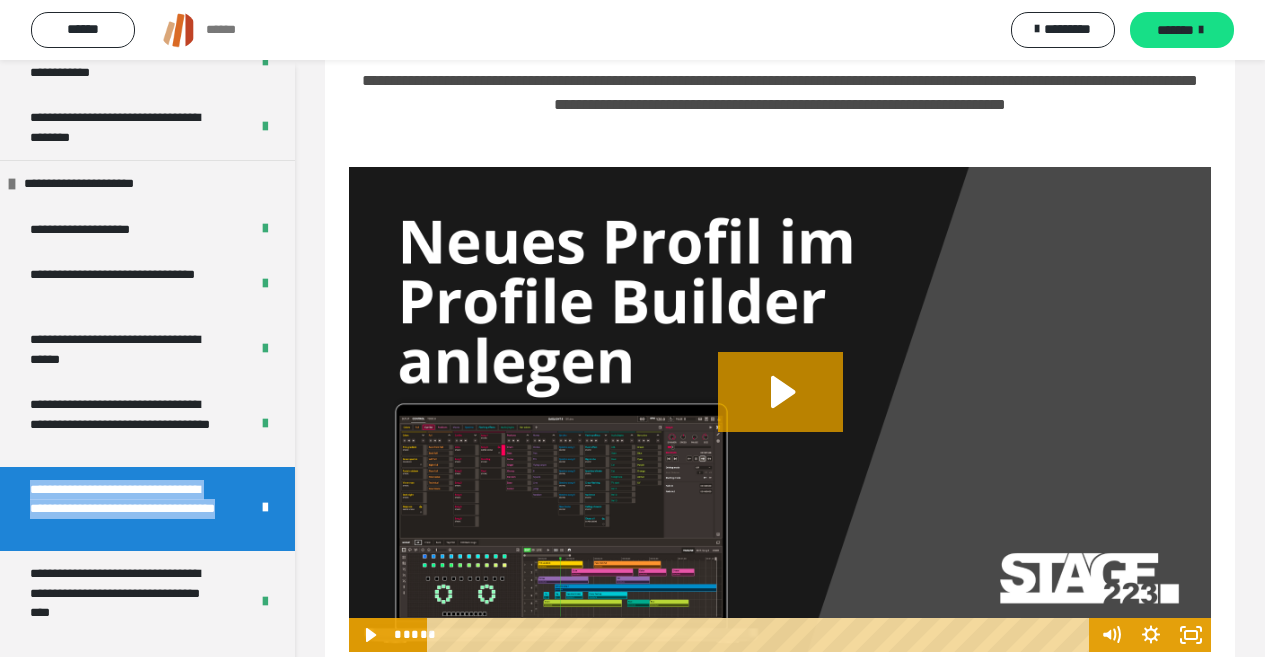 drag, startPoint x: 205, startPoint y: 530, endPoint x: 22, endPoint y: 476, distance: 190.80095 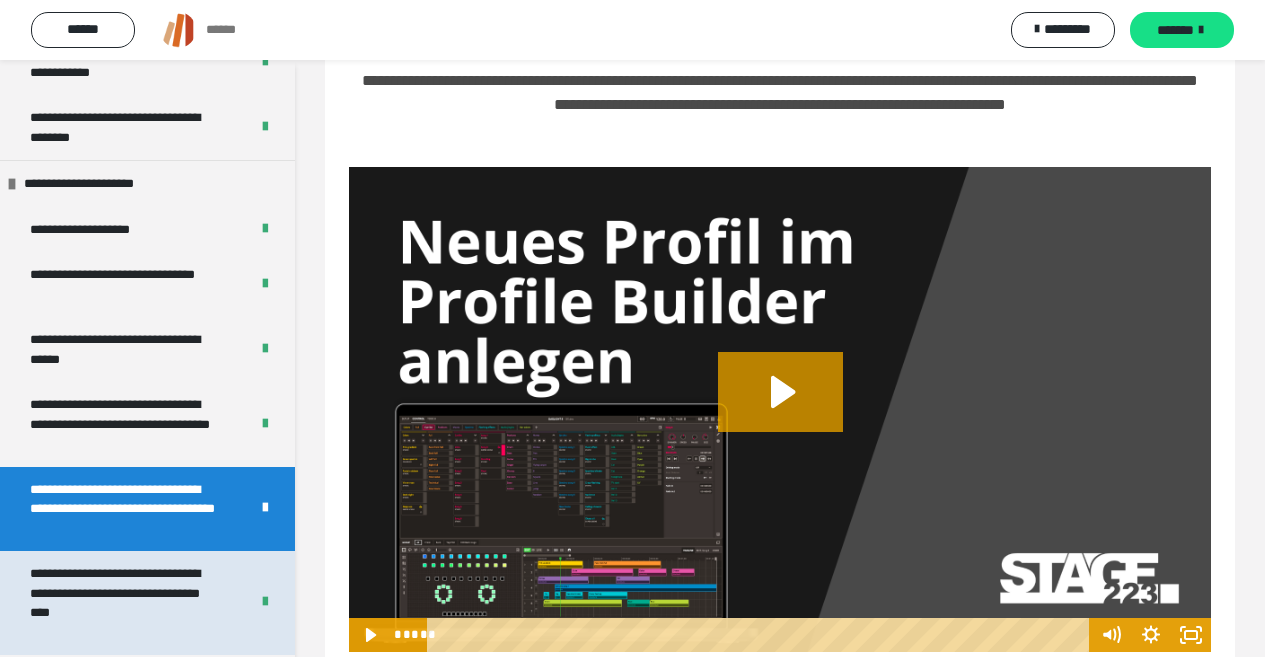 click on "**********" at bounding box center [124, 603] 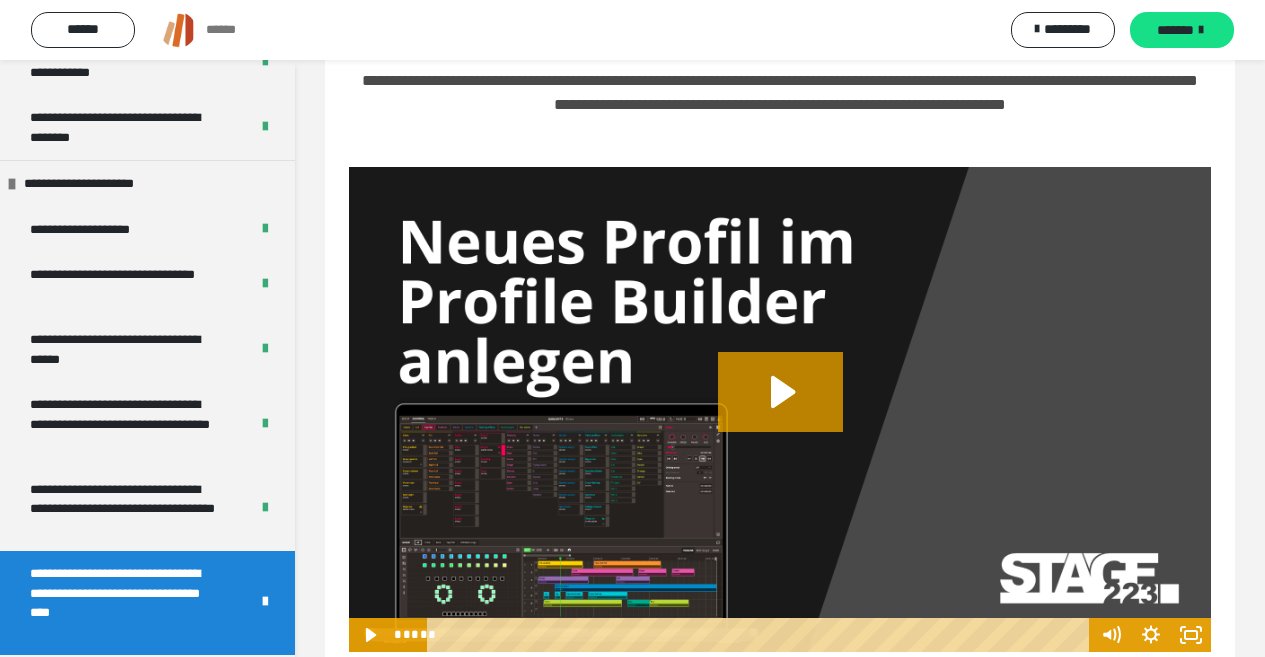 scroll, scrollTop: 60, scrollLeft: 0, axis: vertical 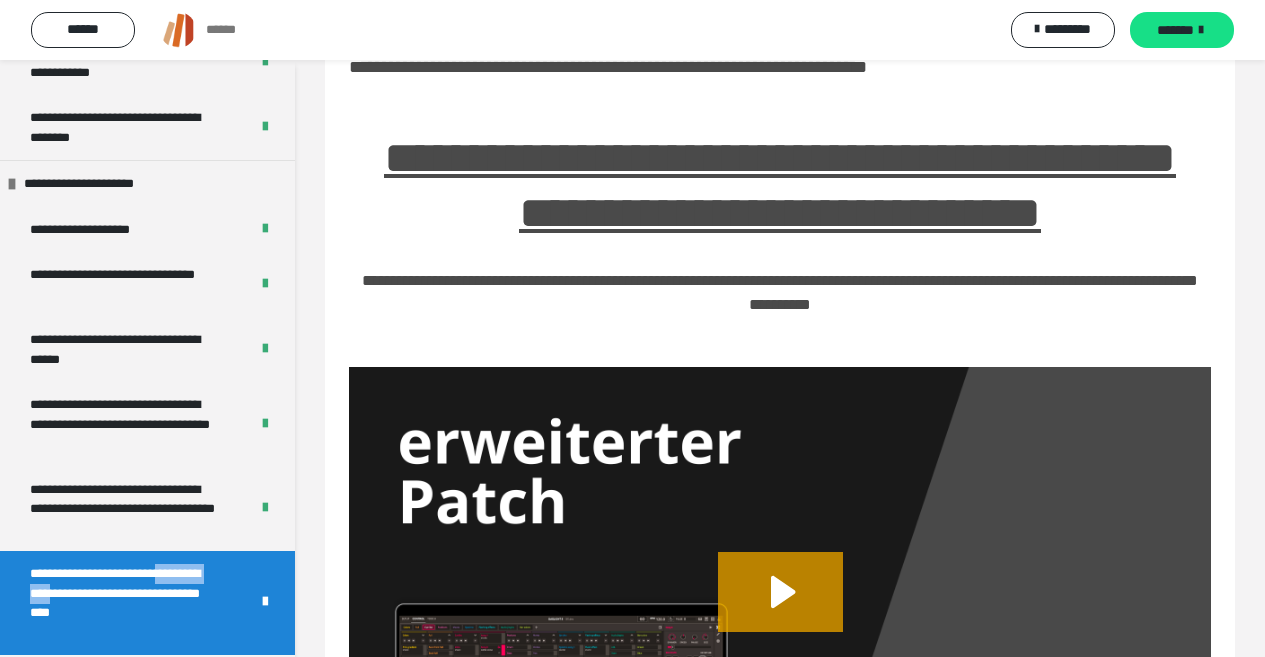 drag, startPoint x: 213, startPoint y: 572, endPoint x: 123, endPoint y: 594, distance: 92.64988 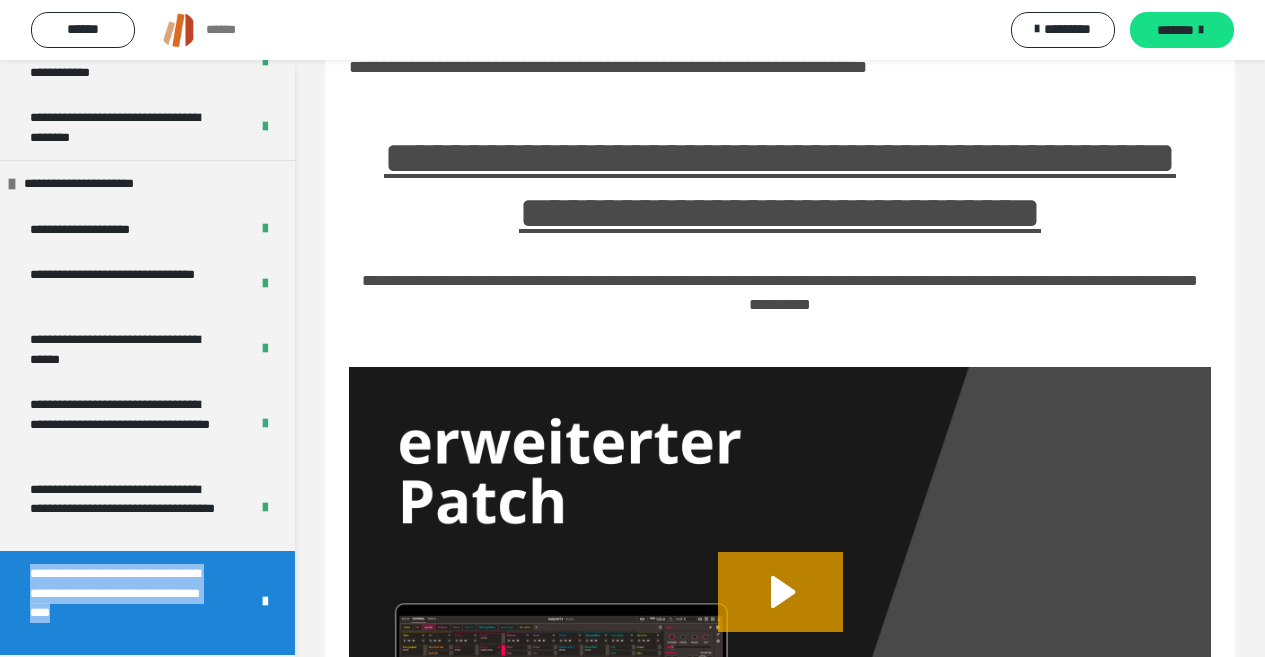 drag, startPoint x: 123, startPoint y: 594, endPoint x: 29, endPoint y: 564, distance: 98.67117 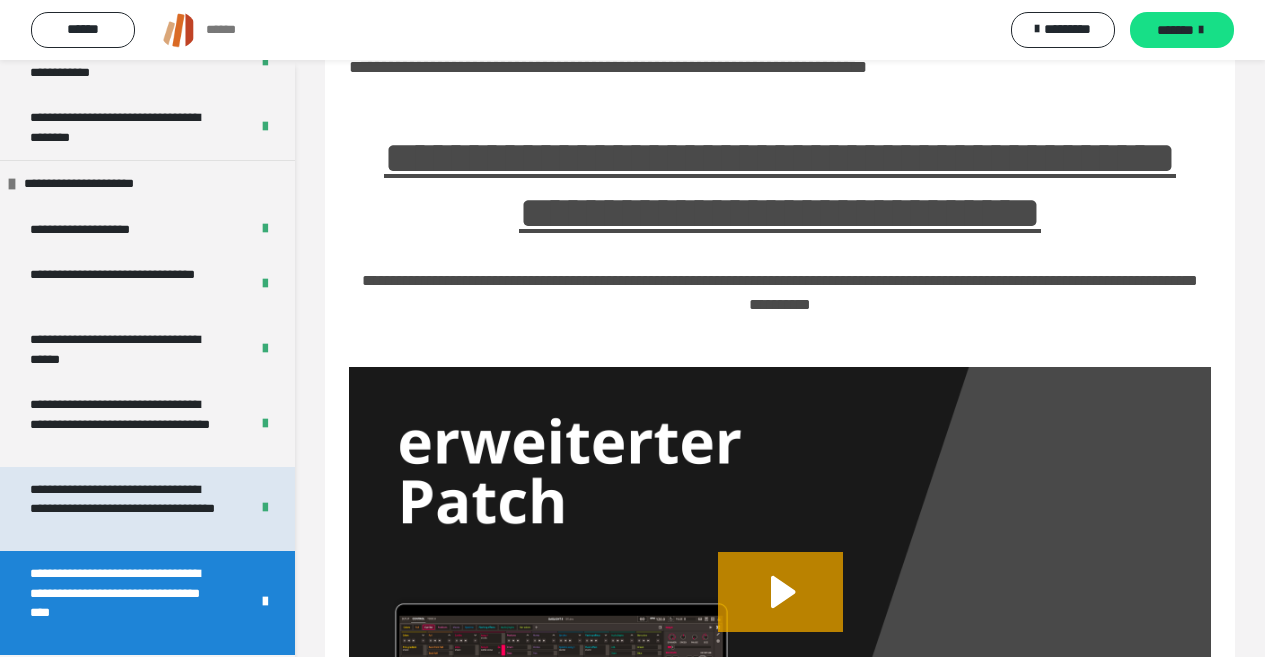 click on "**********" at bounding box center [124, 509] 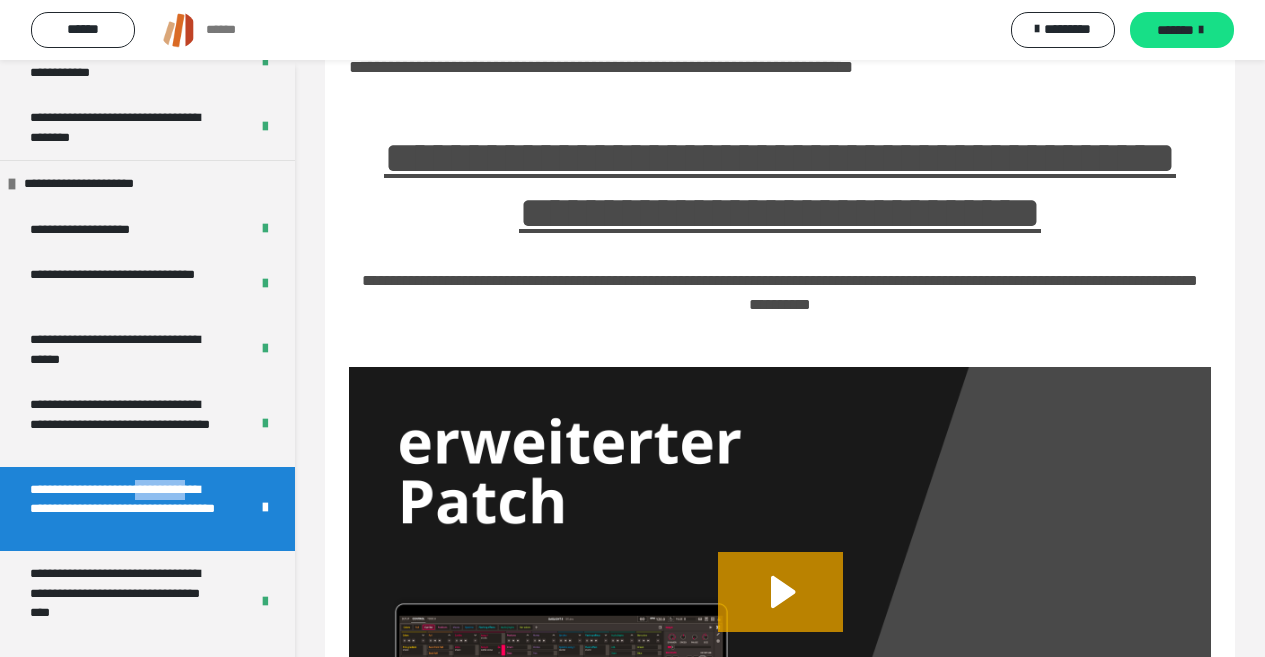 click on "**********" at bounding box center [124, 509] 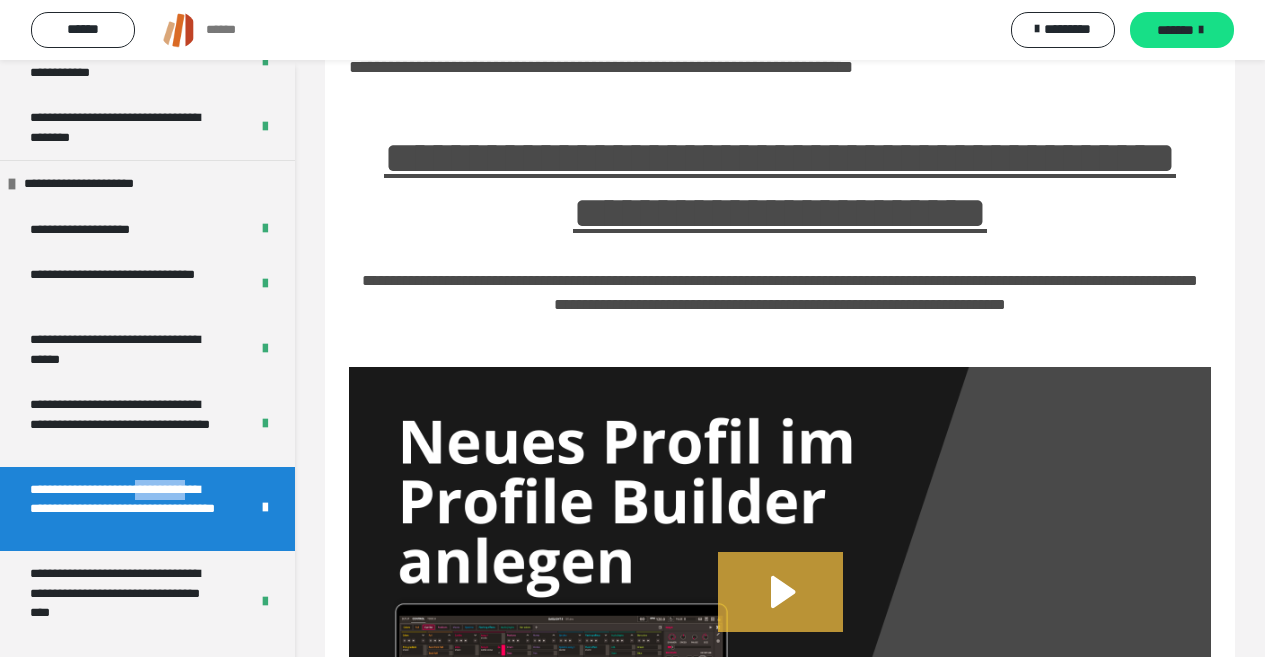 click 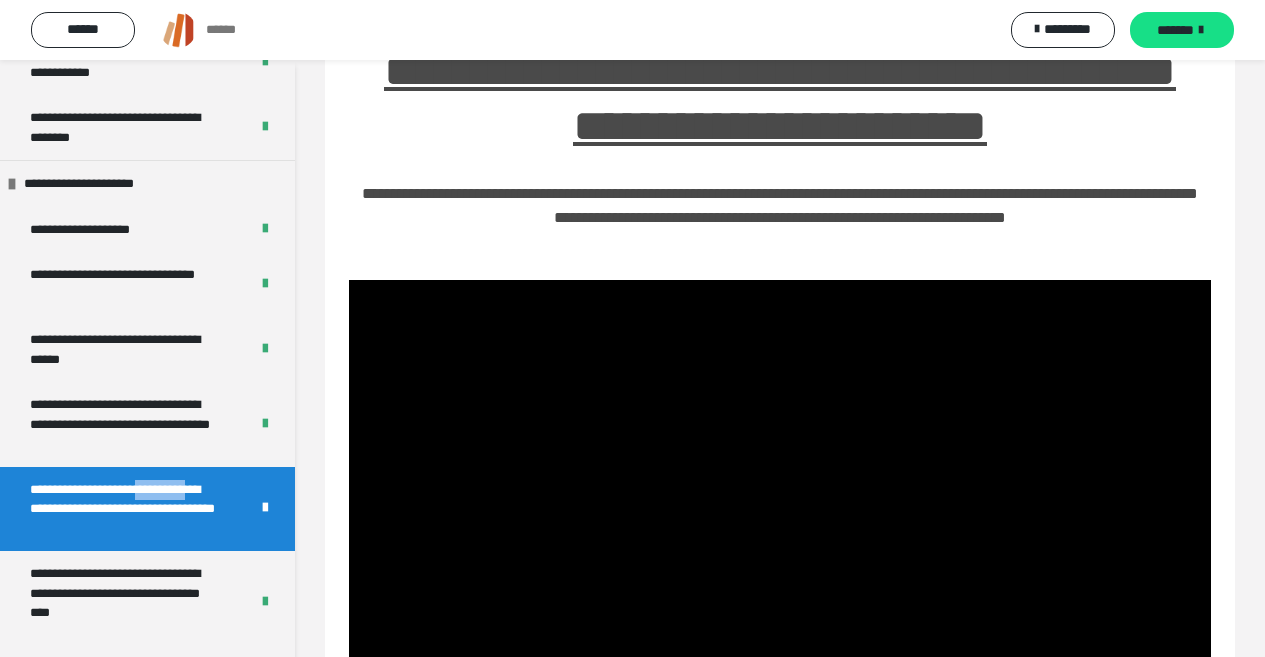 scroll, scrollTop: 300, scrollLeft: 0, axis: vertical 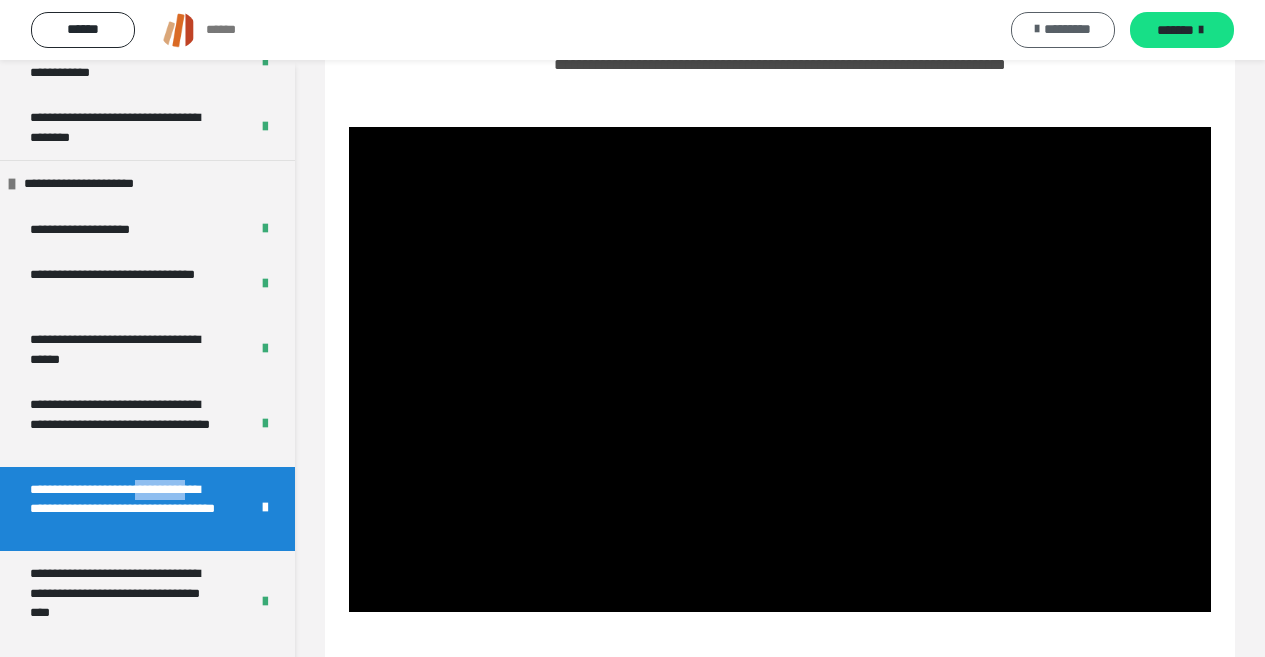 click on "*********" at bounding box center (1067, 29) 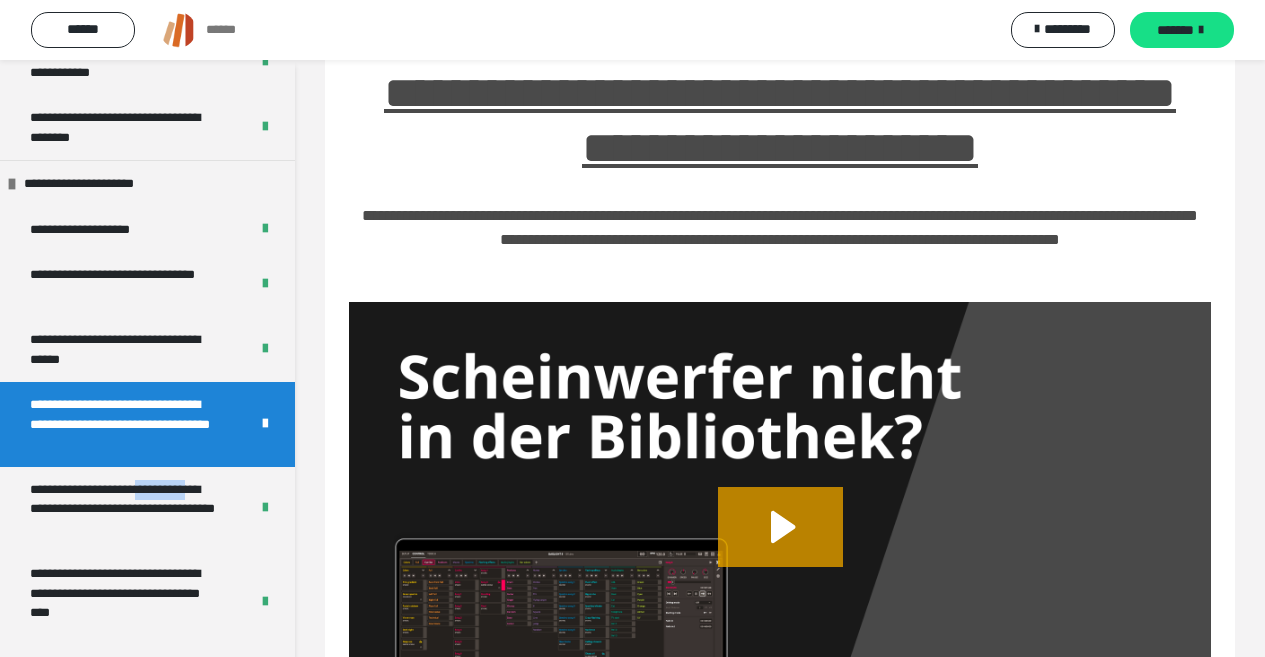 scroll, scrollTop: 160, scrollLeft: 0, axis: vertical 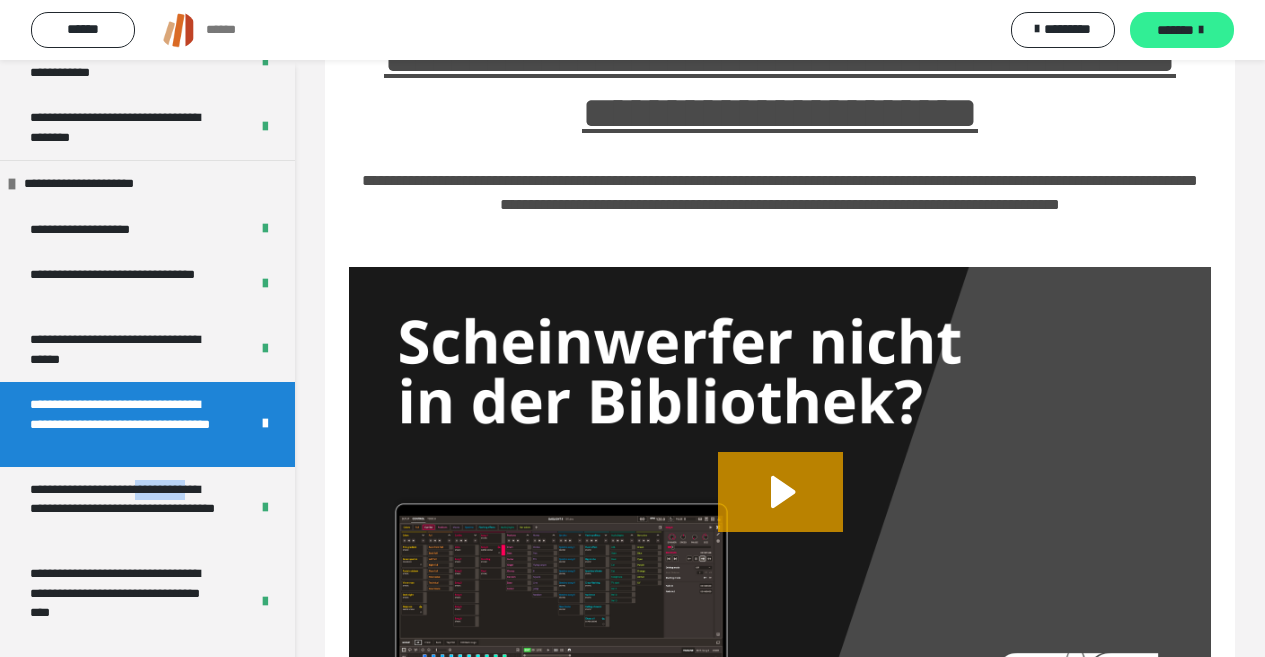 click on "*******" at bounding box center (1175, 30) 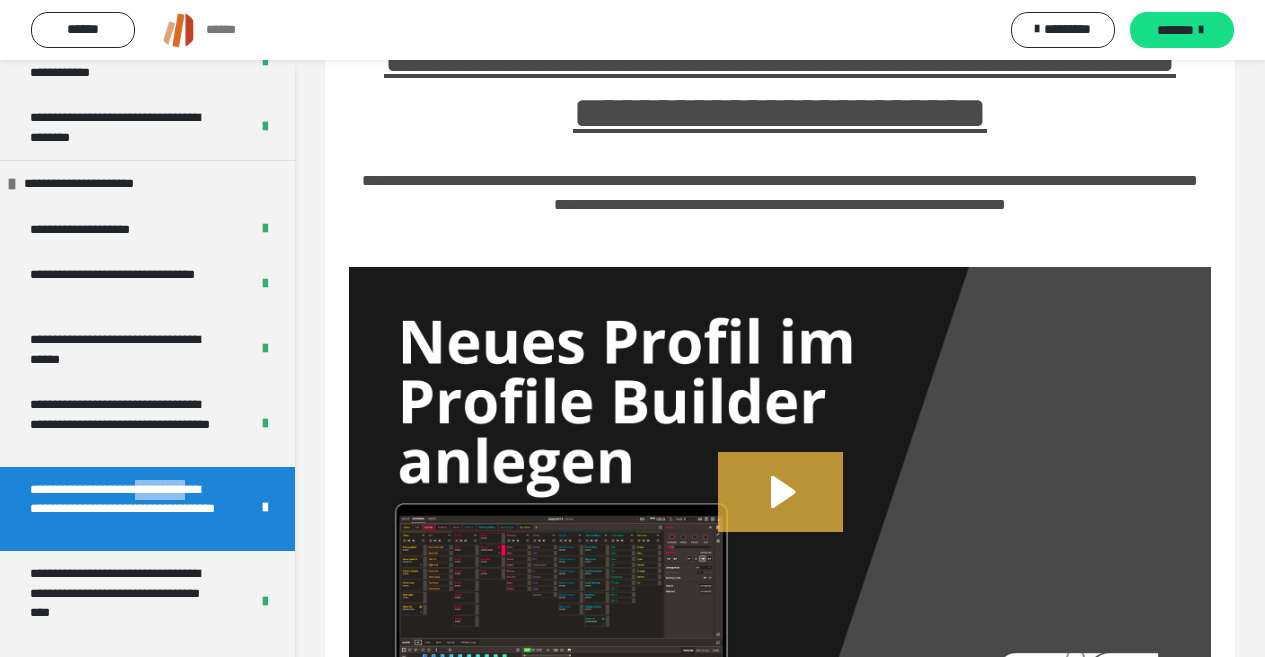 click 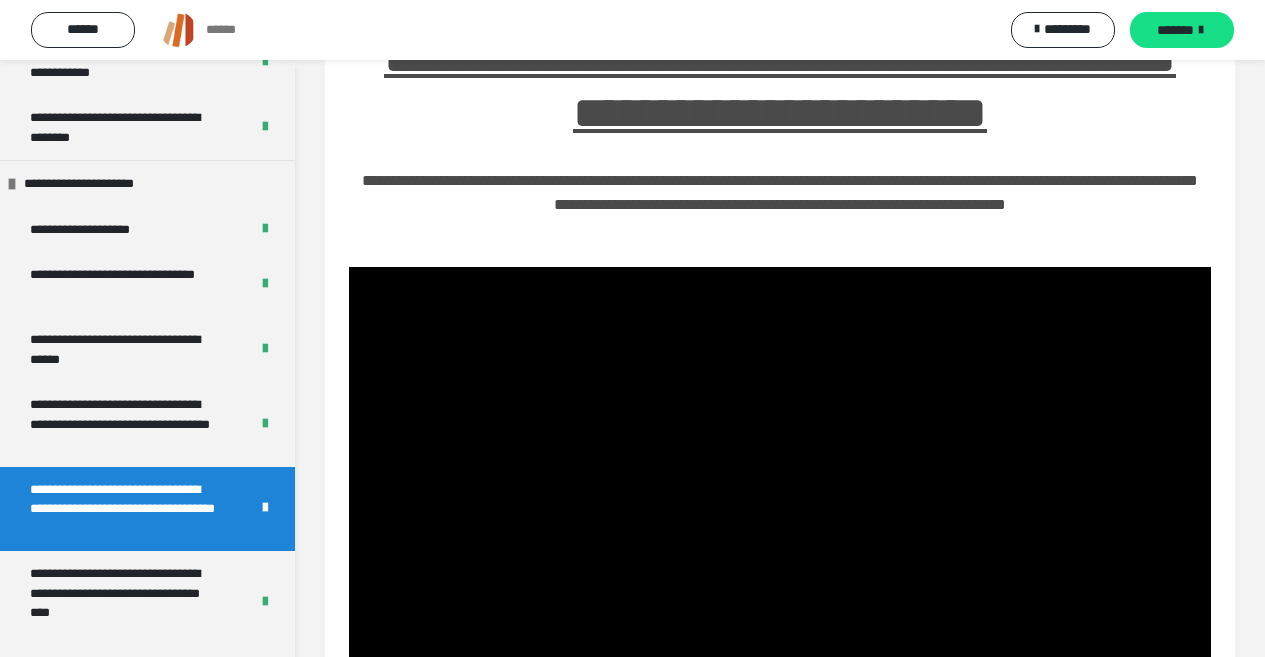 click on "**********" at bounding box center (780, 193) 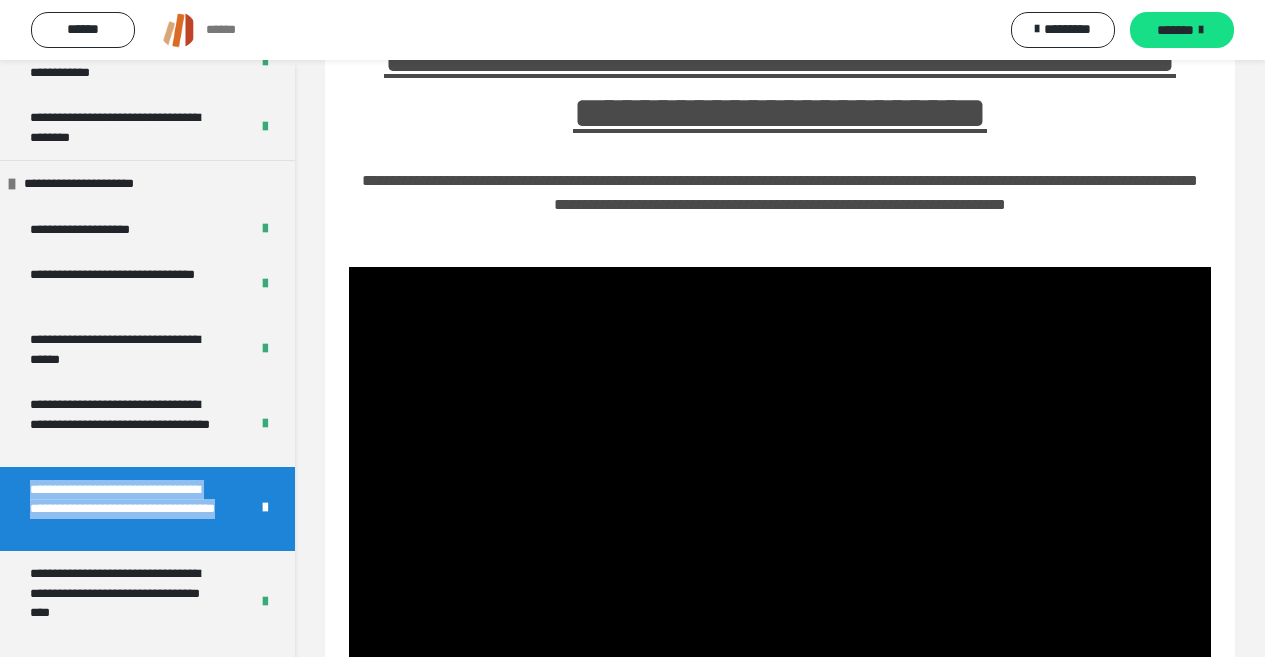 drag, startPoint x: 205, startPoint y: 533, endPoint x: 19, endPoint y: 486, distance: 191.8463 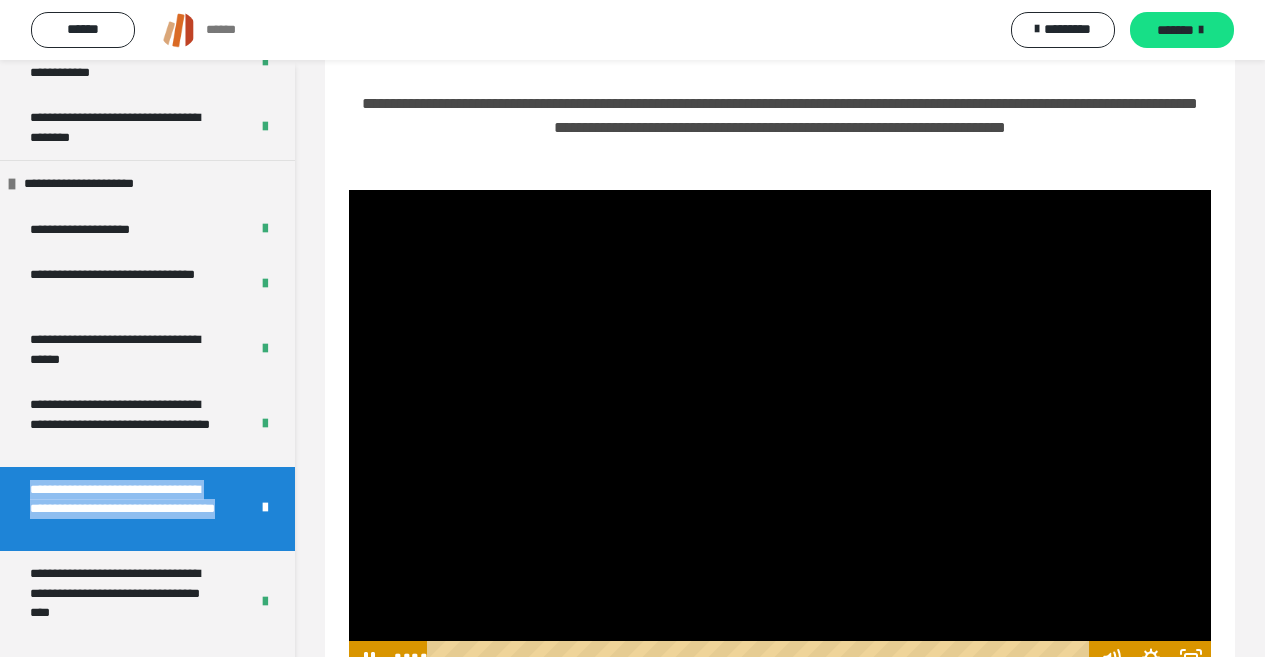 scroll, scrollTop: 260, scrollLeft: 0, axis: vertical 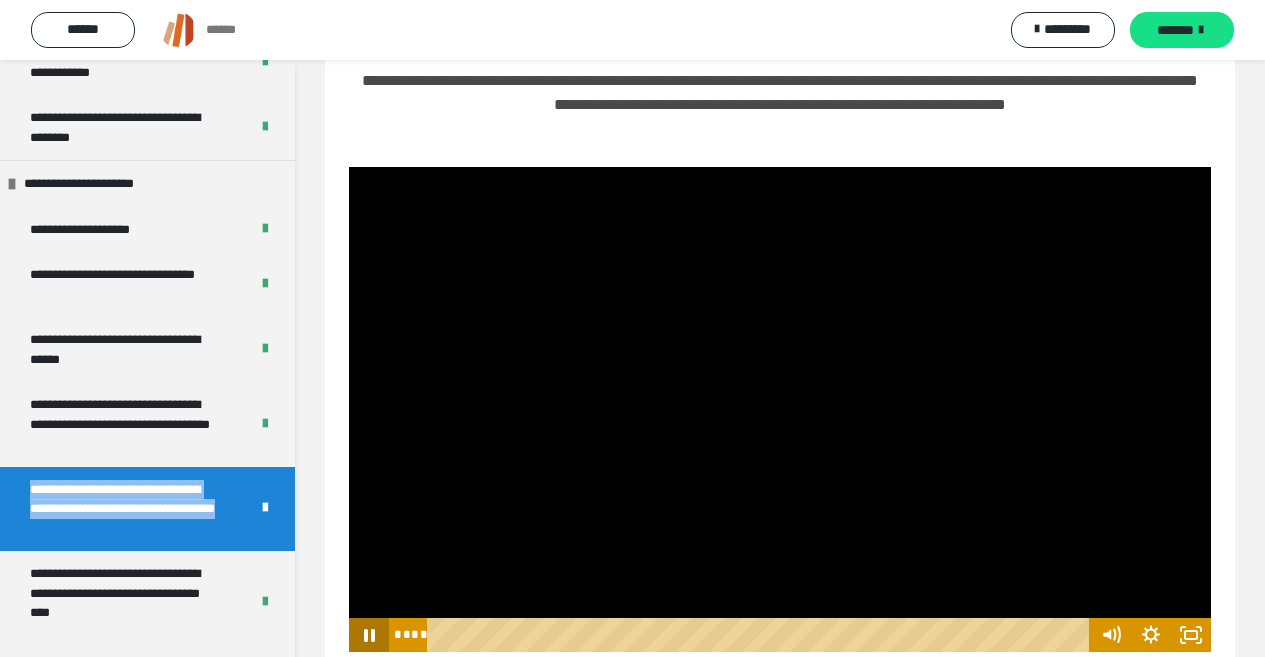 click 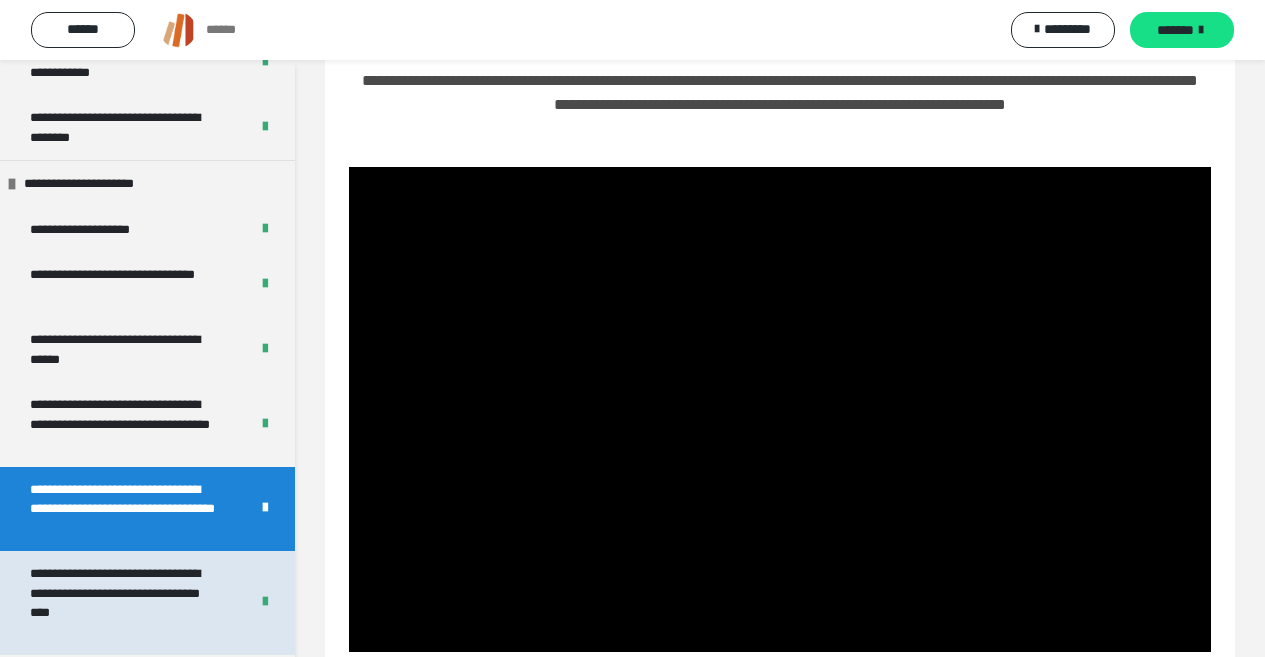 click on "**********" at bounding box center (124, 603) 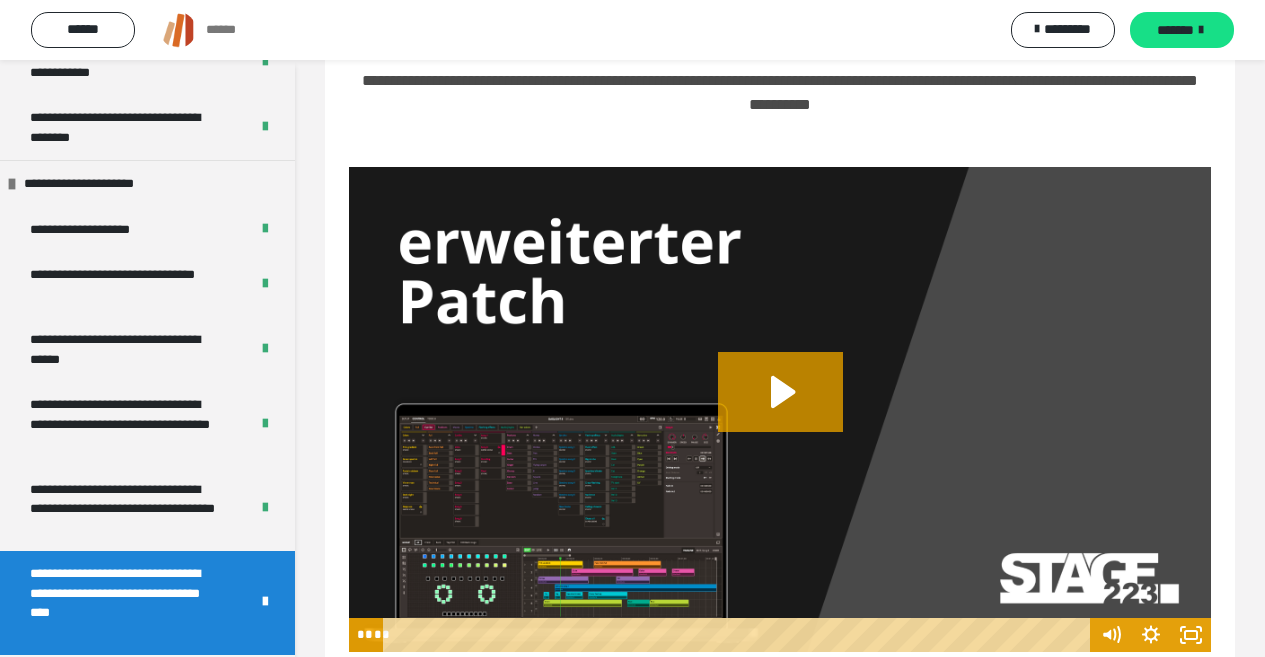 scroll, scrollTop: 60, scrollLeft: 0, axis: vertical 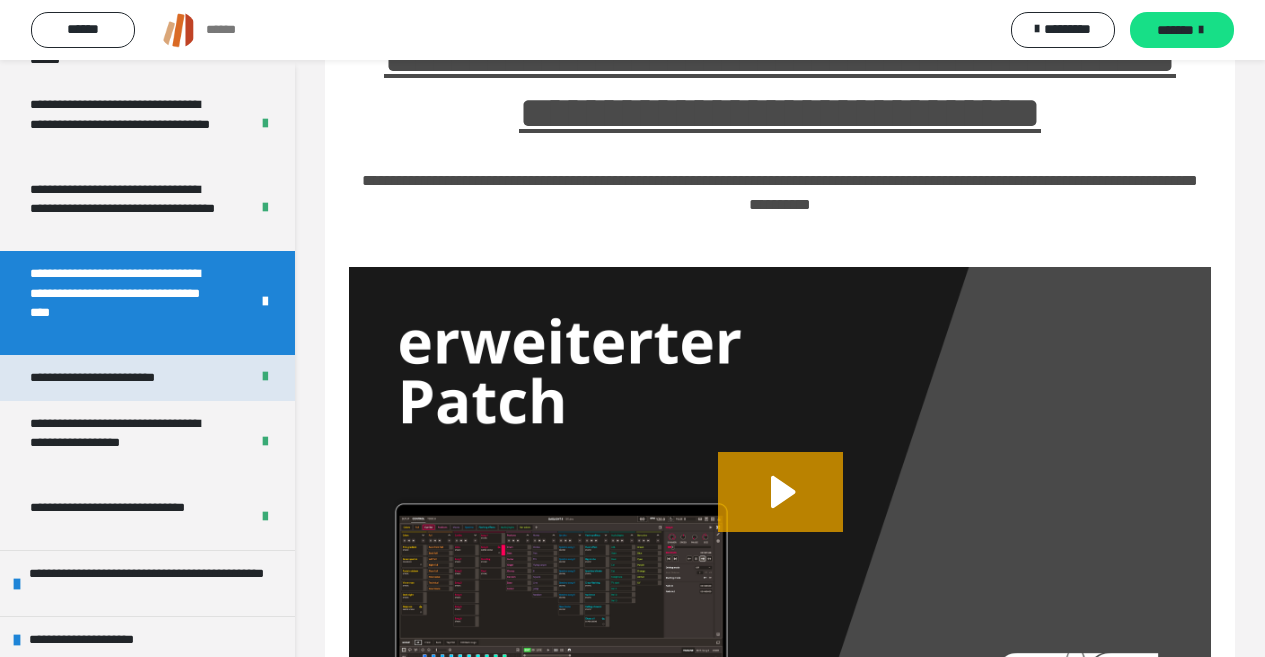 click on "**********" at bounding box center [111, 378] 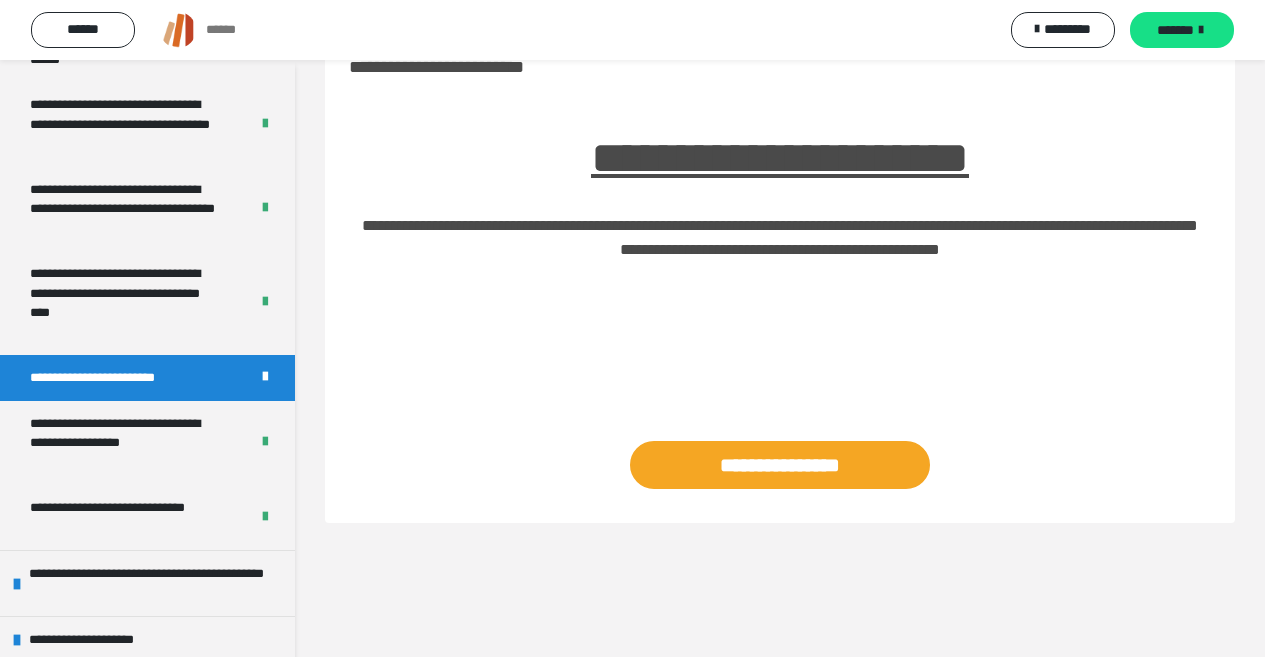 scroll, scrollTop: 60, scrollLeft: 0, axis: vertical 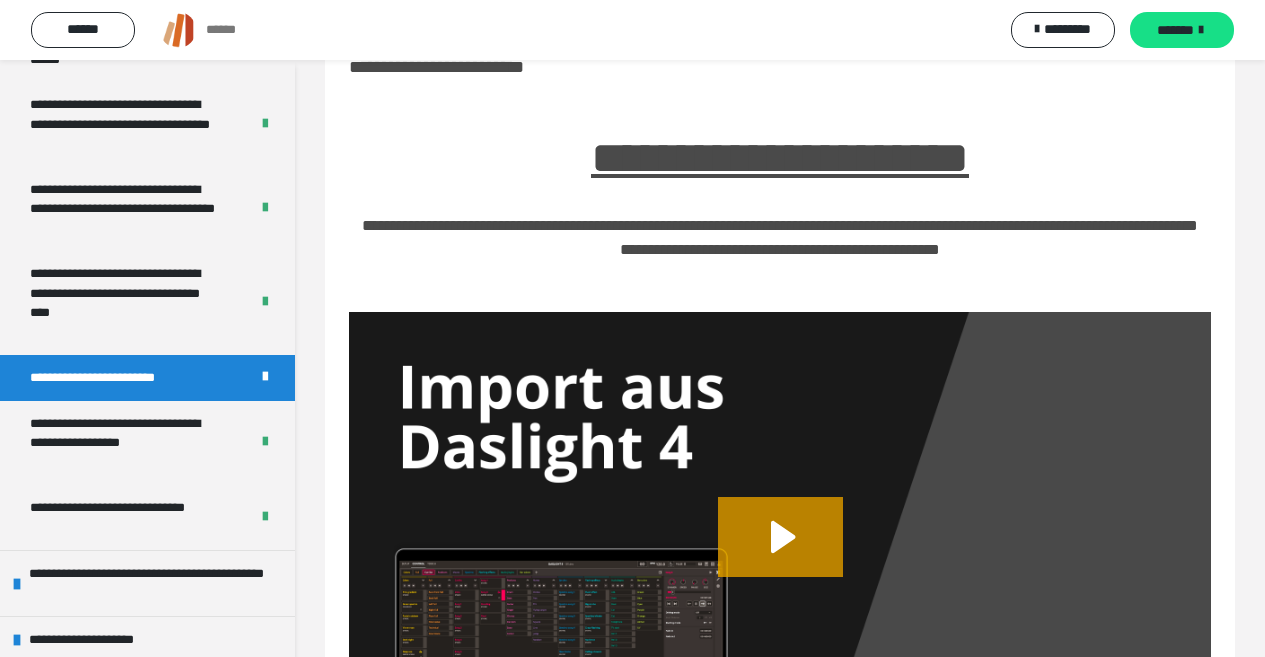 click on "**********" at bounding box center [111, 378] 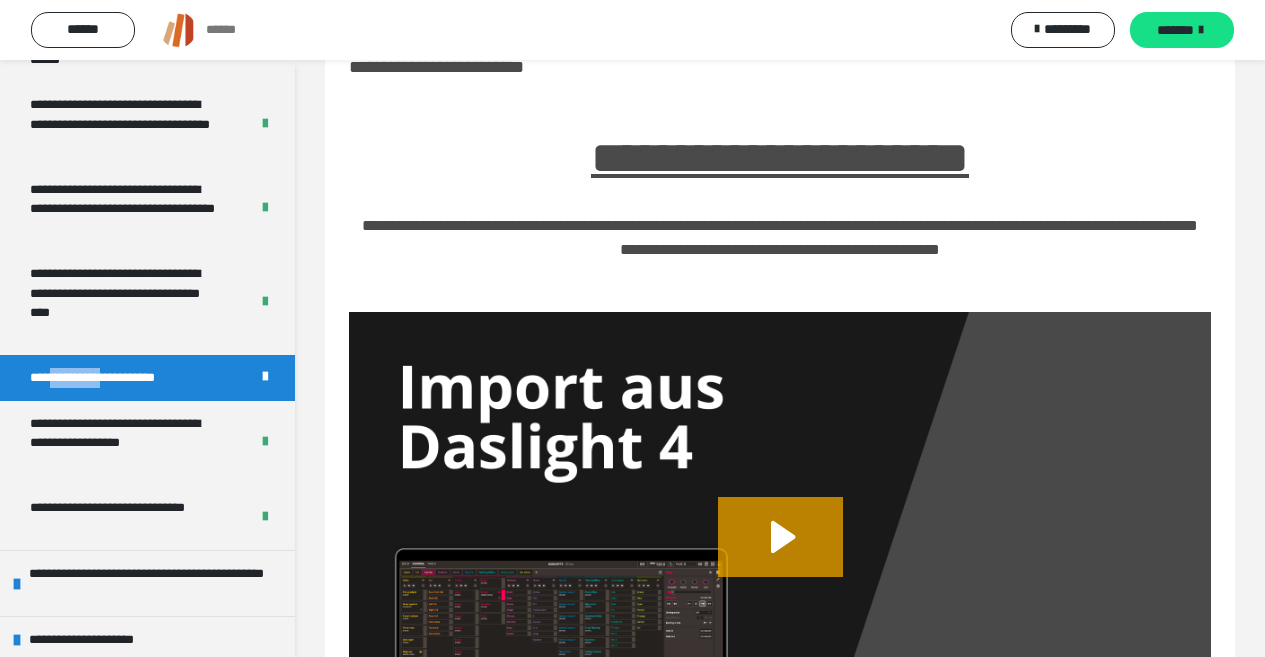 drag, startPoint x: 50, startPoint y: 377, endPoint x: 120, endPoint y: 377, distance: 70 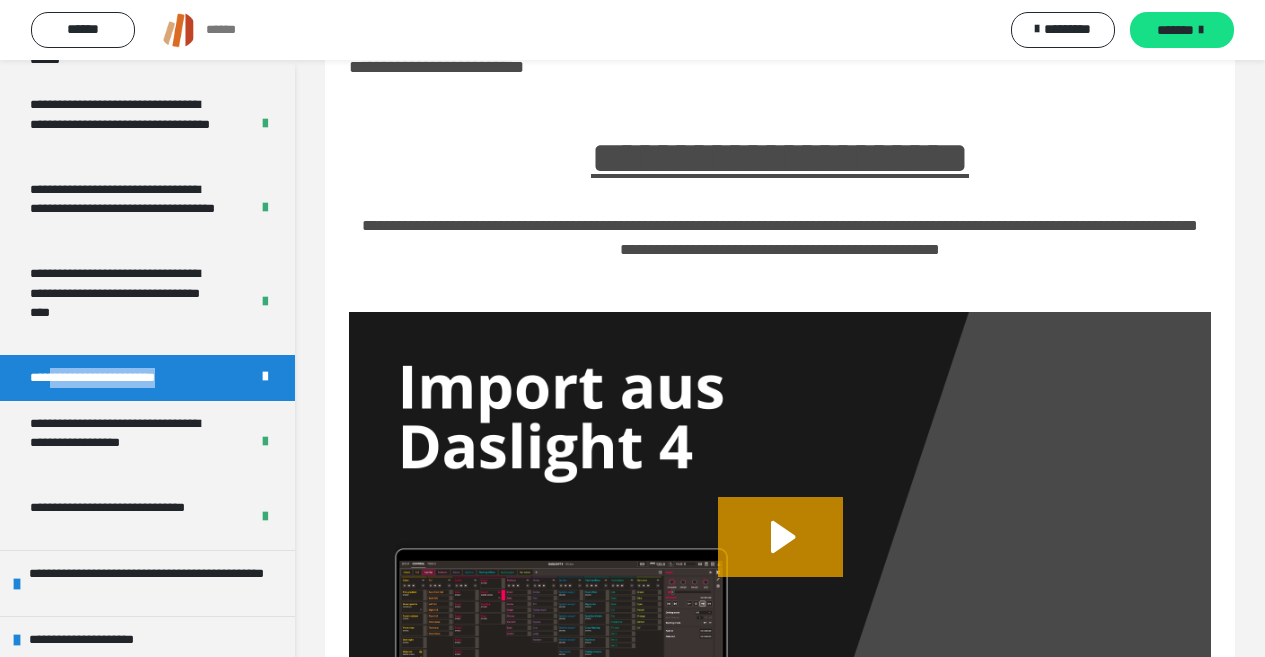 drag, startPoint x: 120, startPoint y: 377, endPoint x: 51, endPoint y: 381, distance: 69.115845 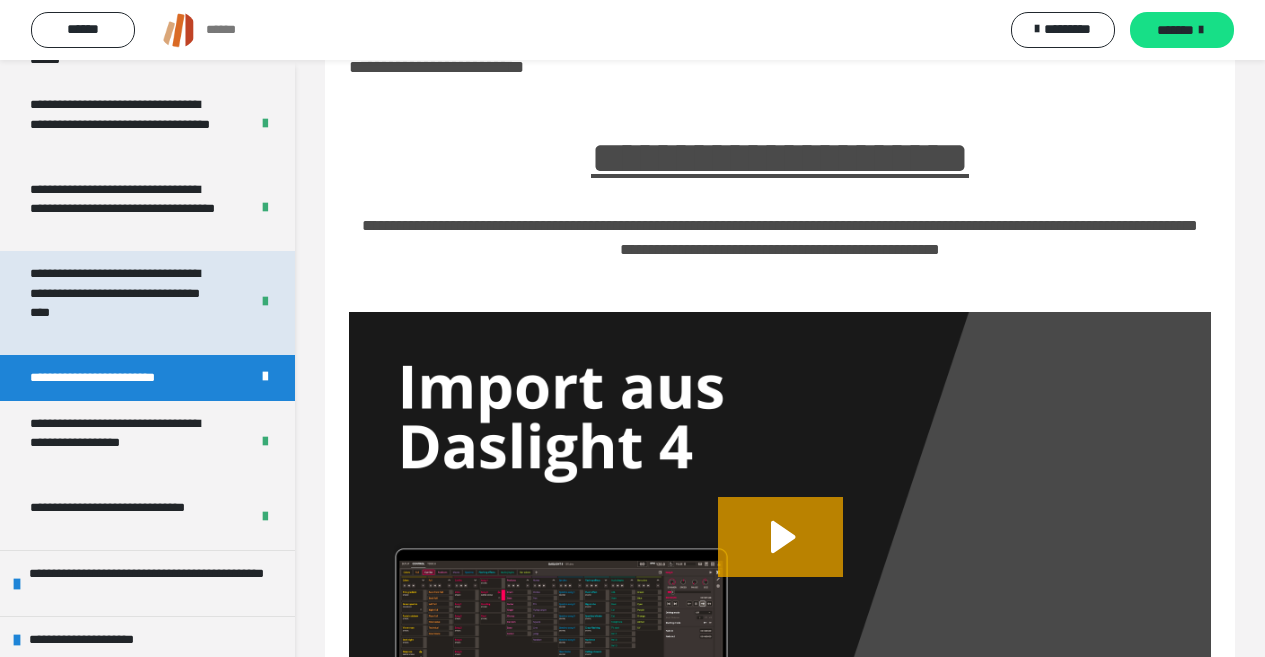 click on "**********" at bounding box center [124, 303] 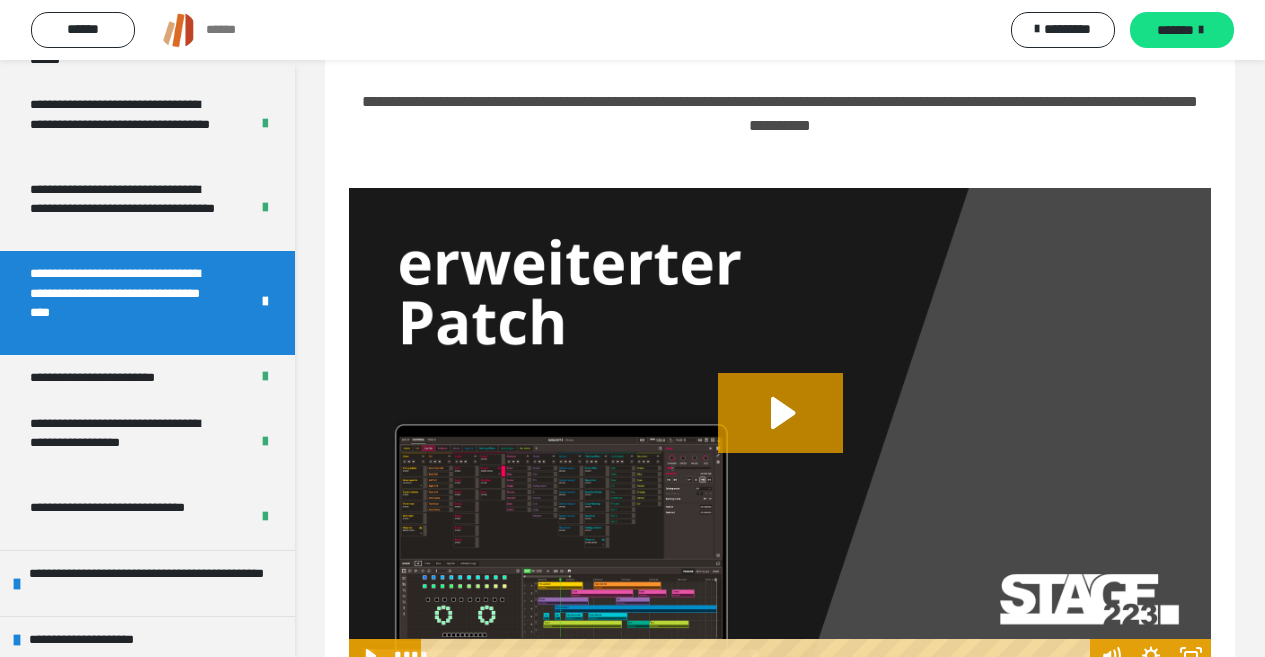 scroll, scrollTop: 260, scrollLeft: 0, axis: vertical 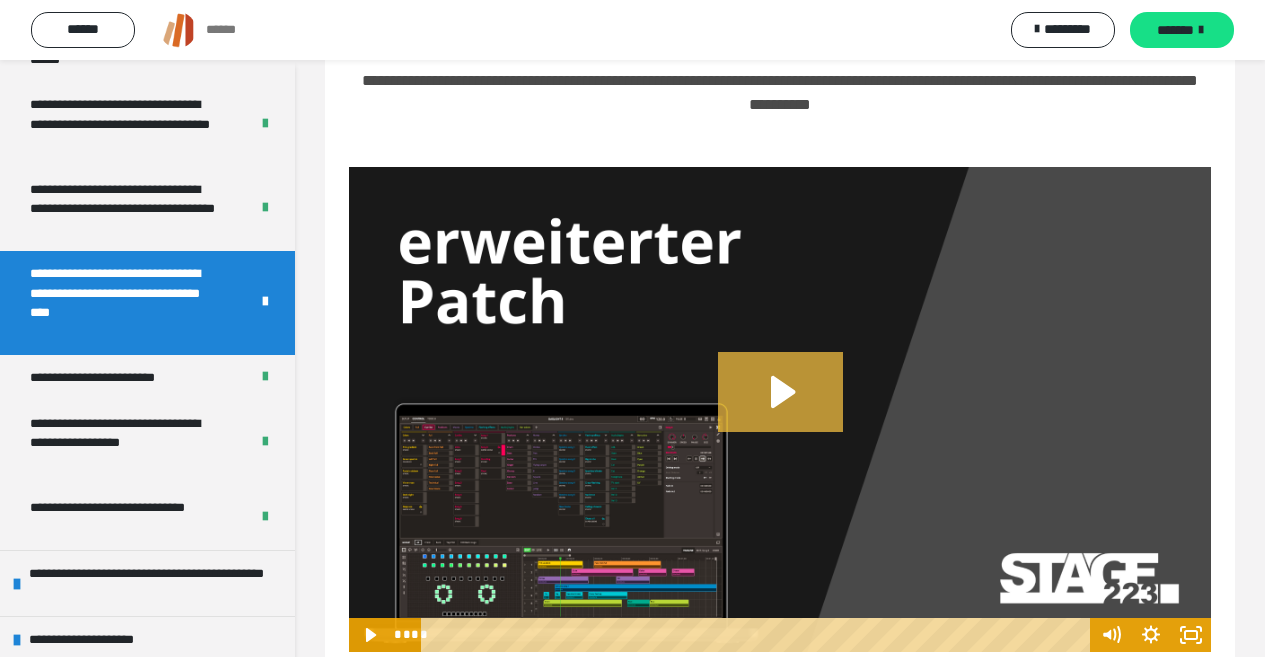 click 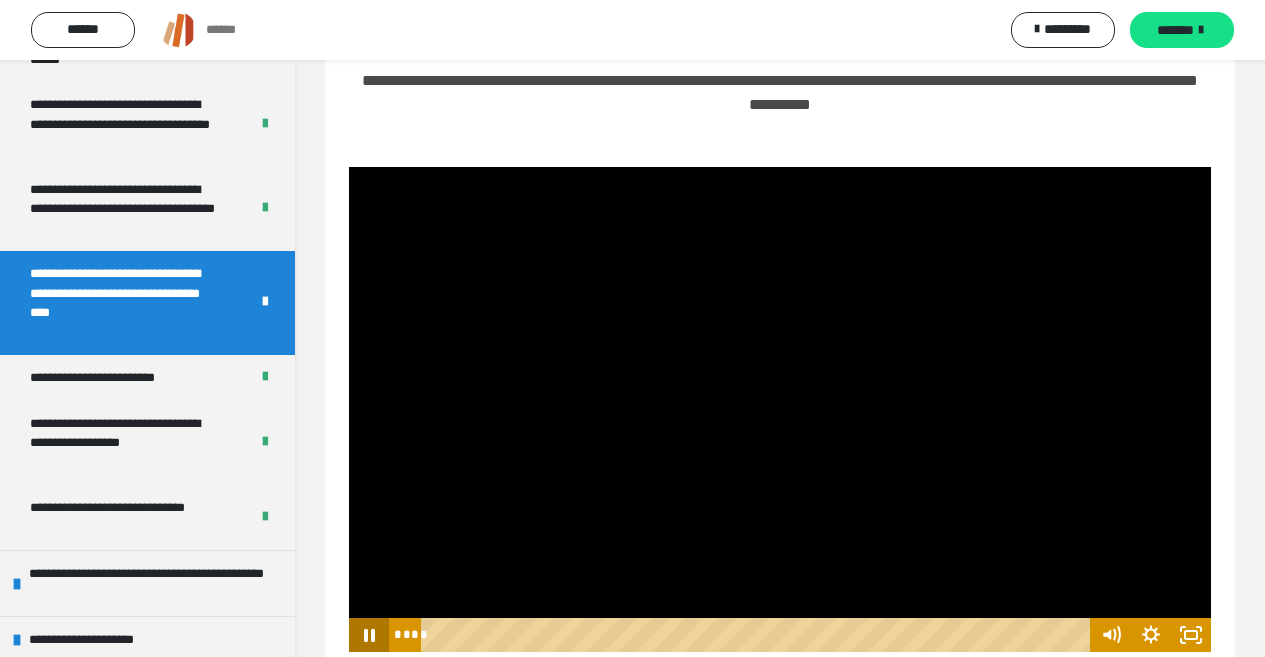 click 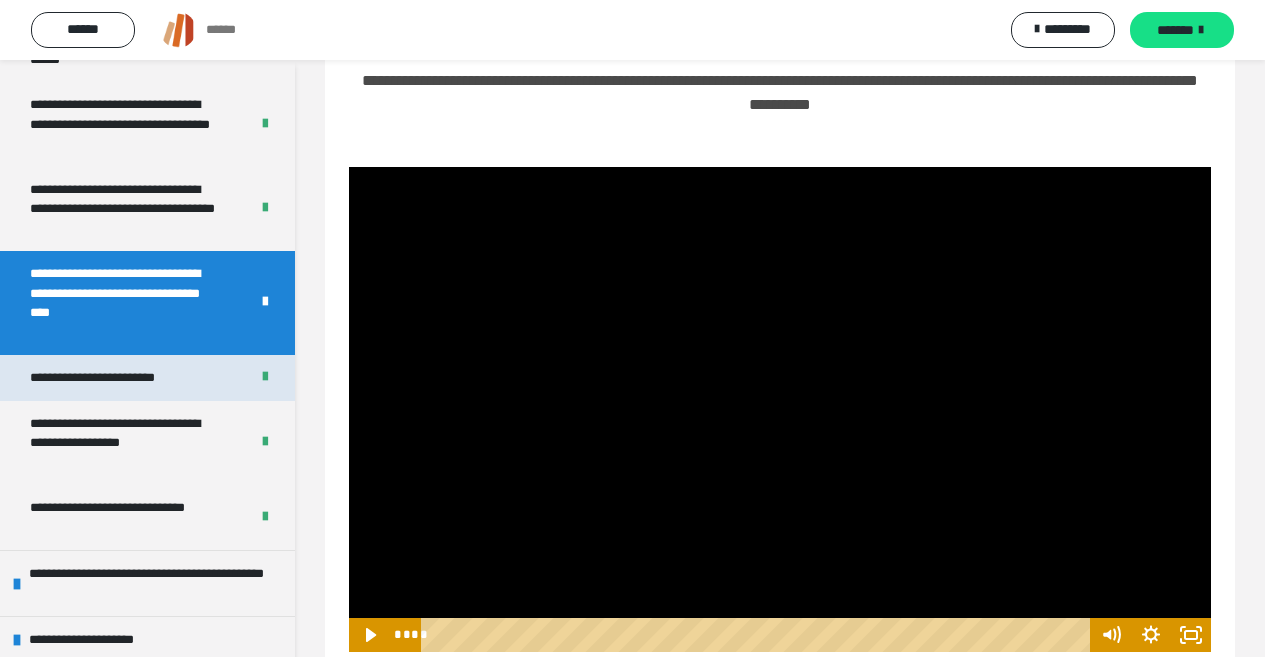 click on "**********" at bounding box center (111, 378) 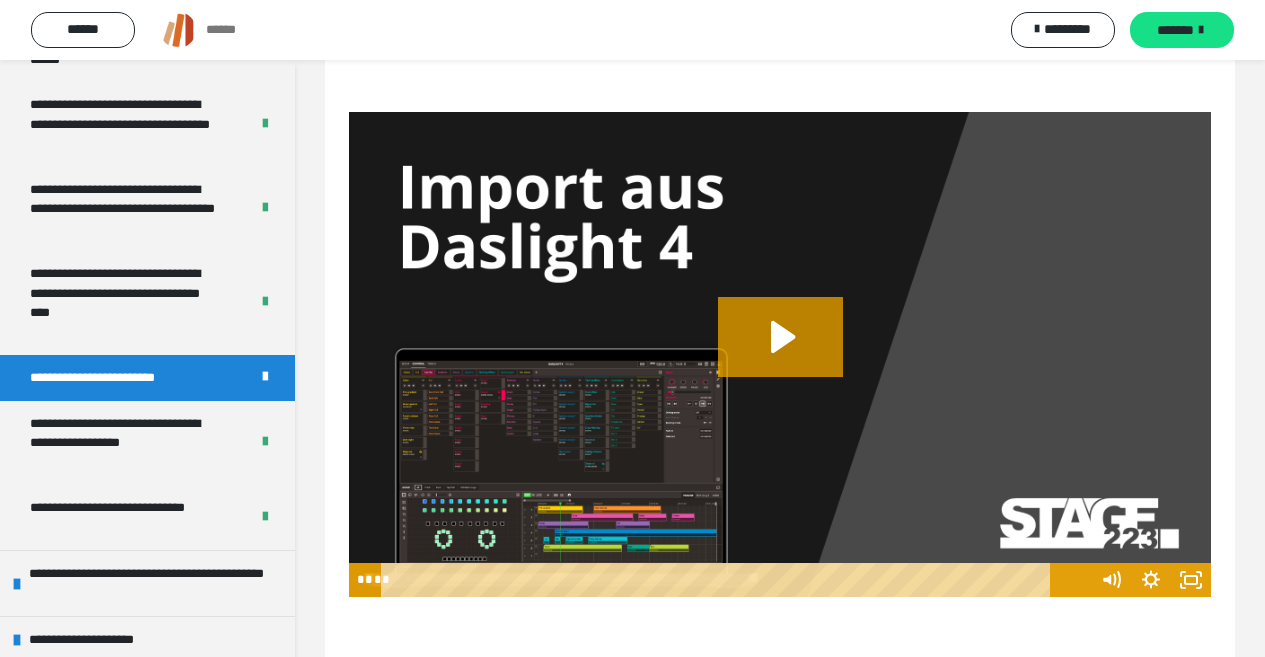 scroll, scrollTop: 60, scrollLeft: 0, axis: vertical 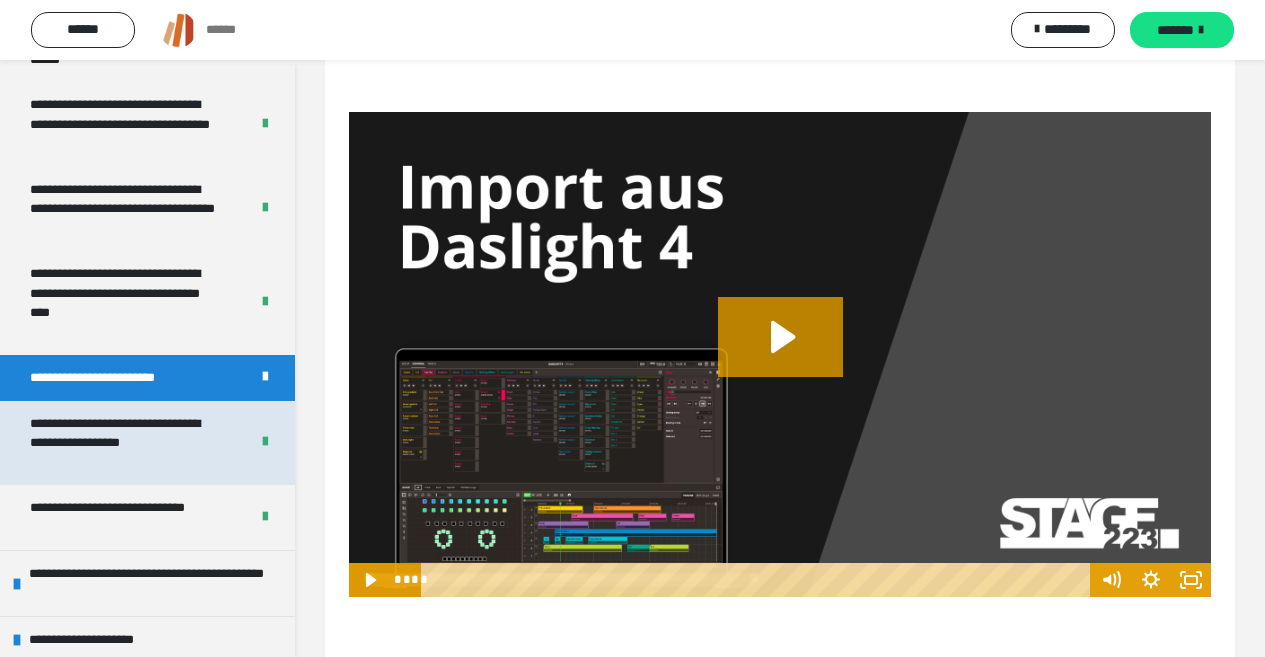 click on "**********" at bounding box center [124, 443] 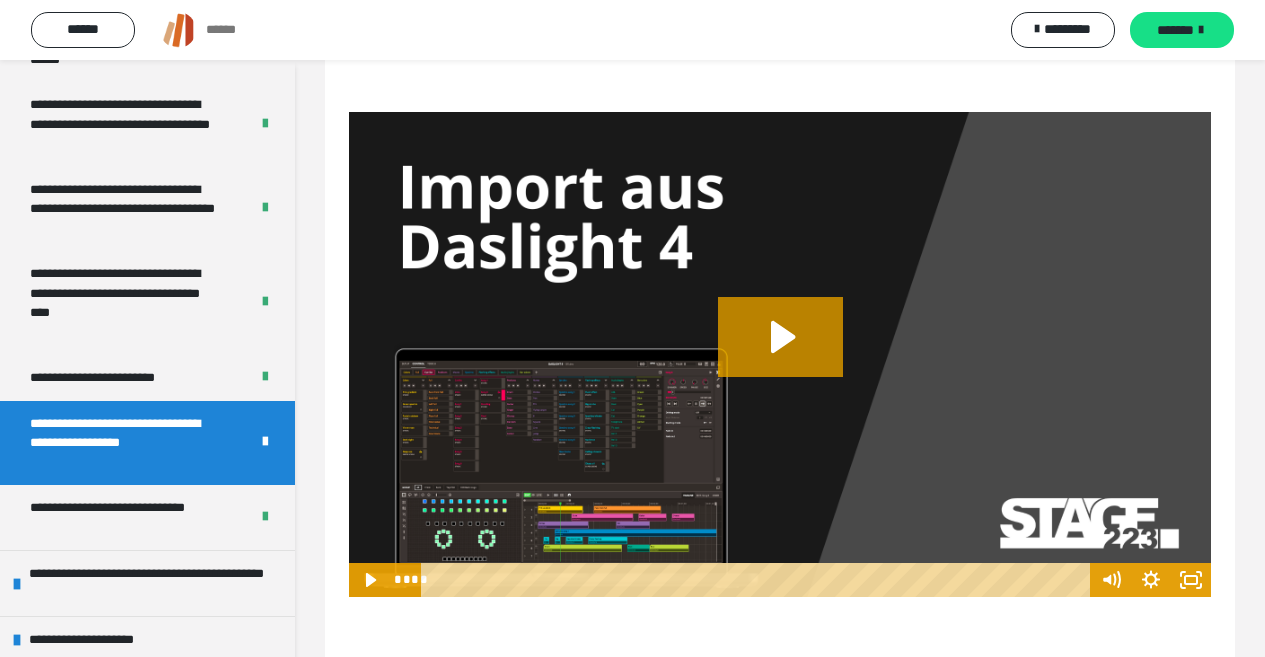 scroll, scrollTop: 60, scrollLeft: 0, axis: vertical 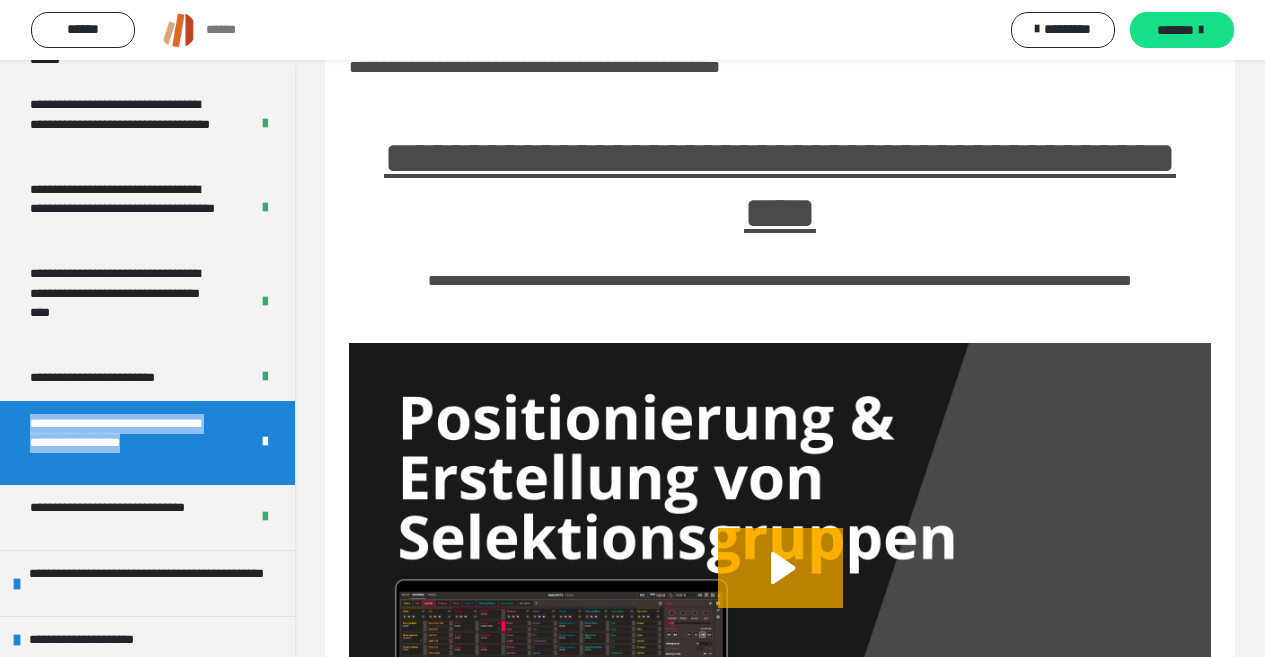 drag, startPoint x: 181, startPoint y: 470, endPoint x: 19, endPoint y: 414, distance: 171.40594 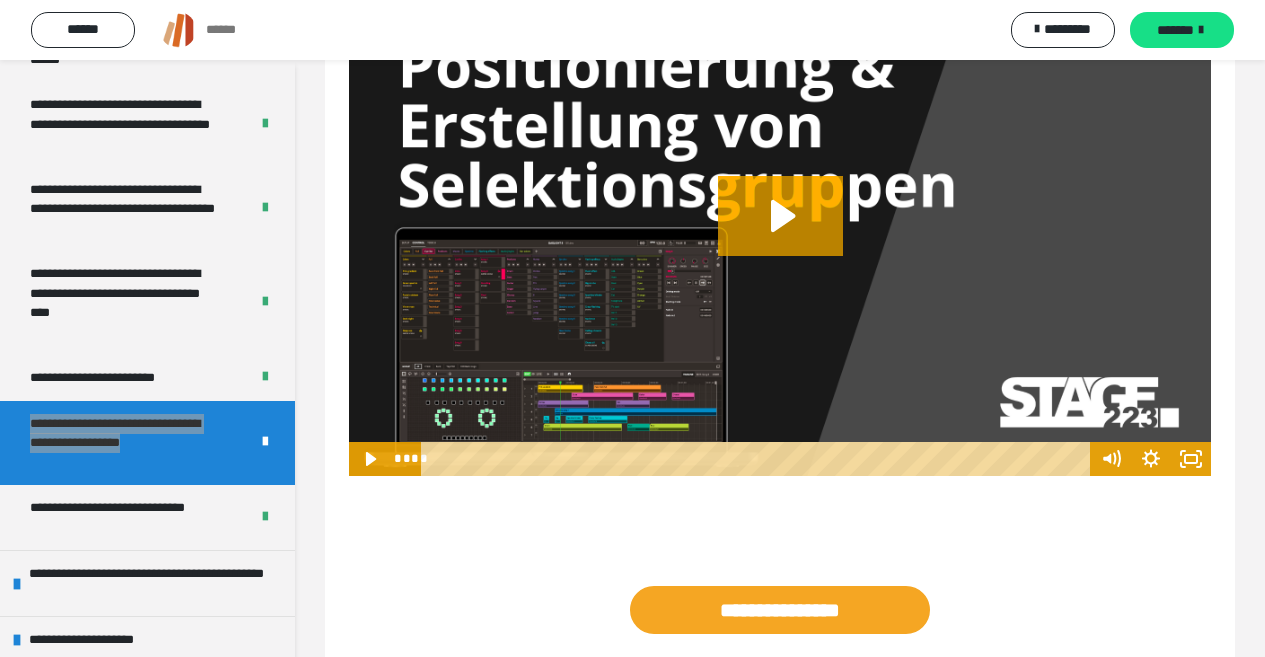 scroll, scrollTop: 460, scrollLeft: 0, axis: vertical 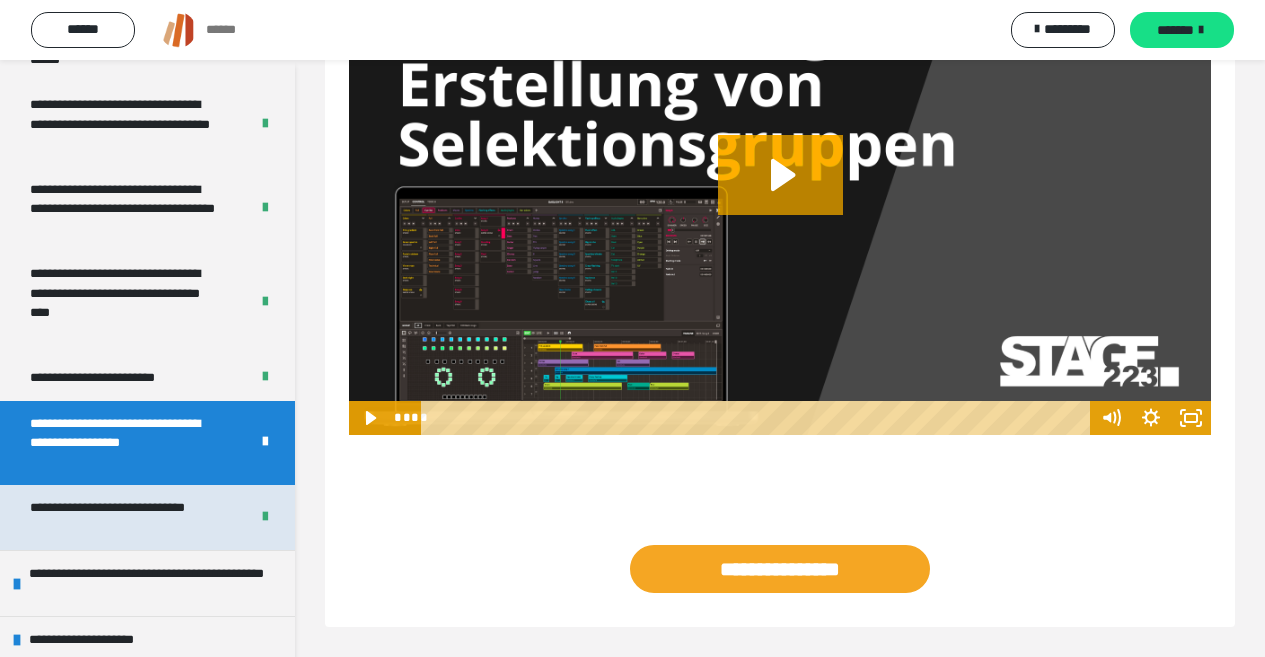 click on "**********" at bounding box center (124, 517) 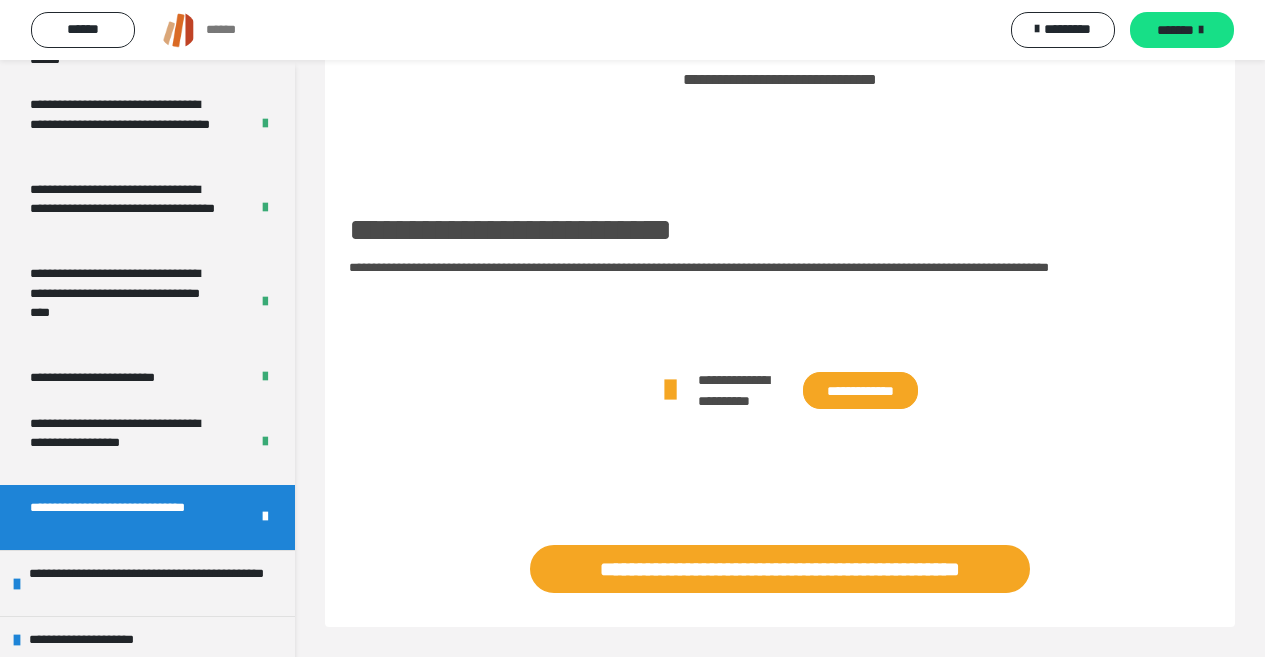 scroll, scrollTop: 278, scrollLeft: 0, axis: vertical 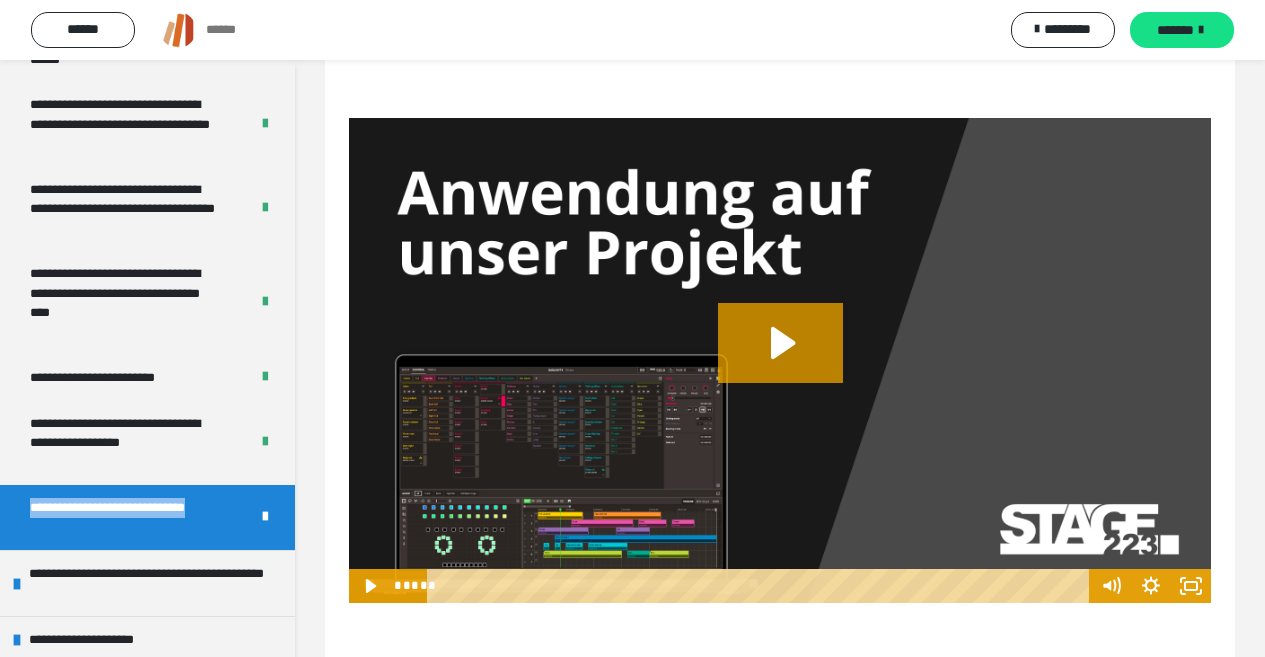 drag, startPoint x: 157, startPoint y: 526, endPoint x: 19, endPoint y: 500, distance: 140.42792 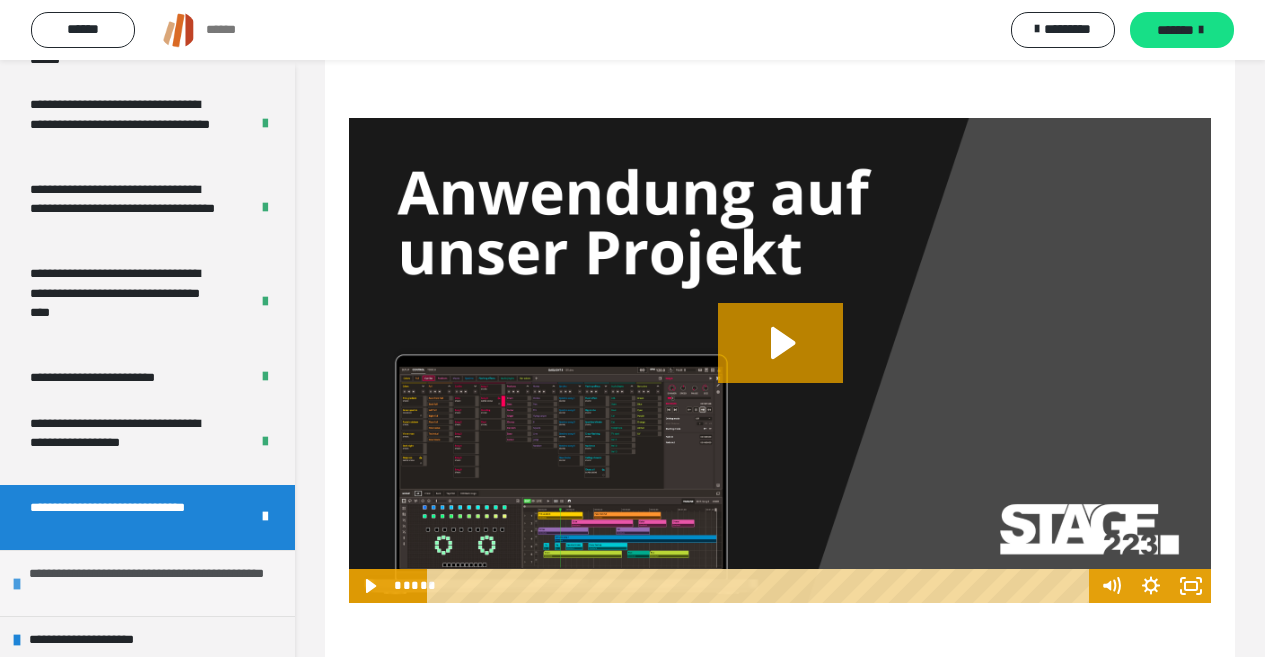 click on "**********" at bounding box center [149, 583] 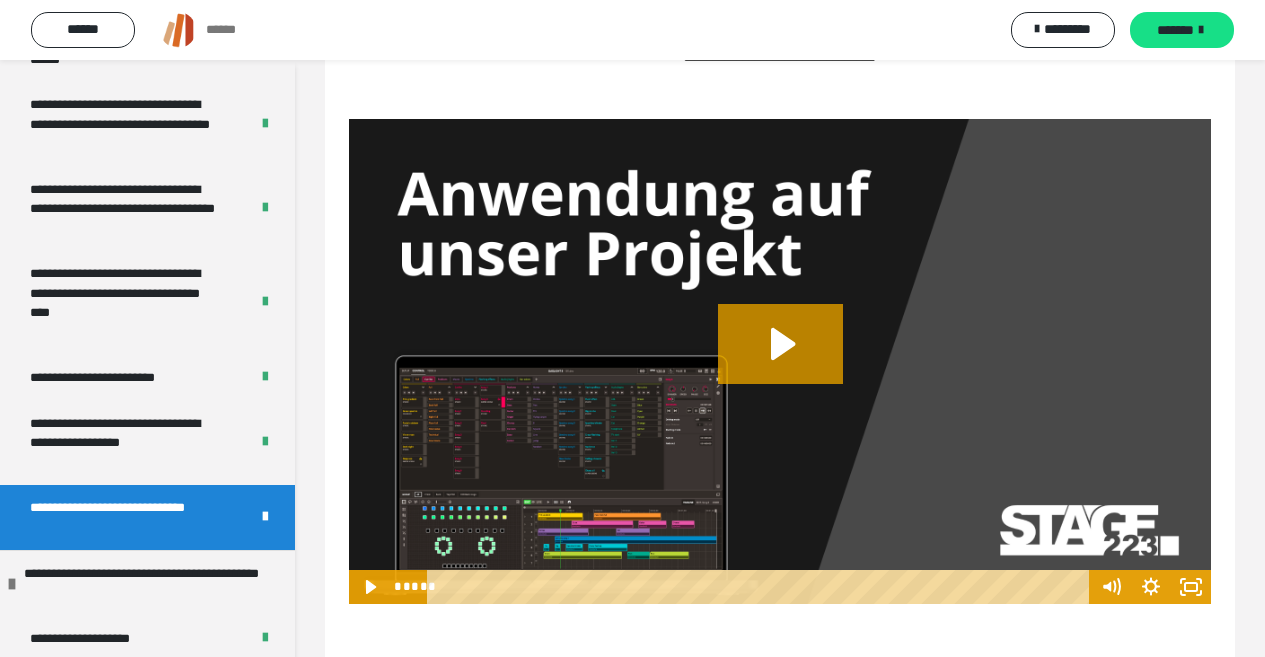 scroll, scrollTop: 278, scrollLeft: 0, axis: vertical 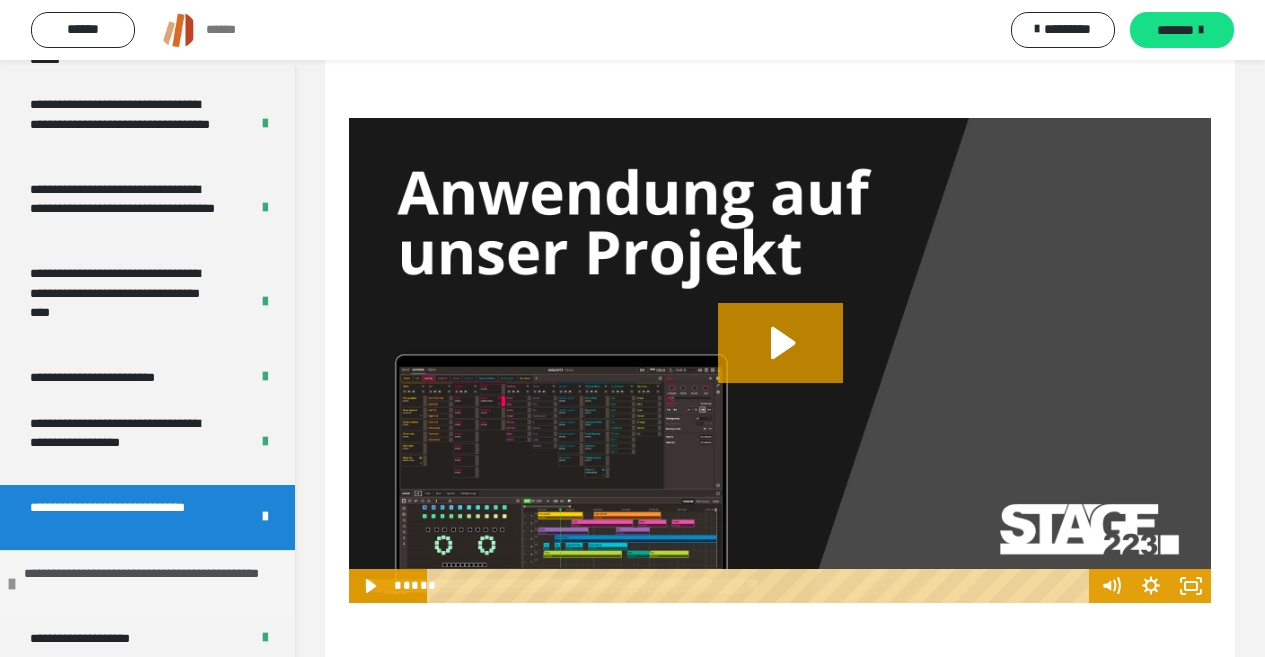click on "**********" at bounding box center [144, 583] 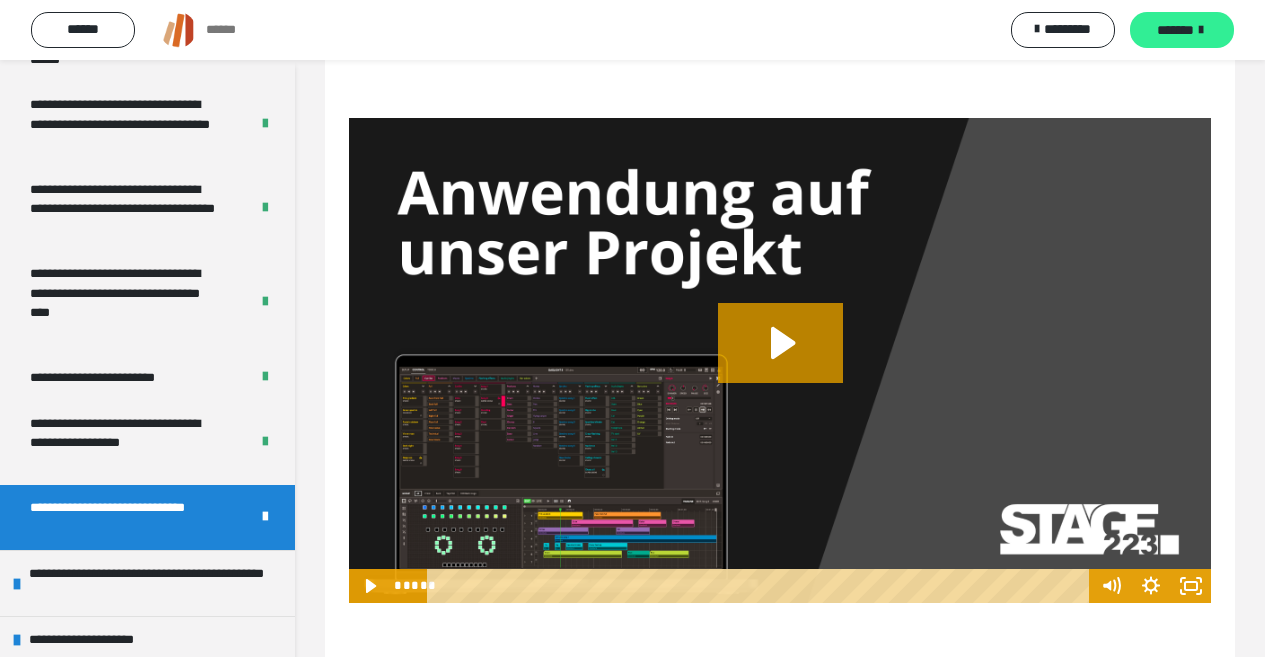 click on "*******" at bounding box center [1175, 30] 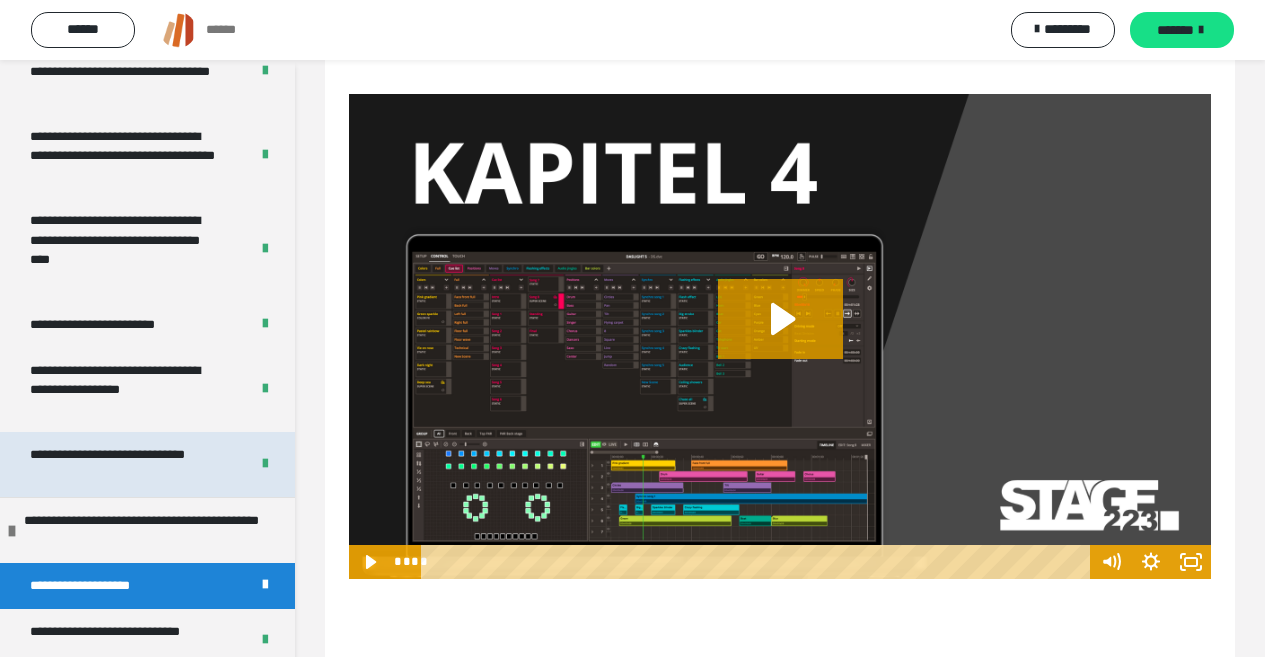 scroll, scrollTop: 900, scrollLeft: 0, axis: vertical 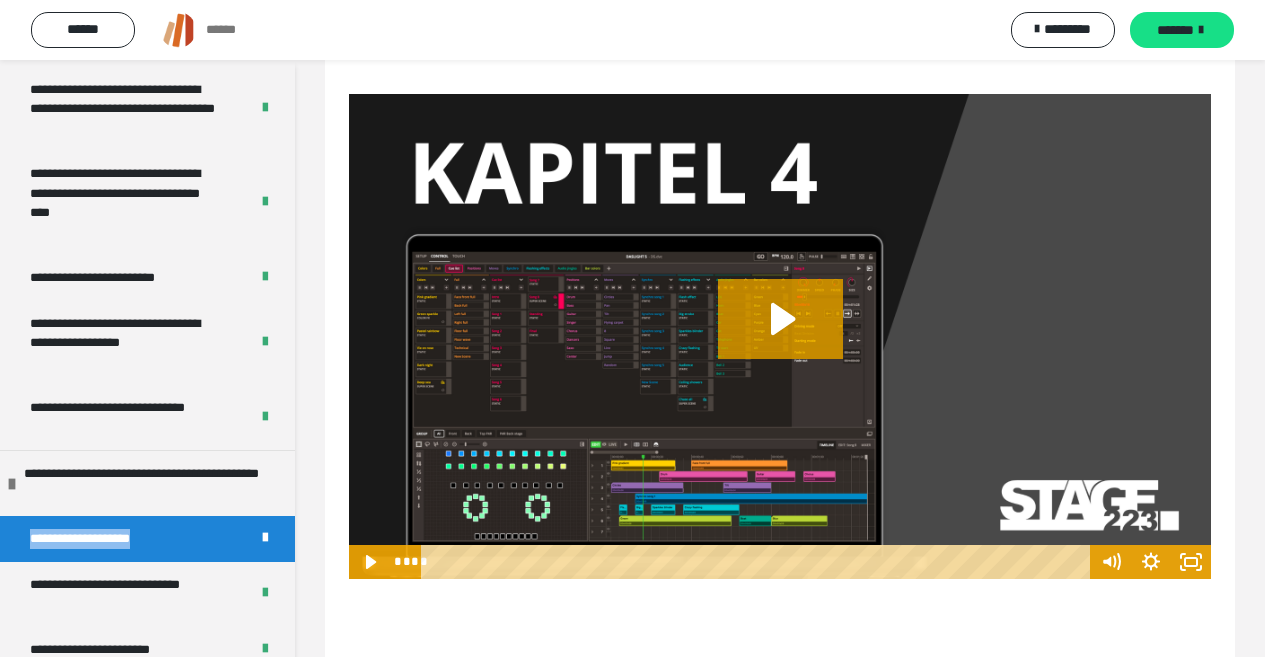drag, startPoint x: 176, startPoint y: 535, endPoint x: 22, endPoint y: 550, distance: 154.72879 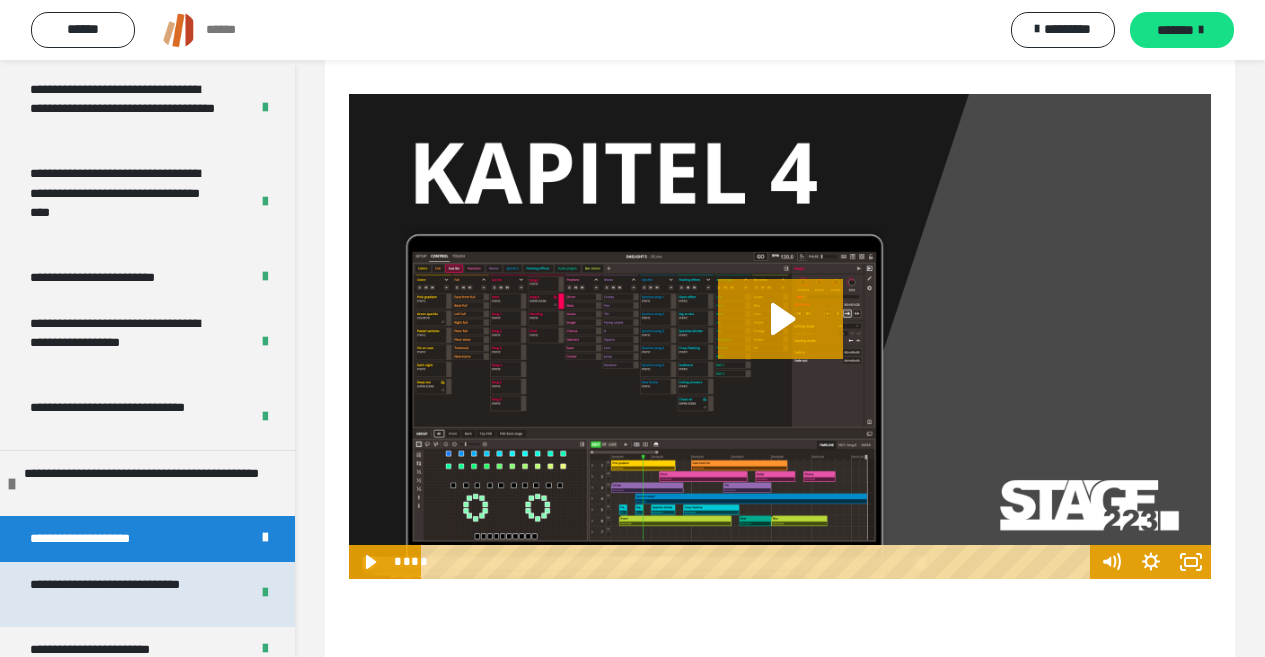 click on "**********" at bounding box center (124, 594) 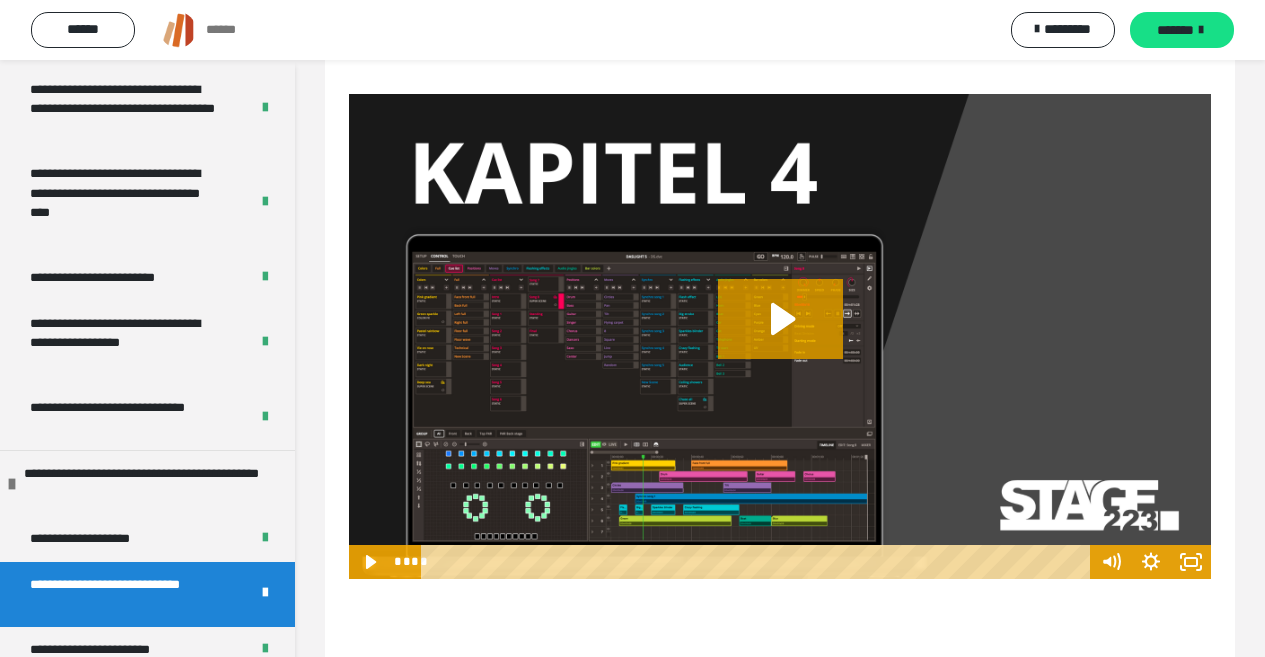 scroll, scrollTop: 60, scrollLeft: 0, axis: vertical 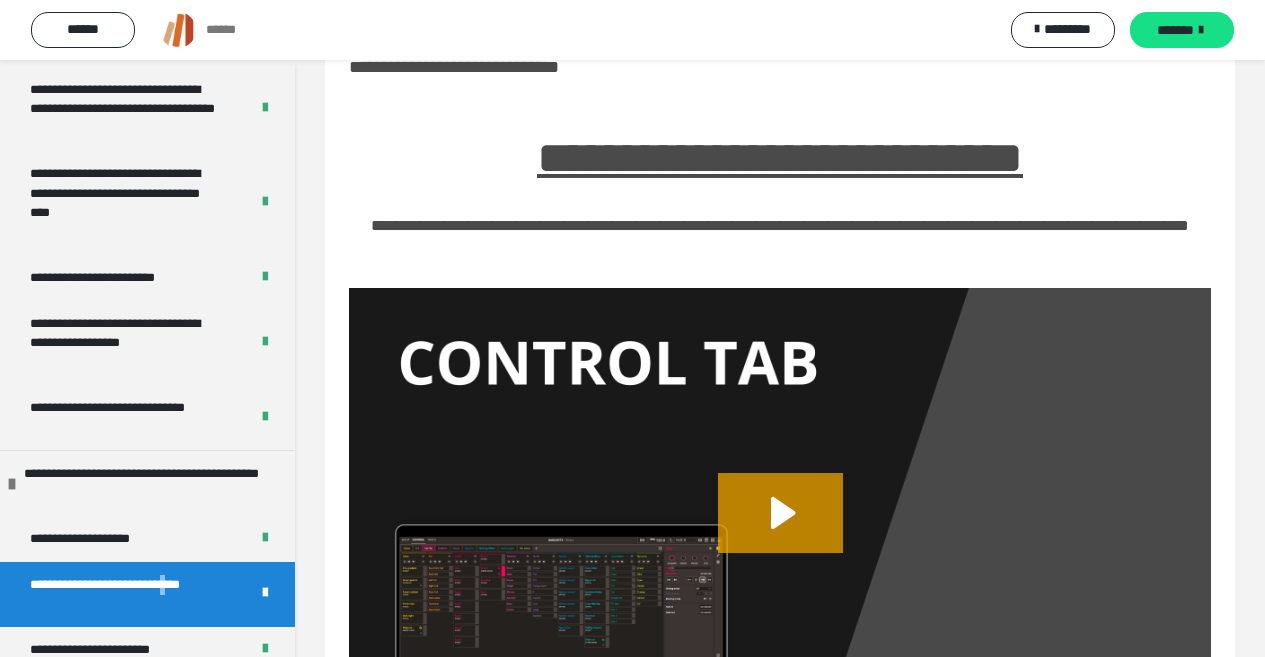 drag, startPoint x: 217, startPoint y: 586, endPoint x: 27, endPoint y: 602, distance: 190.6725 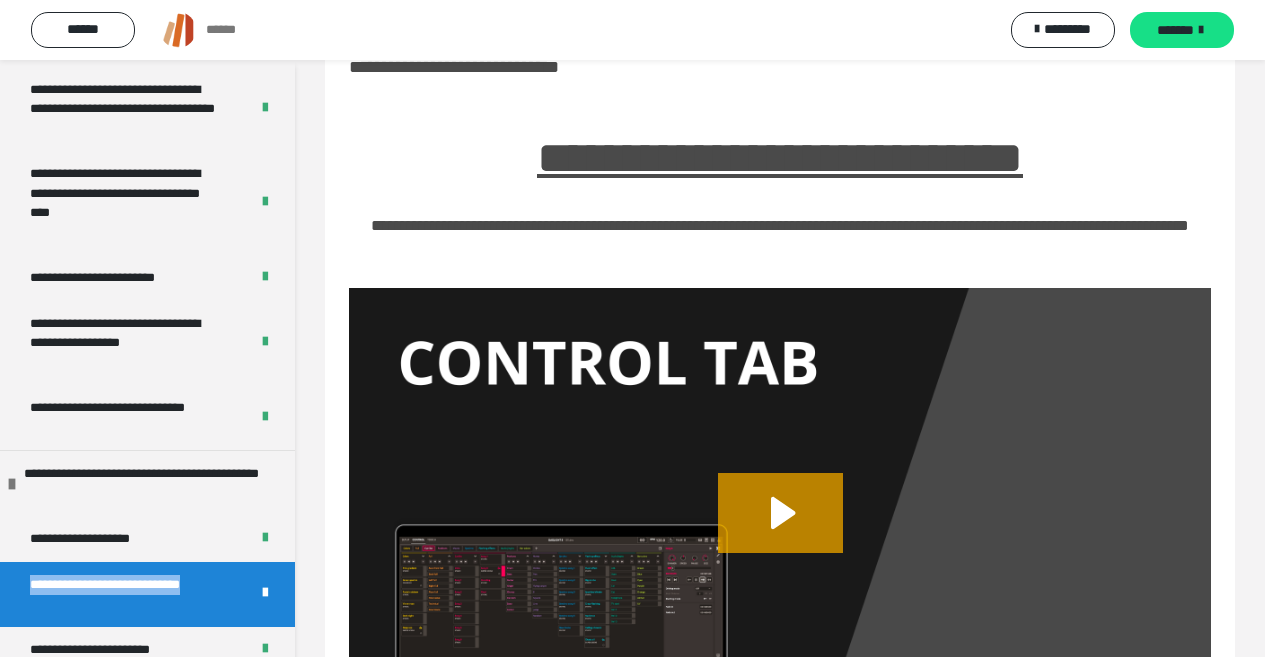 drag, startPoint x: 73, startPoint y: 613, endPoint x: 16, endPoint y: 572, distance: 70.21396 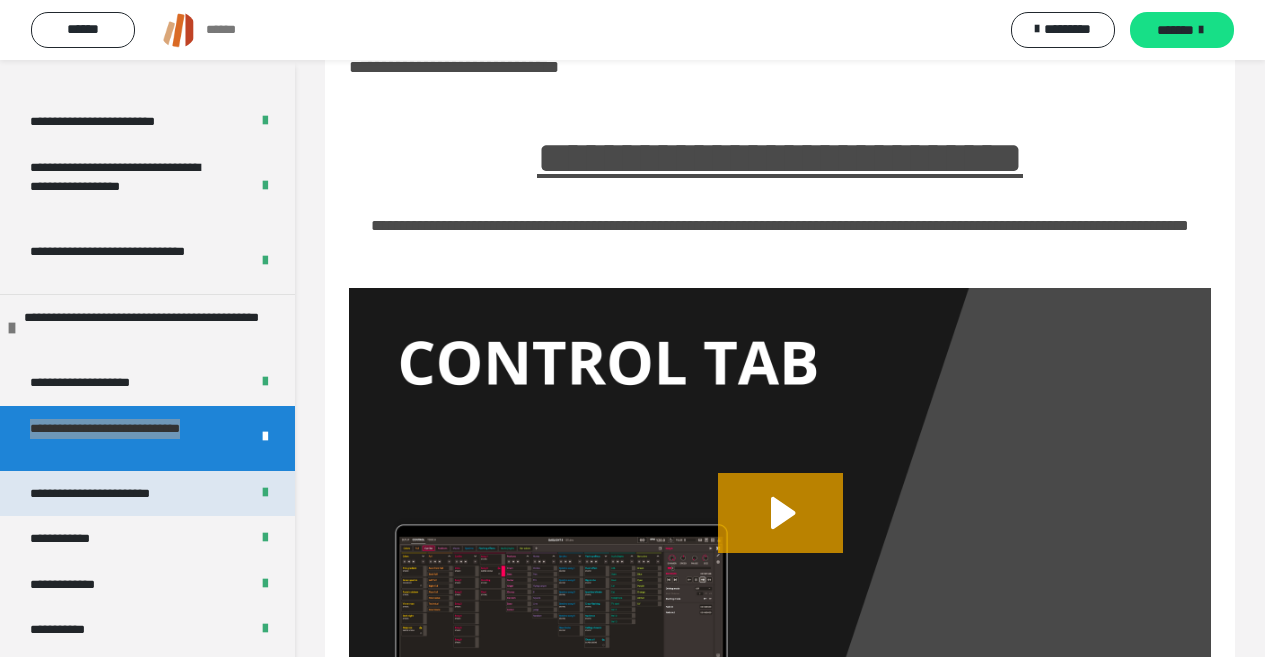 scroll, scrollTop: 1100, scrollLeft: 0, axis: vertical 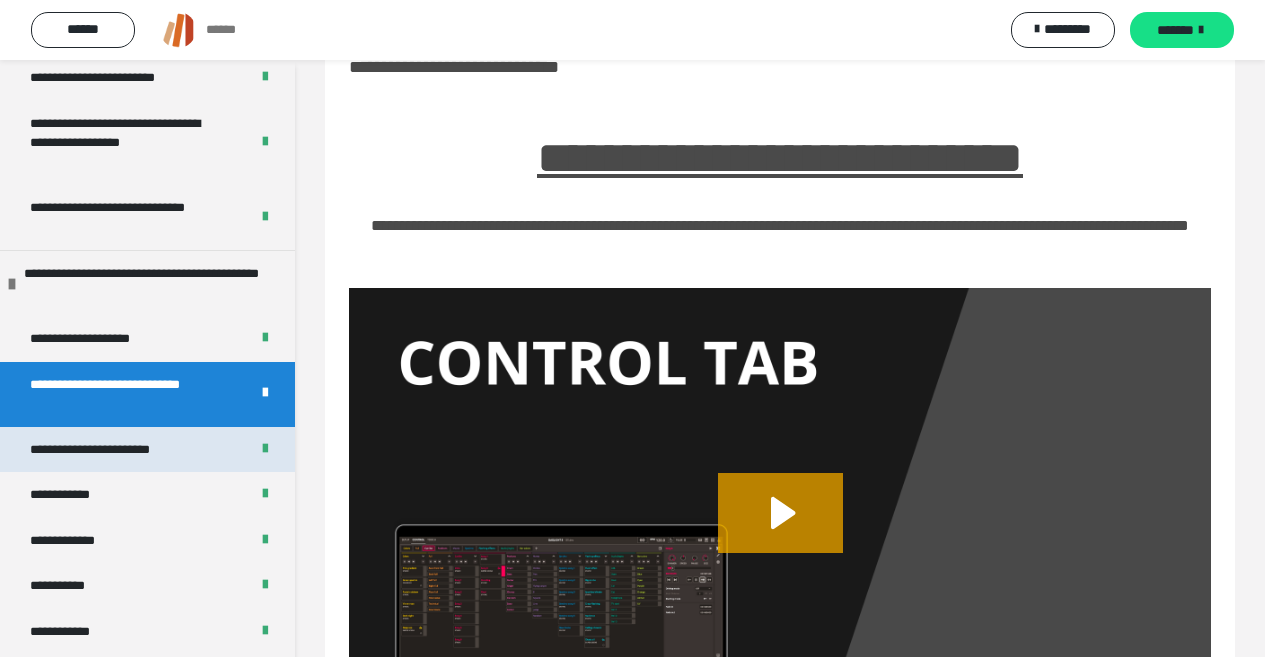 click on "**********" at bounding box center (104, 450) 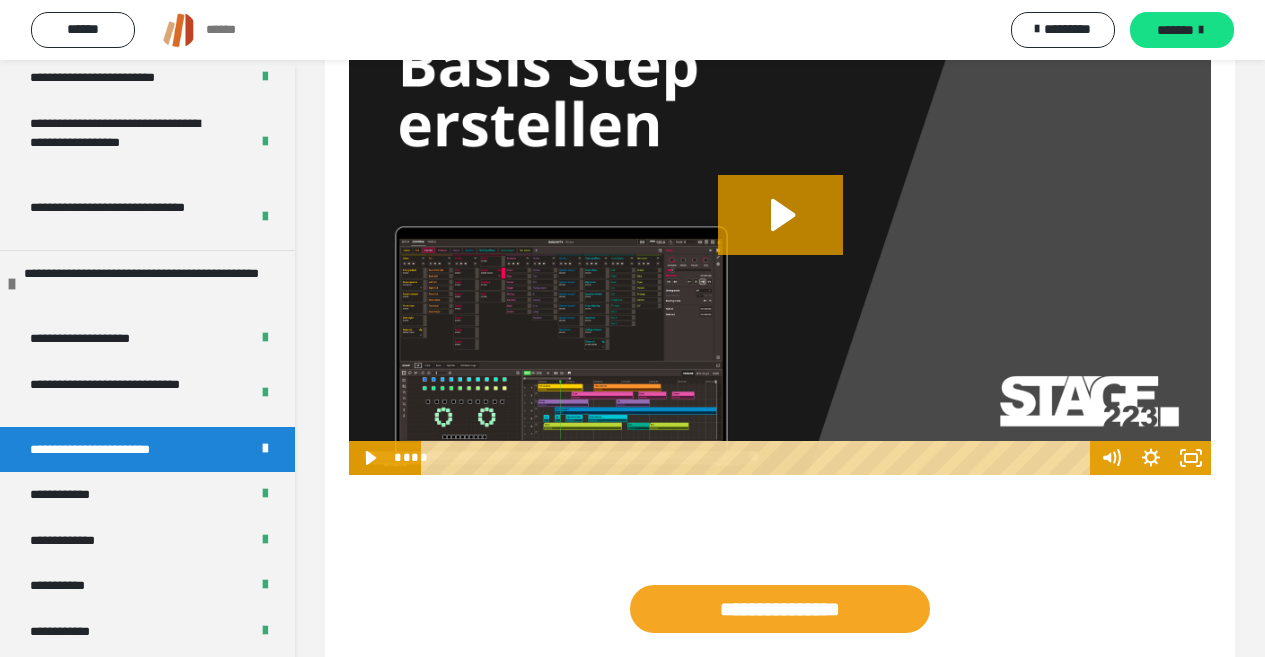 scroll, scrollTop: 360, scrollLeft: 0, axis: vertical 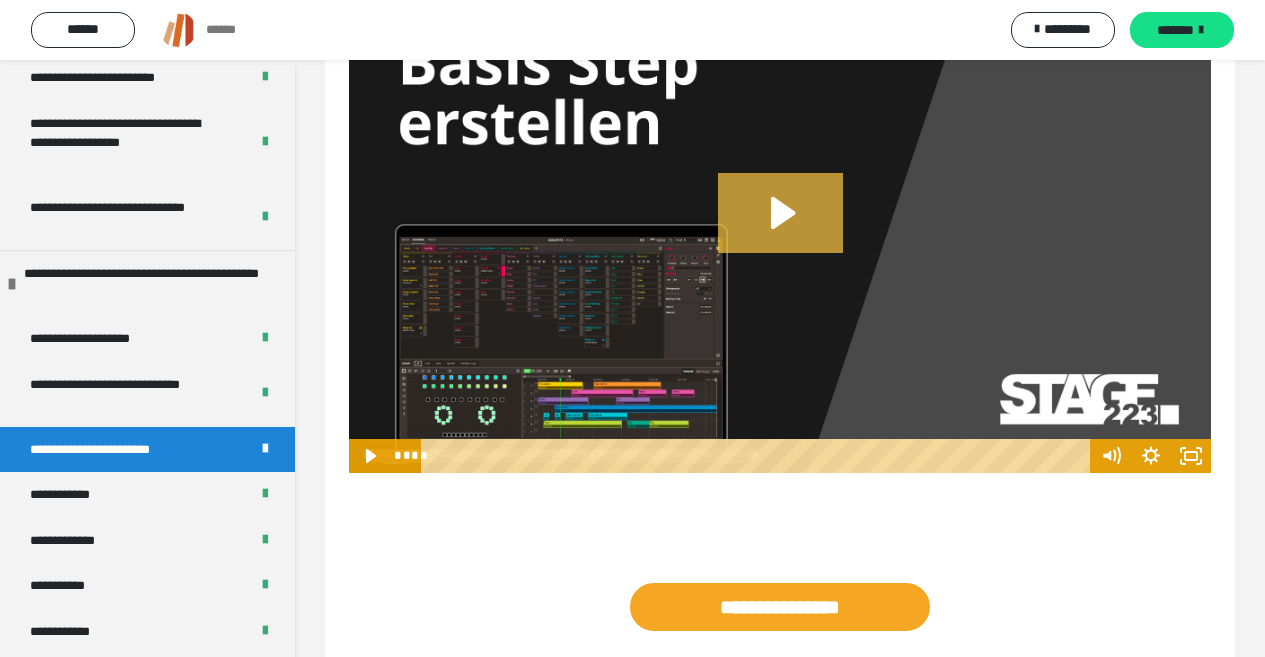 click 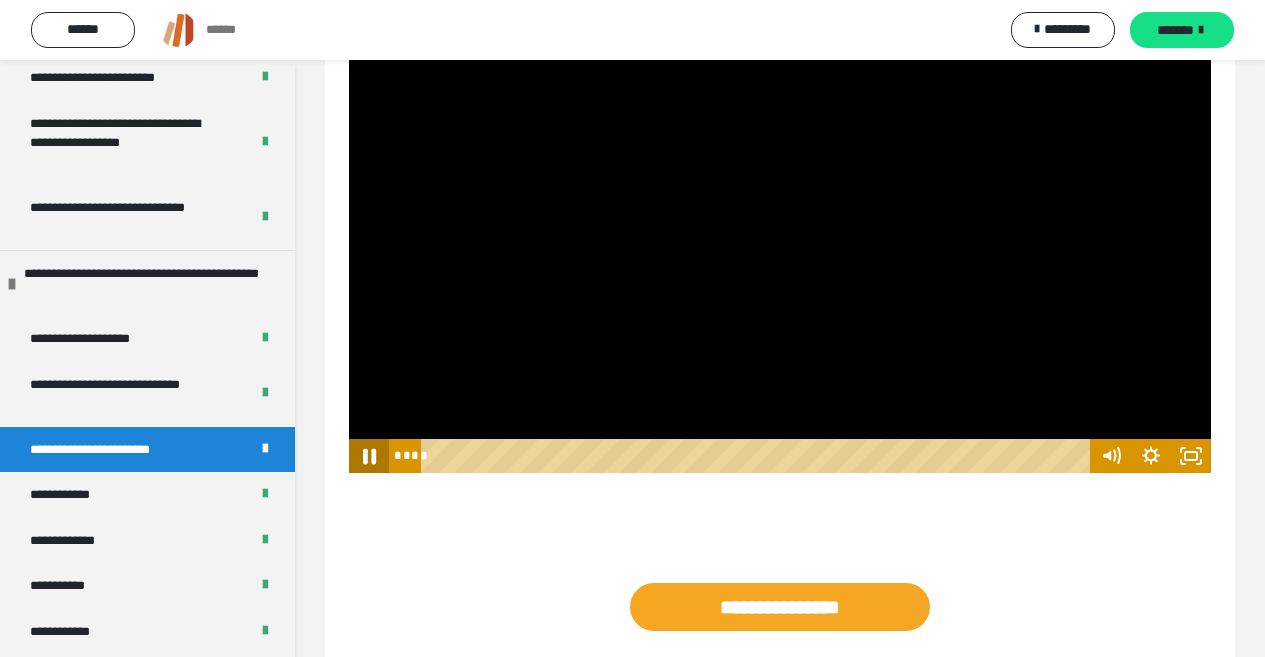 click 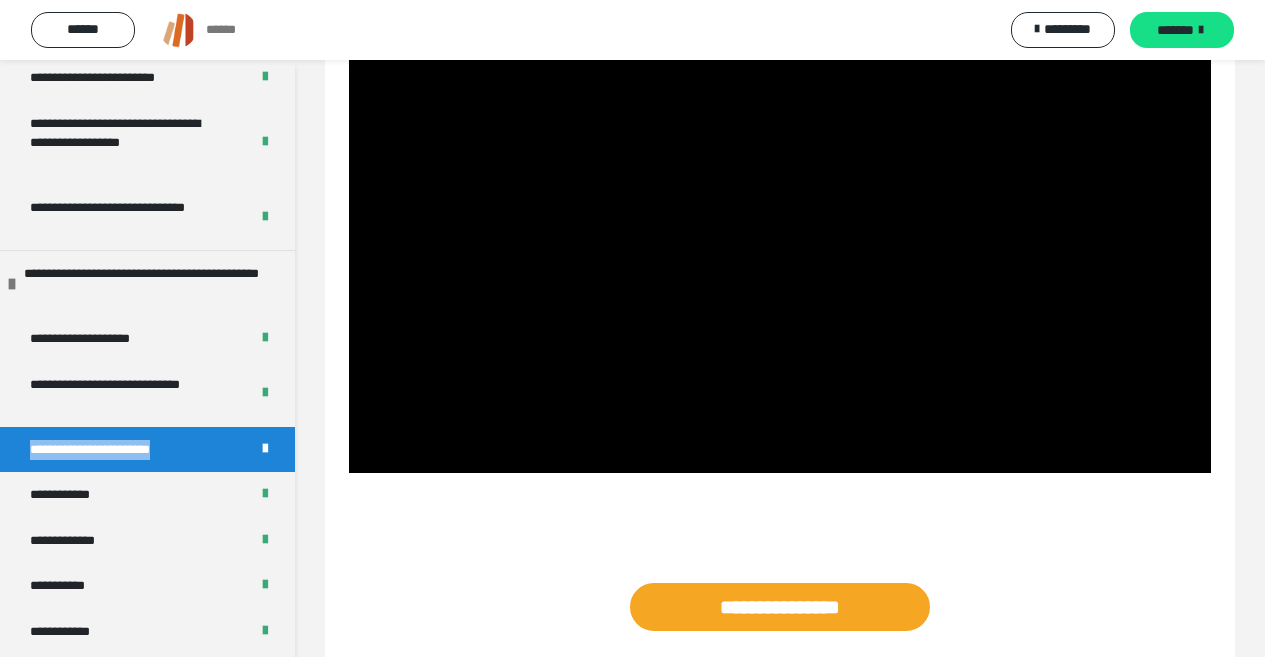 drag, startPoint x: 192, startPoint y: 442, endPoint x: 24, endPoint y: 462, distance: 169.1863 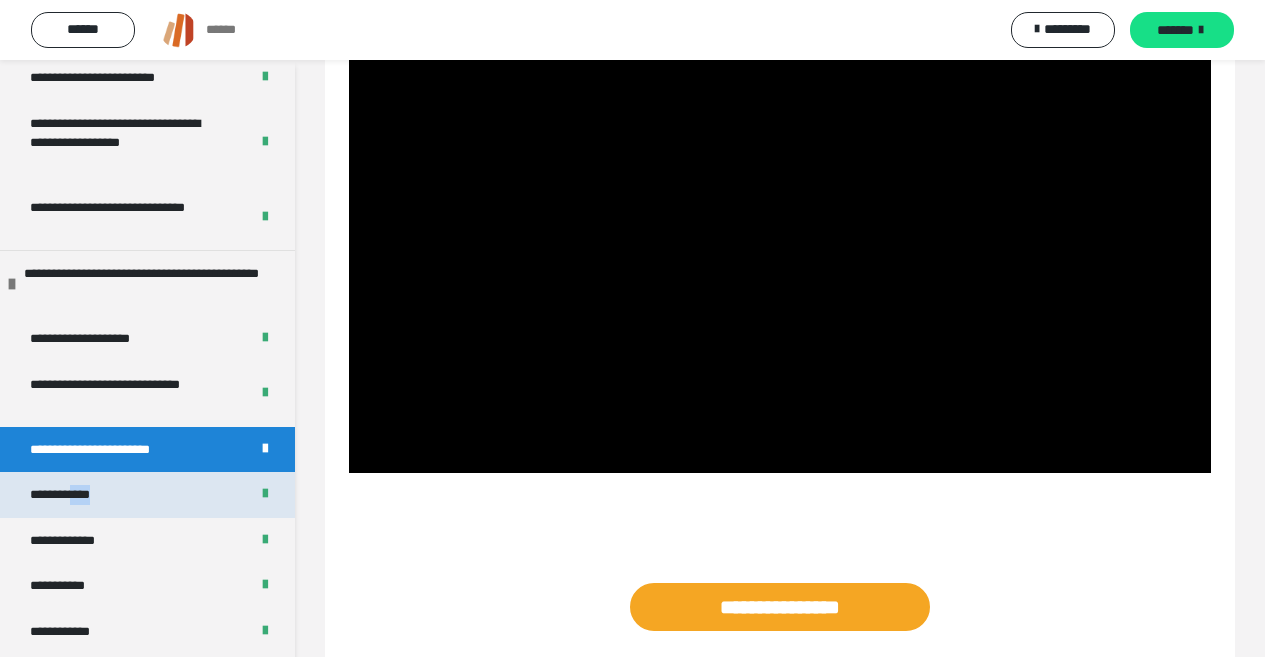 drag, startPoint x: 128, startPoint y: 493, endPoint x: 82, endPoint y: 501, distance: 46.69047 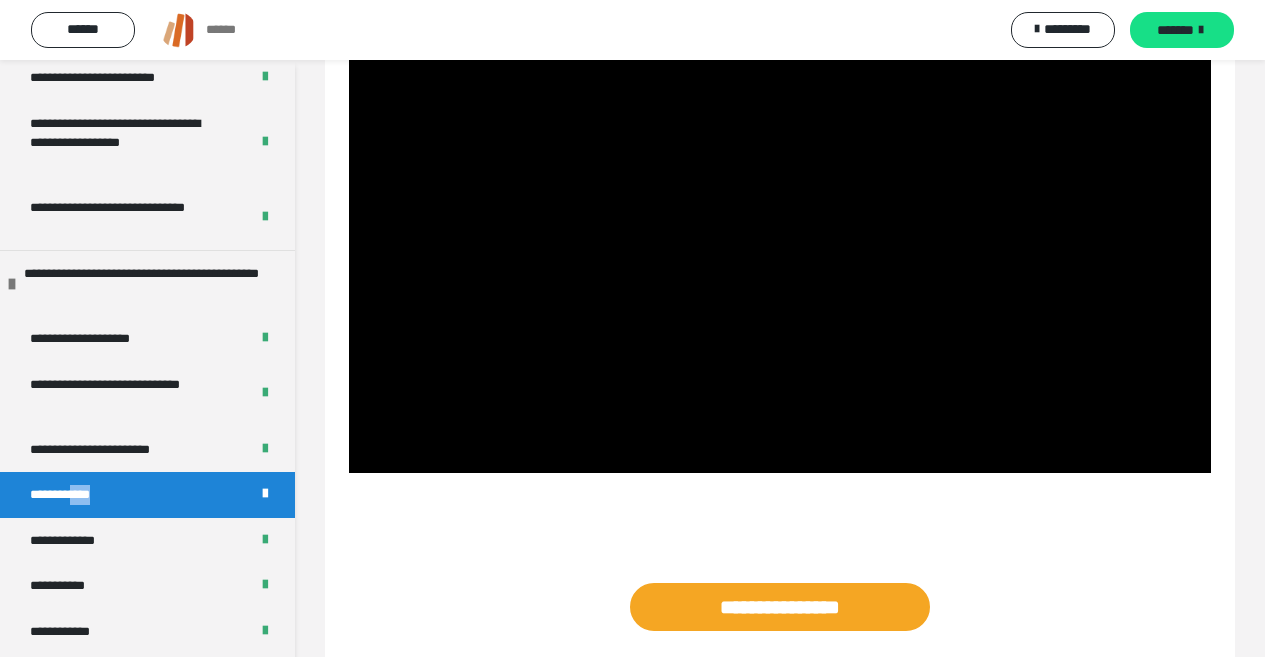 scroll, scrollTop: 60, scrollLeft: 0, axis: vertical 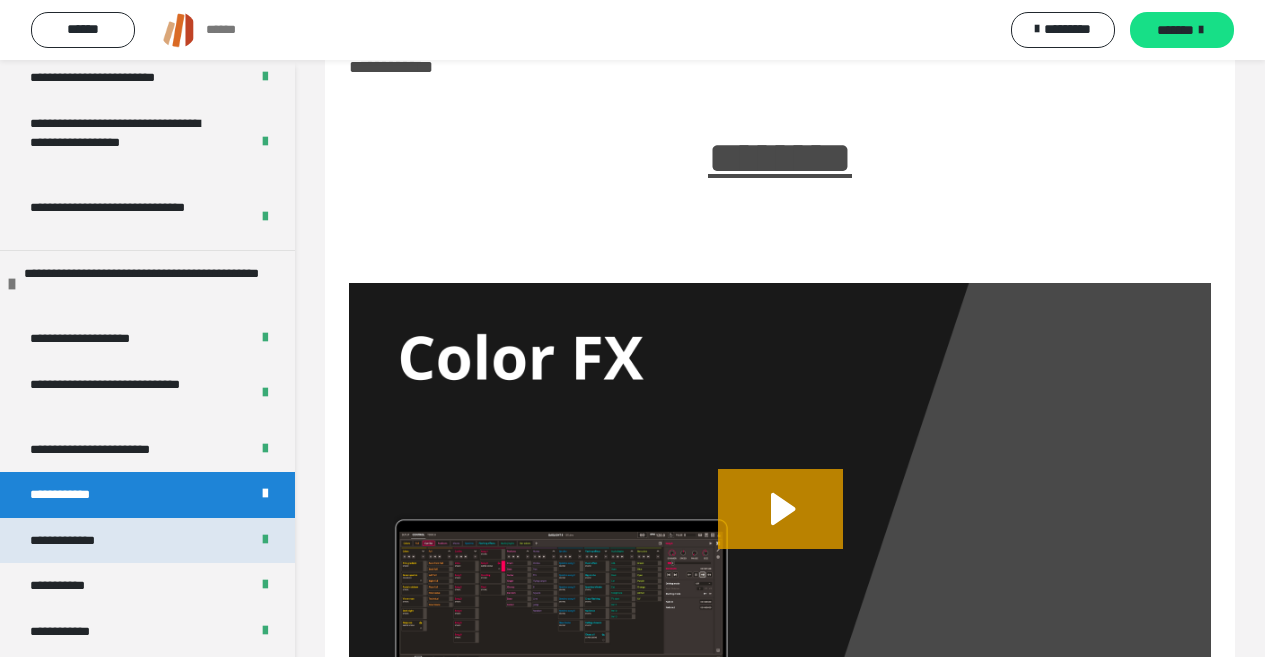 drag, startPoint x: 82, startPoint y: 501, endPoint x: 129, endPoint y: 535, distance: 58.00862 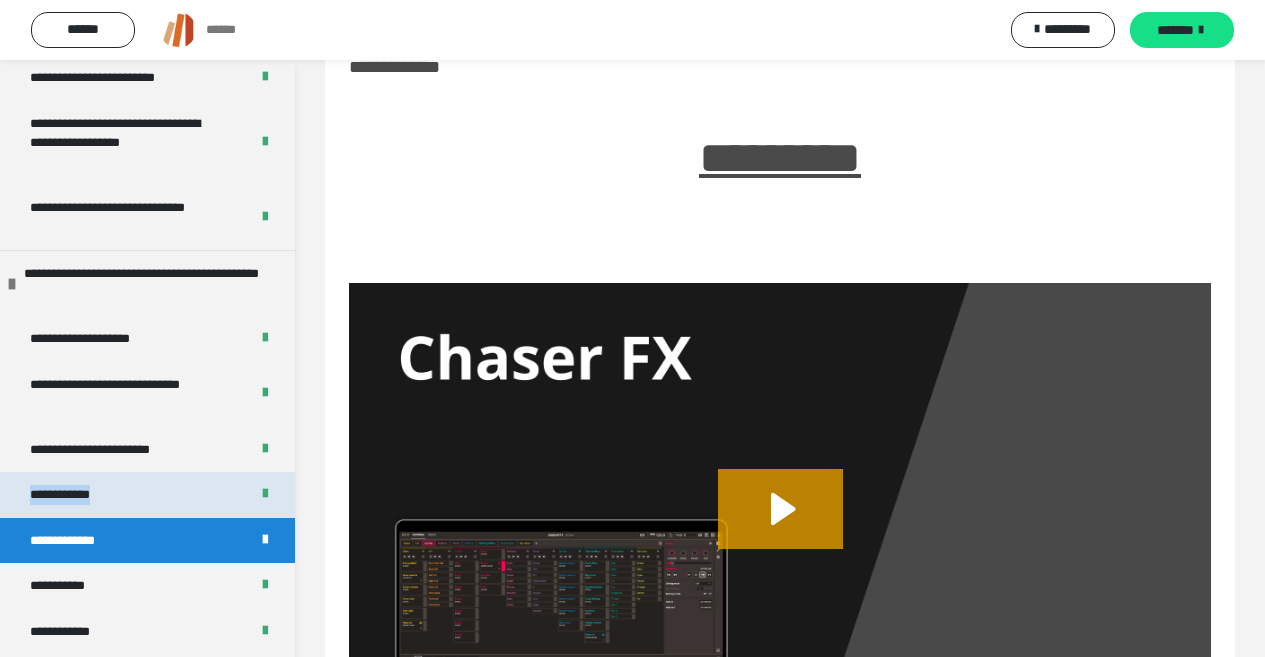 drag, startPoint x: 142, startPoint y: 493, endPoint x: 28, endPoint y: 499, distance: 114.15778 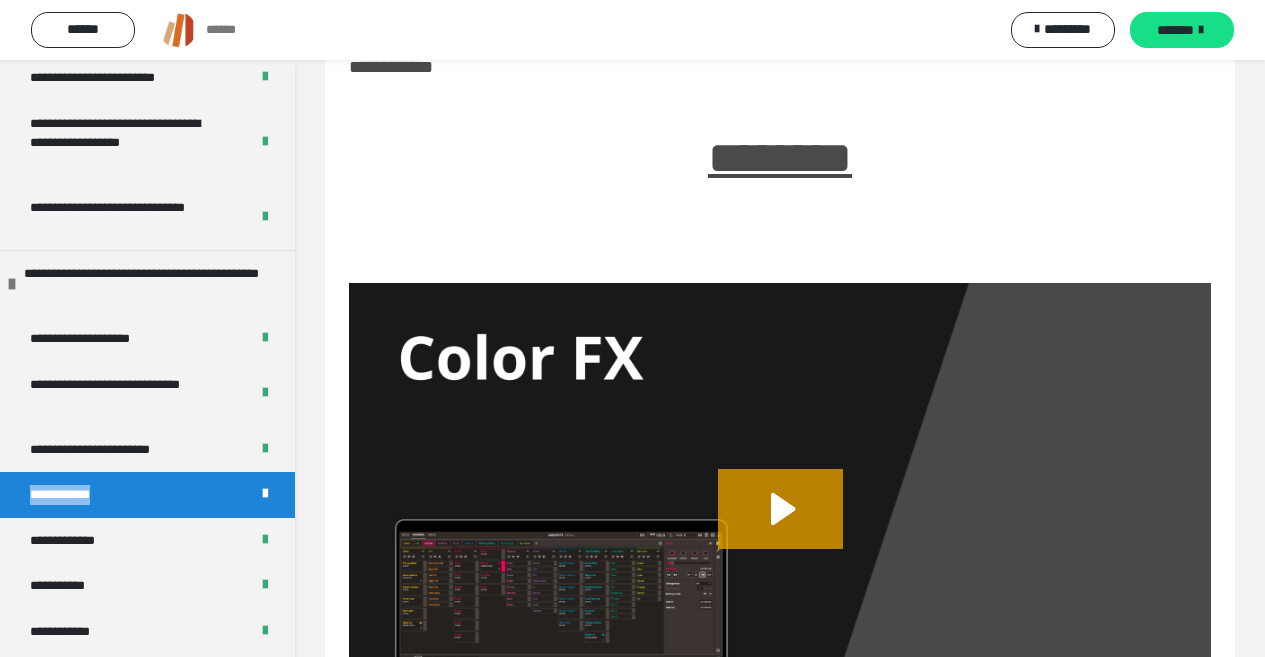drag, startPoint x: 28, startPoint y: 499, endPoint x: 65, endPoint y: 492, distance: 37.65634 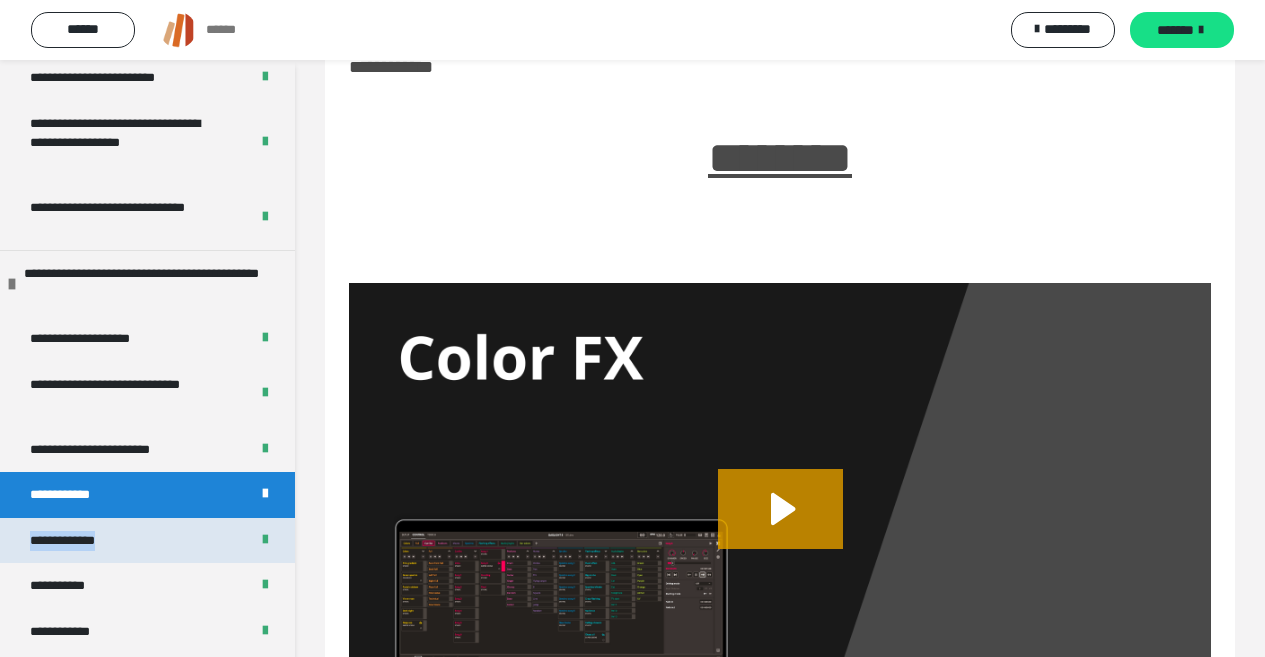 drag, startPoint x: 148, startPoint y: 535, endPoint x: 26, endPoint y: 551, distance: 123.04471 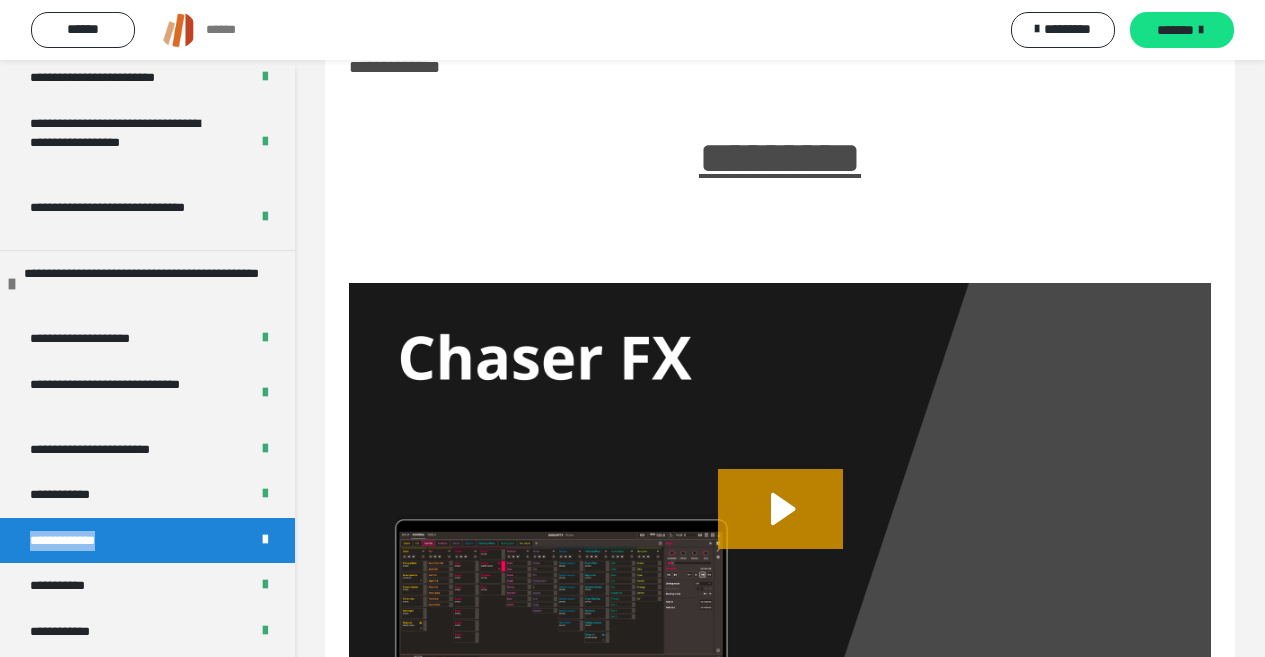 drag, startPoint x: 26, startPoint y: 551, endPoint x: 84, endPoint y: 536, distance: 59.908264 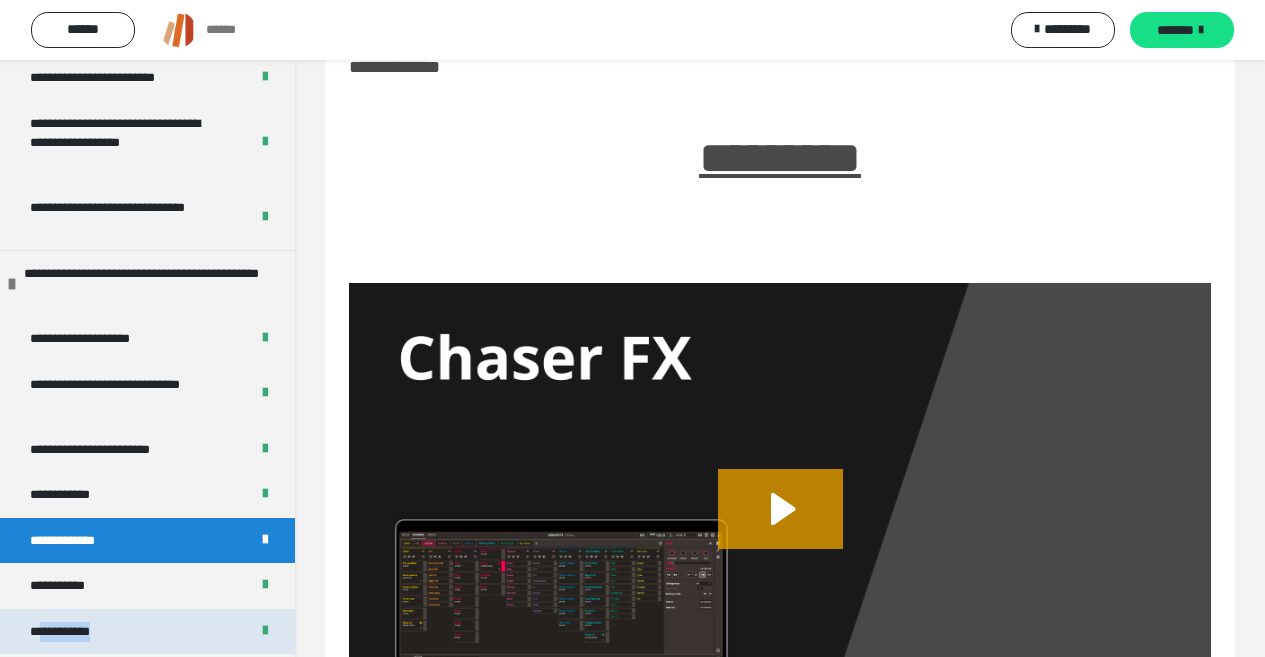 drag, startPoint x: 132, startPoint y: 628, endPoint x: 43, endPoint y: 637, distance: 89.453896 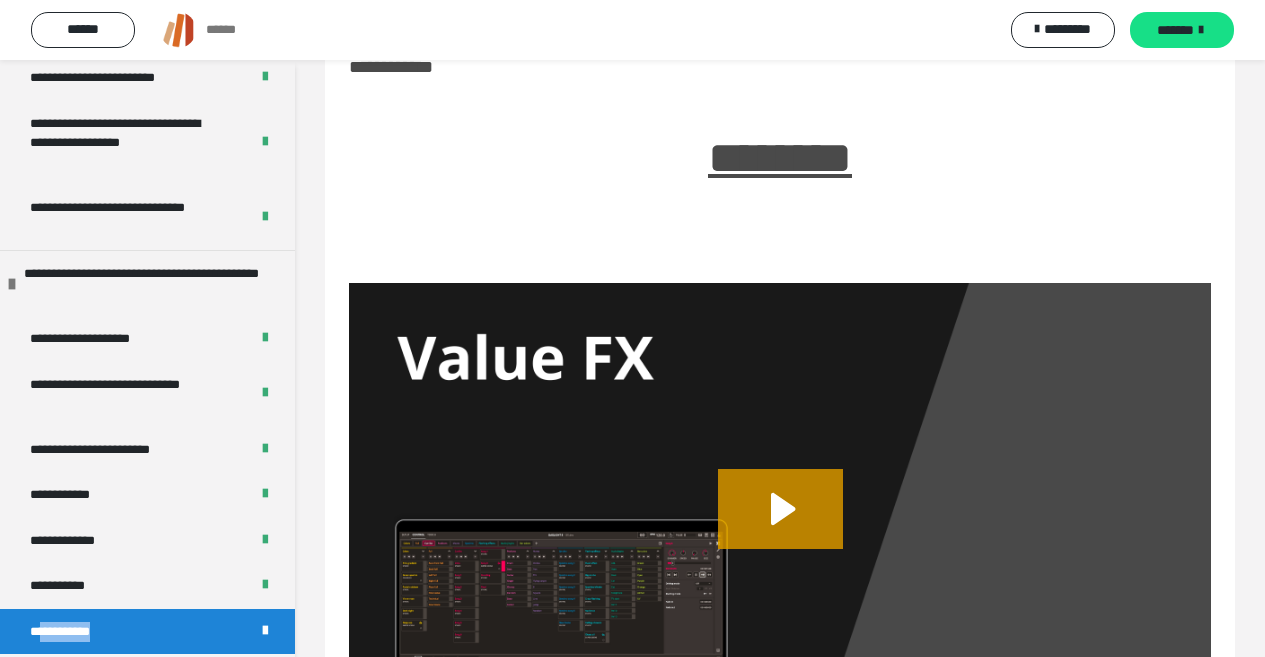 click on "**********" at bounding box center [147, 632] 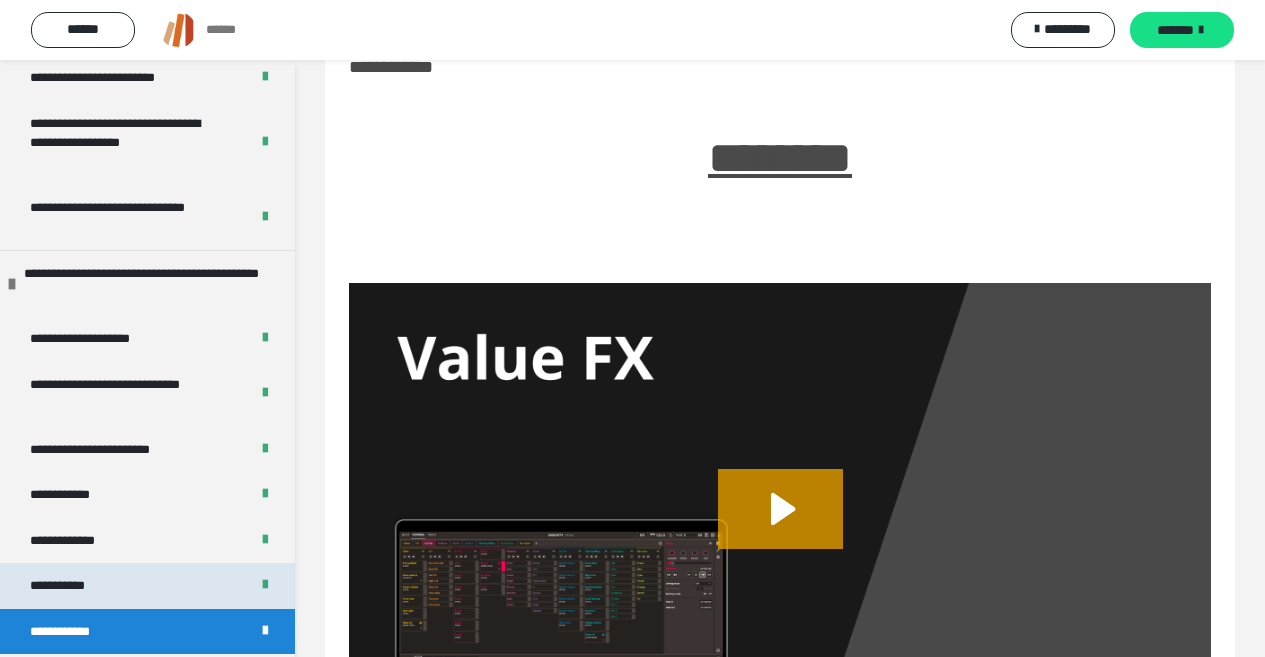 click on "**********" at bounding box center [147, 586] 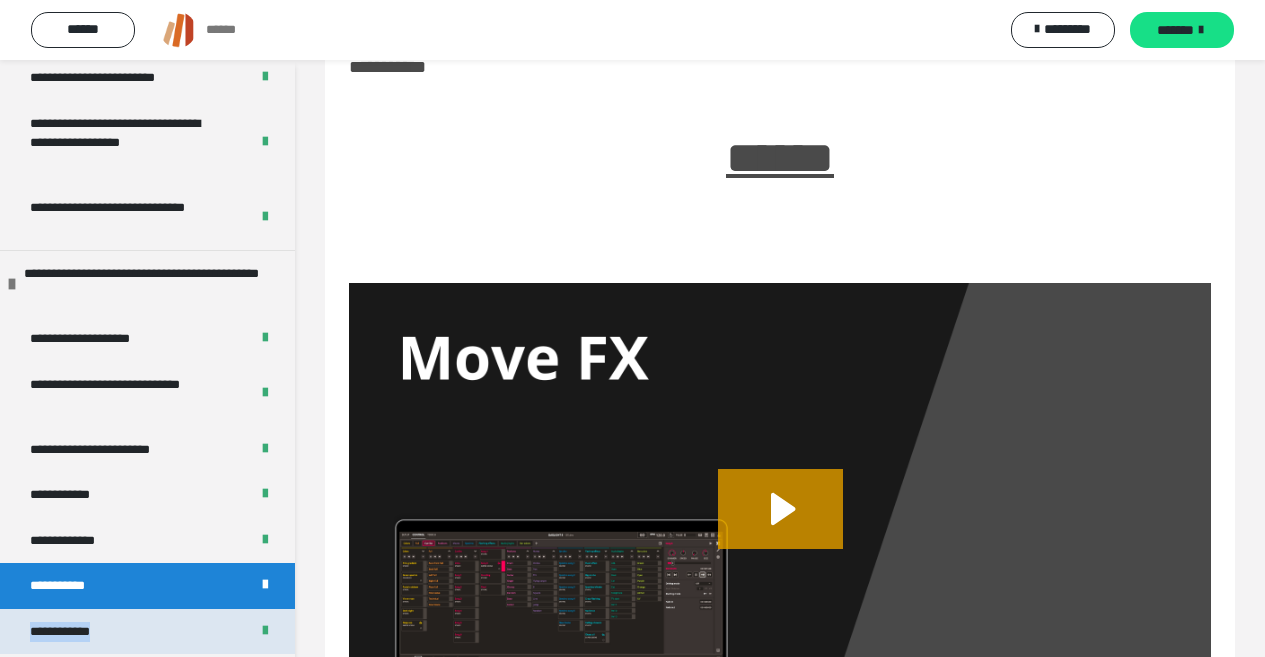 drag, startPoint x: 140, startPoint y: 629, endPoint x: 10, endPoint y: 643, distance: 130.75168 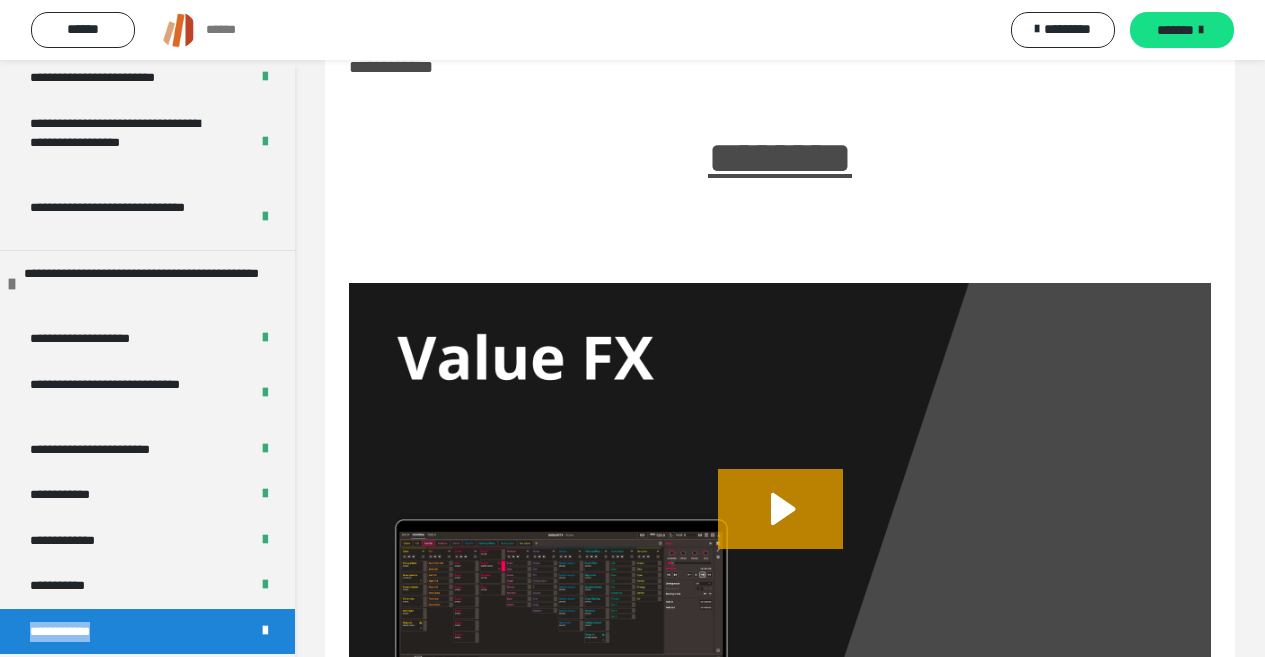 drag, startPoint x: 15, startPoint y: 643, endPoint x: 82, endPoint y: 630, distance: 68.24954 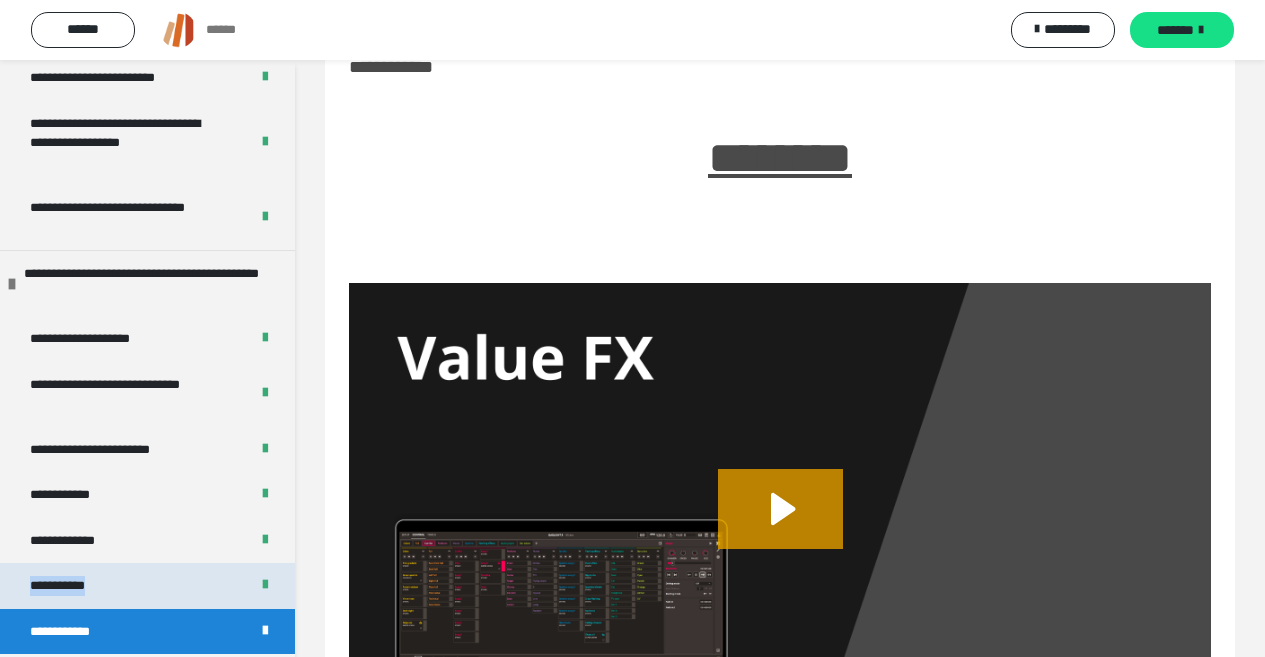 drag, startPoint x: 146, startPoint y: 581, endPoint x: 29, endPoint y: 591, distance: 117.426575 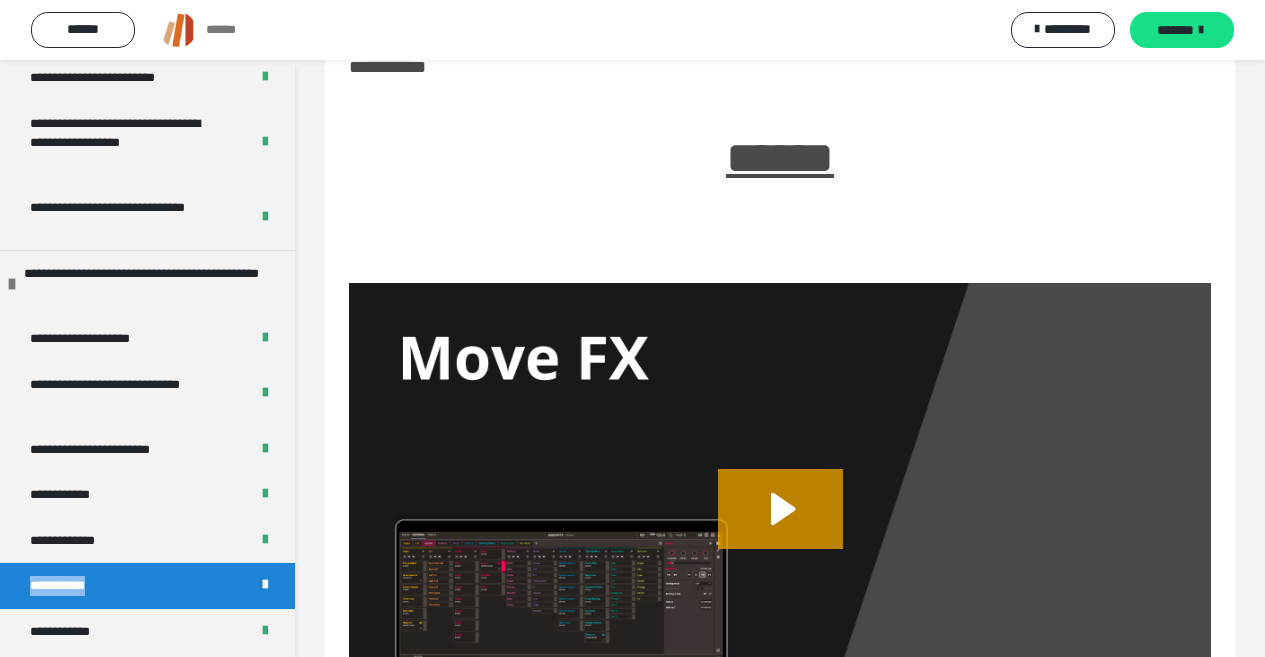drag, startPoint x: 29, startPoint y: 593, endPoint x: 81, endPoint y: 581, distance: 53.366657 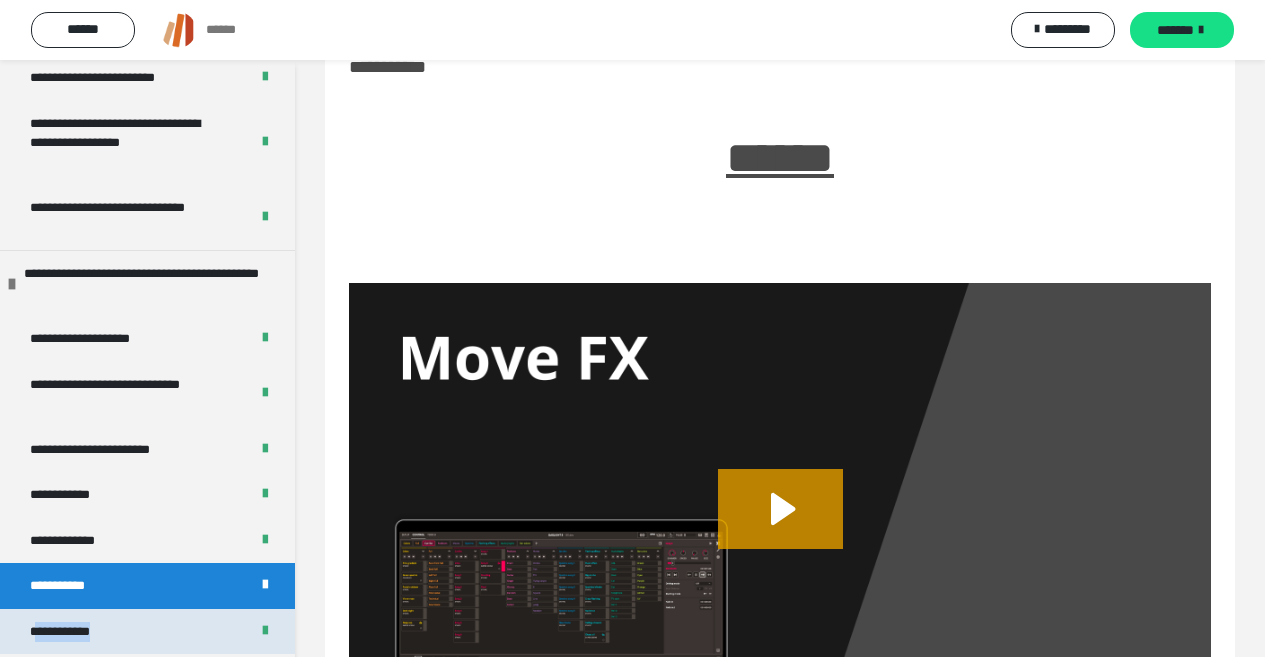 drag, startPoint x: 151, startPoint y: 628, endPoint x: 37, endPoint y: 642, distance: 114.85643 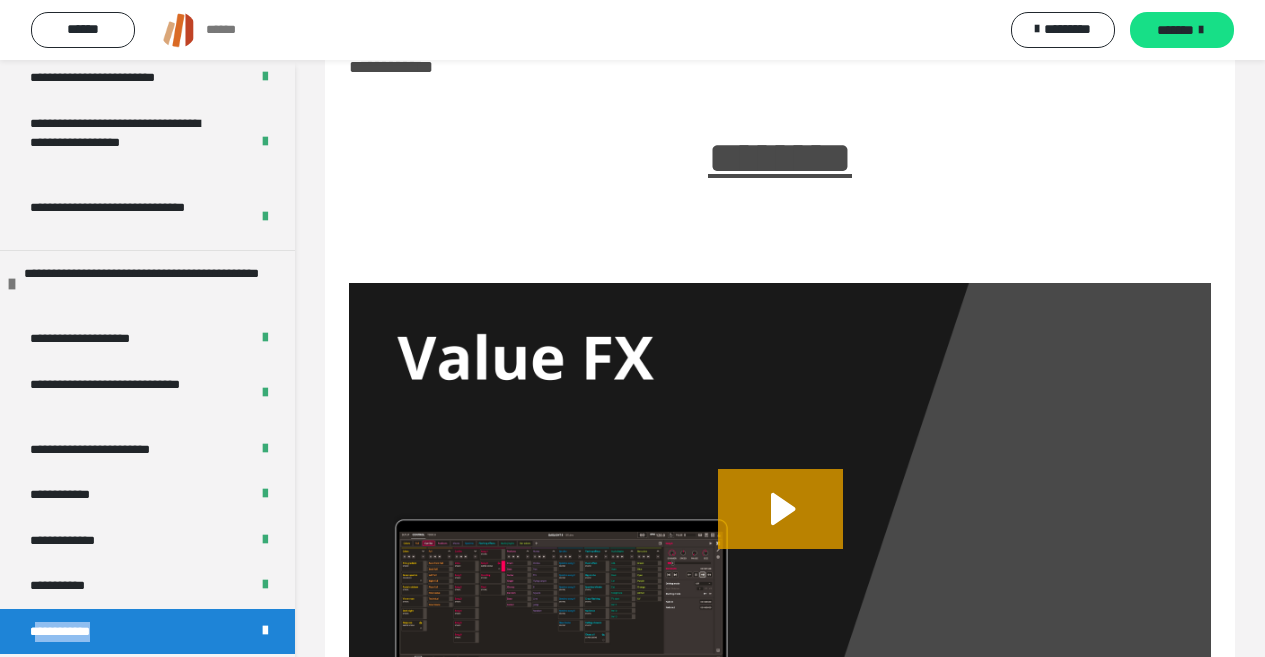 drag, startPoint x: 39, startPoint y: 642, endPoint x: 154, endPoint y: 637, distance: 115.10864 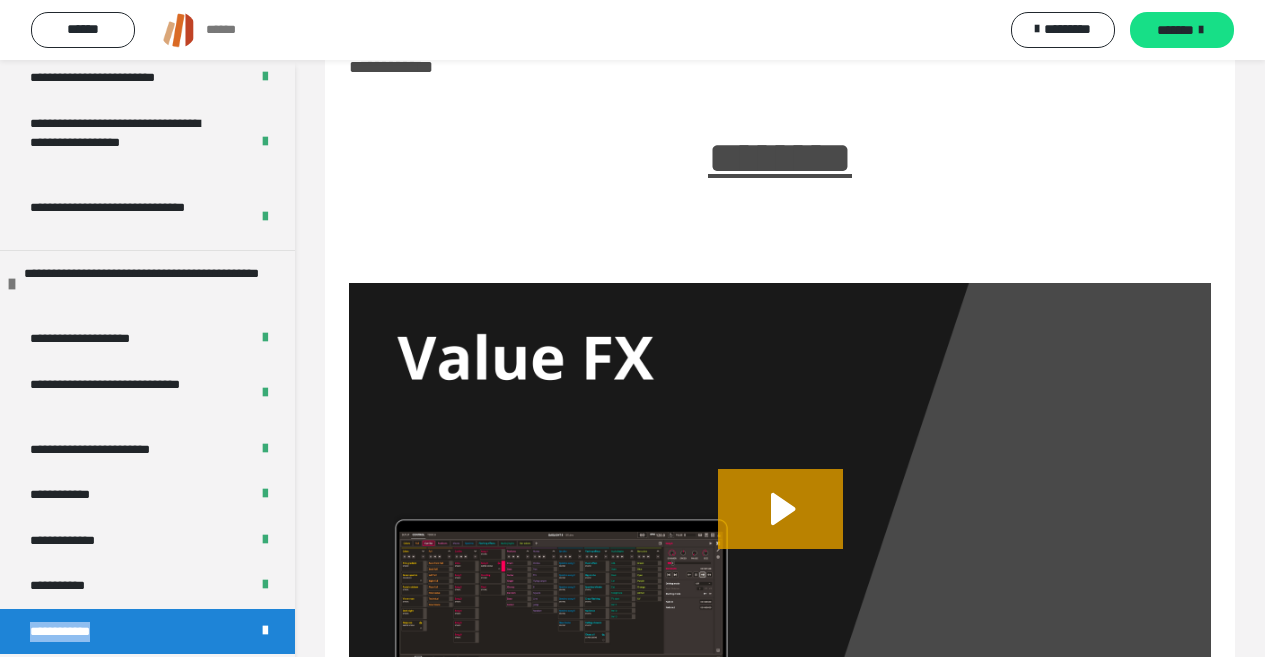 drag, startPoint x: 125, startPoint y: 631, endPoint x: 8, endPoint y: 644, distance: 117.72001 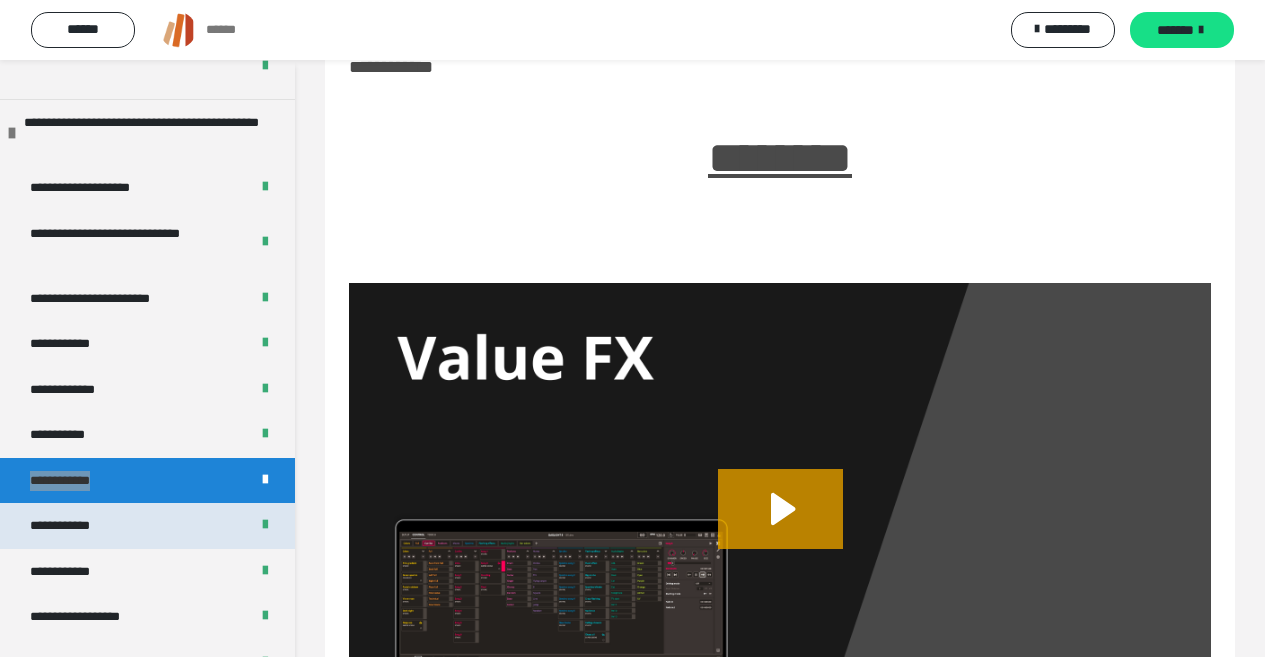 scroll, scrollTop: 1300, scrollLeft: 0, axis: vertical 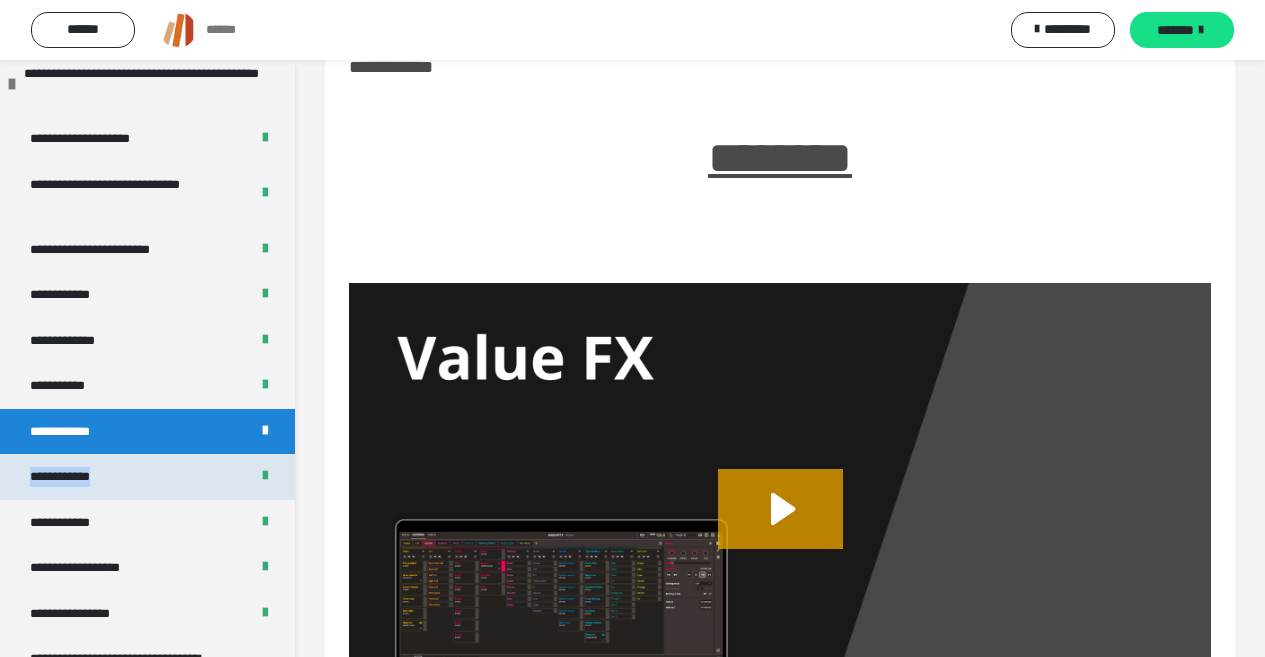 drag, startPoint x: 133, startPoint y: 478, endPoint x: 34, endPoint y: 488, distance: 99.50377 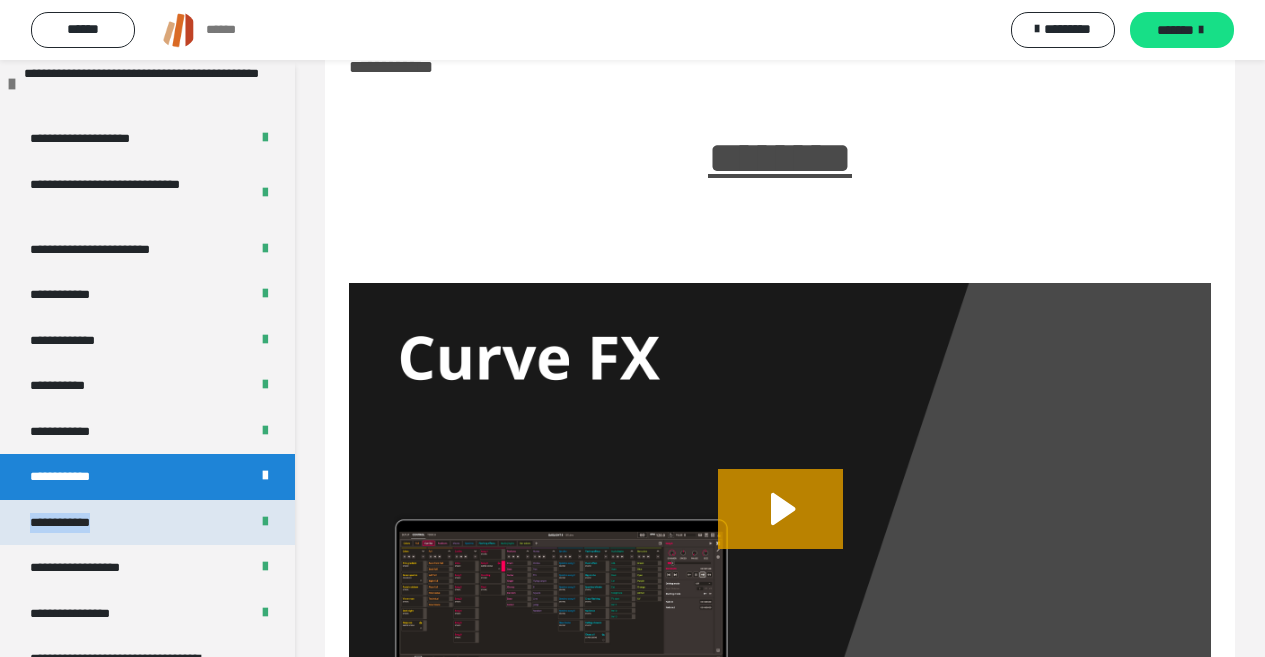 drag, startPoint x: 159, startPoint y: 520, endPoint x: 16, endPoint y: 534, distance: 143.68369 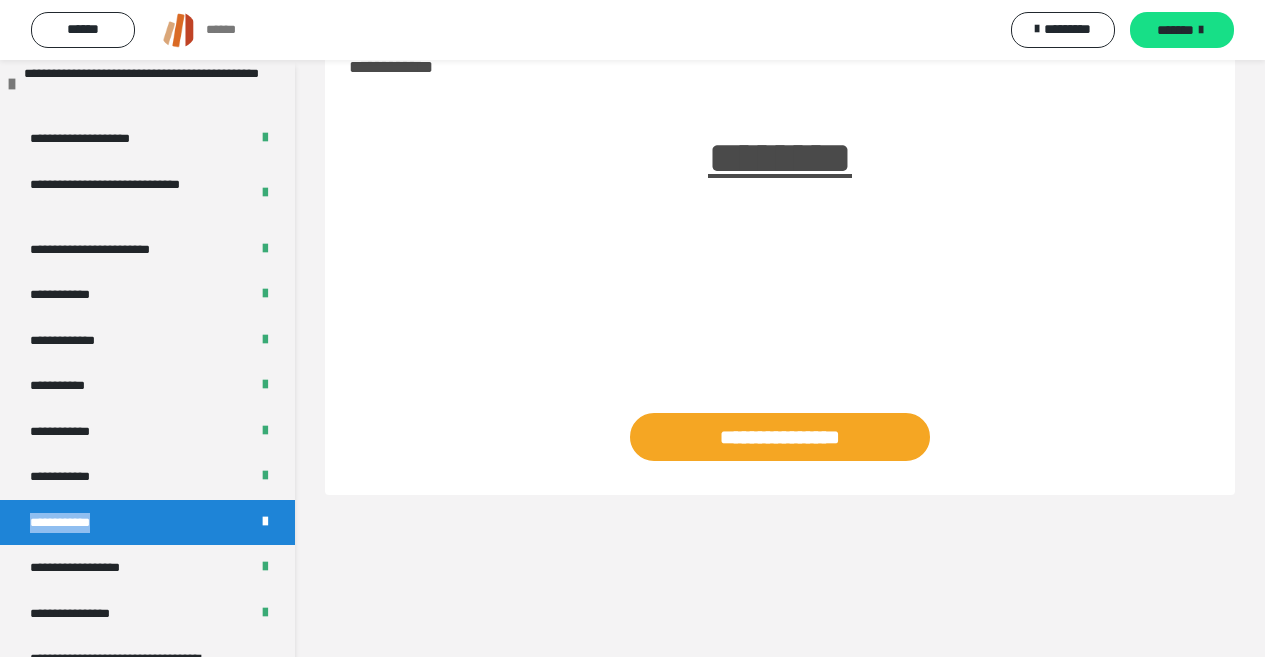 drag, startPoint x: 16, startPoint y: 534, endPoint x: 64, endPoint y: 517, distance: 50.92151 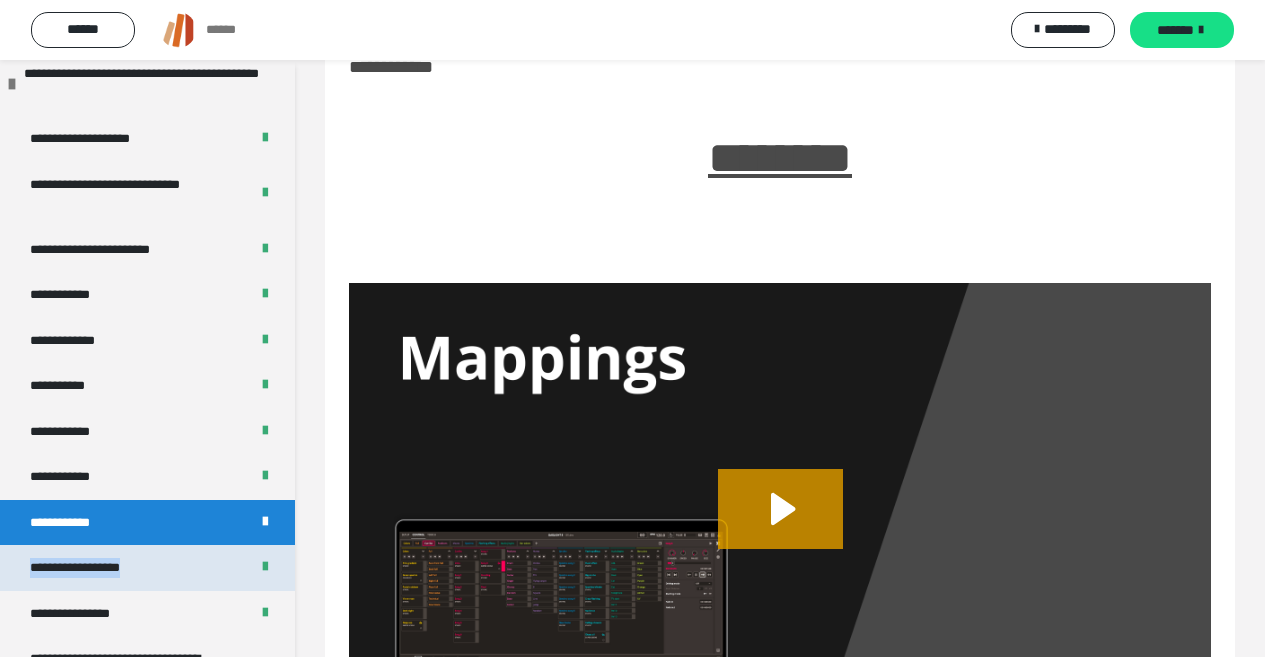 drag, startPoint x: 165, startPoint y: 567, endPoint x: 19, endPoint y: 574, distance: 146.16771 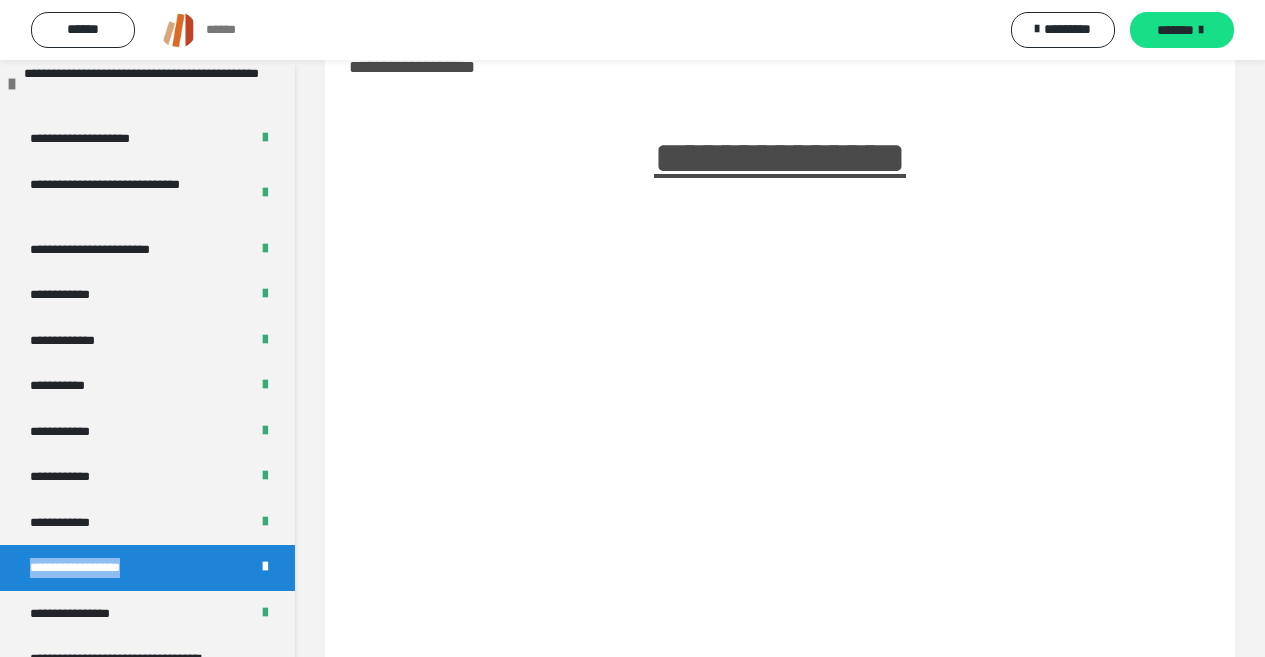 drag, startPoint x: 19, startPoint y: 575, endPoint x: 82, endPoint y: 566, distance: 63.63961 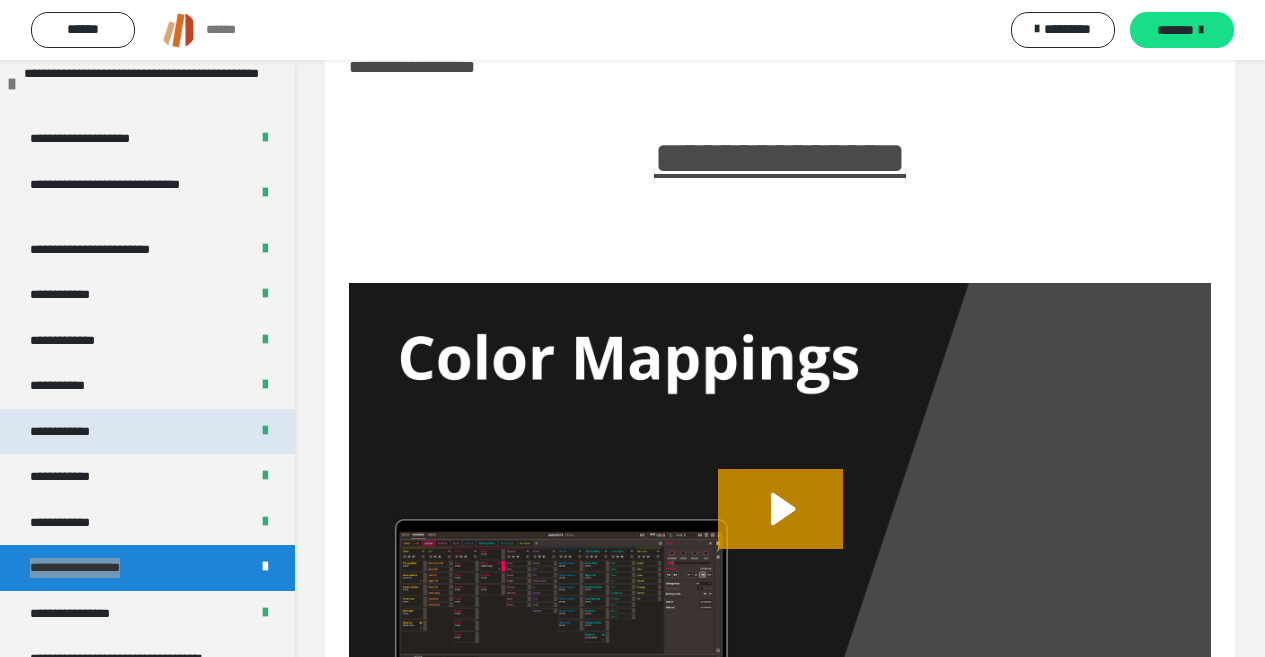 scroll, scrollTop: 1400, scrollLeft: 0, axis: vertical 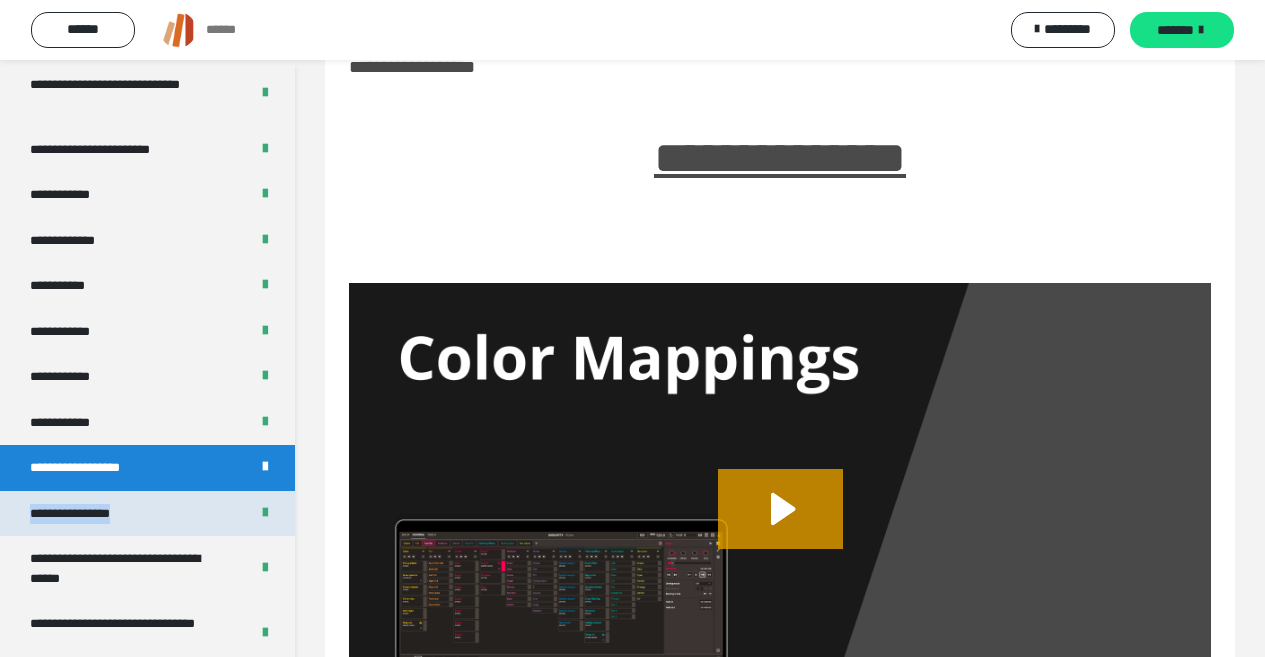 drag, startPoint x: 173, startPoint y: 508, endPoint x: 7, endPoint y: 518, distance: 166.30093 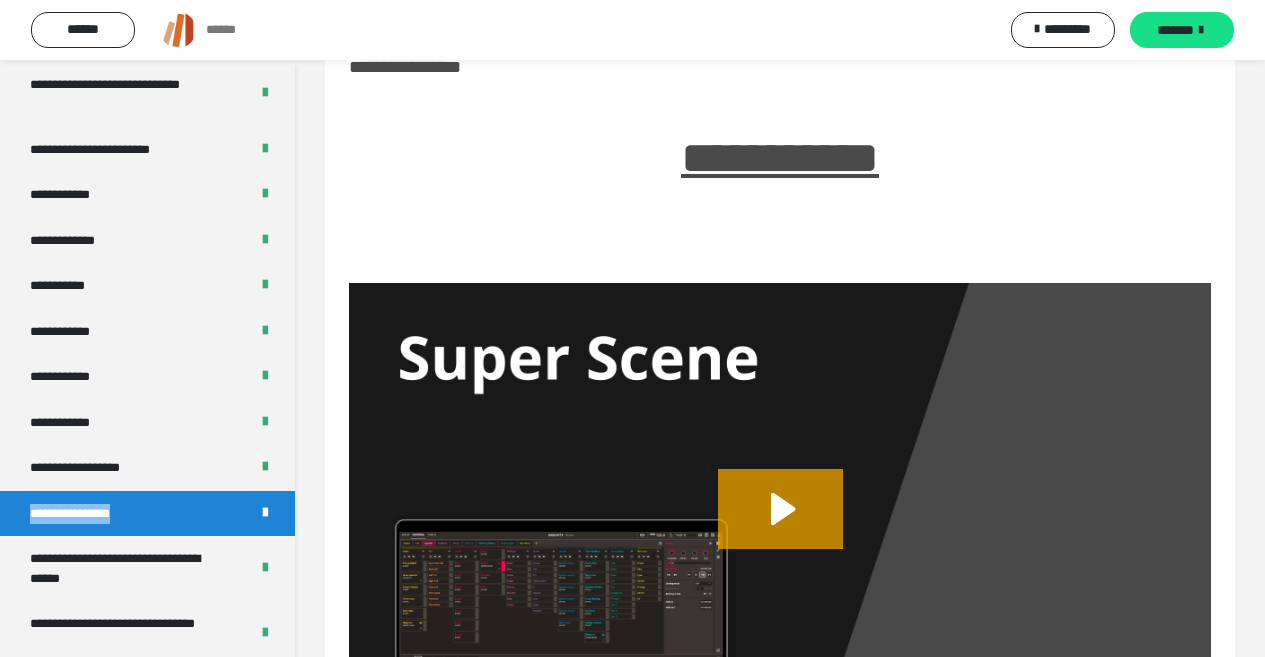 drag, startPoint x: 21, startPoint y: 526, endPoint x: 93, endPoint y: 508, distance: 74.215904 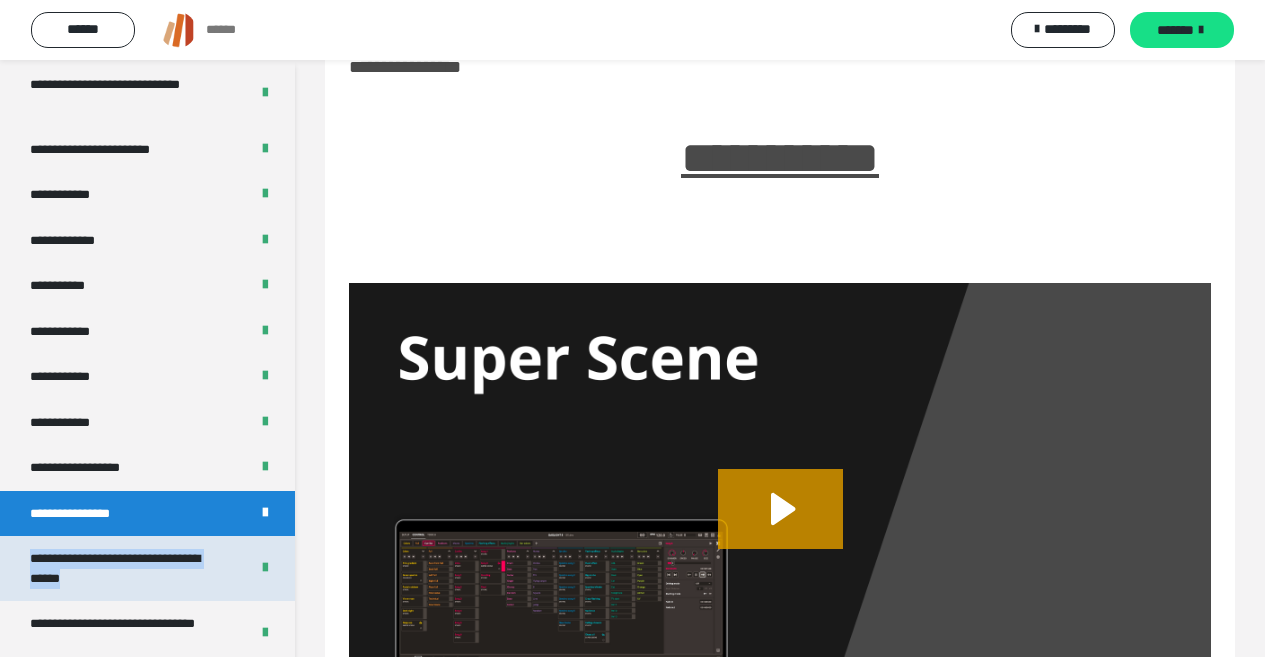 drag, startPoint x: 20, startPoint y: 558, endPoint x: 205, endPoint y: 594, distance: 188.47015 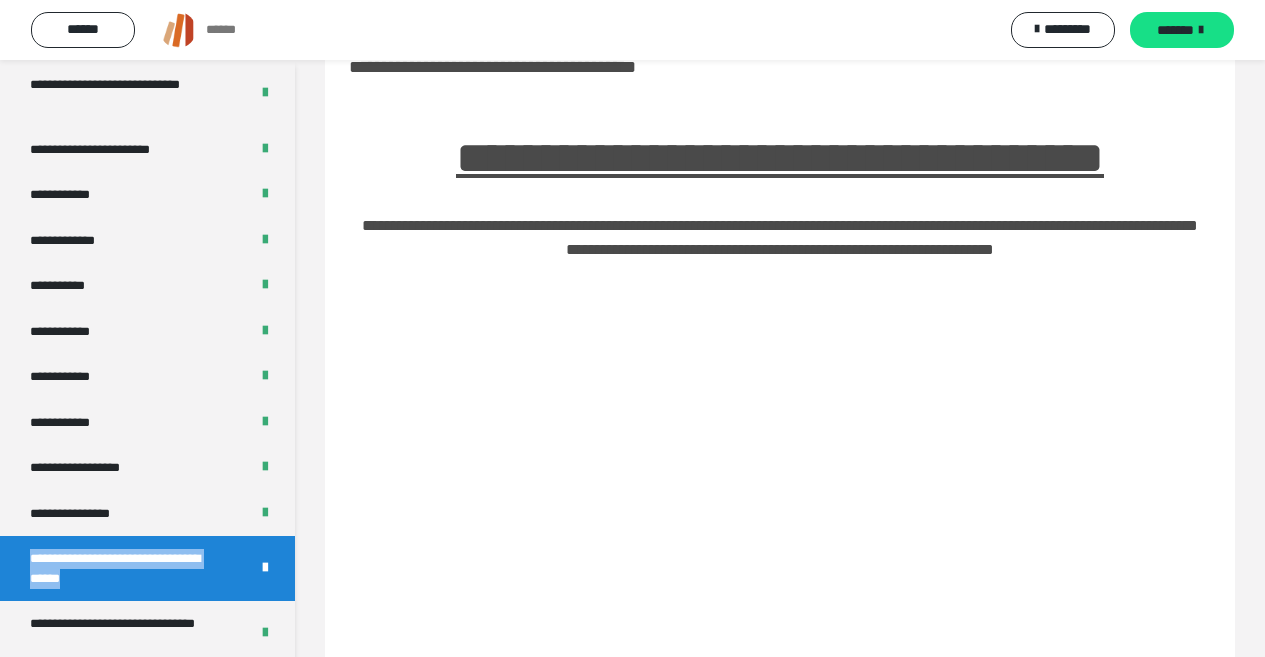 drag, startPoint x: 205, startPoint y: 594, endPoint x: 92, endPoint y: 567, distance: 116.18089 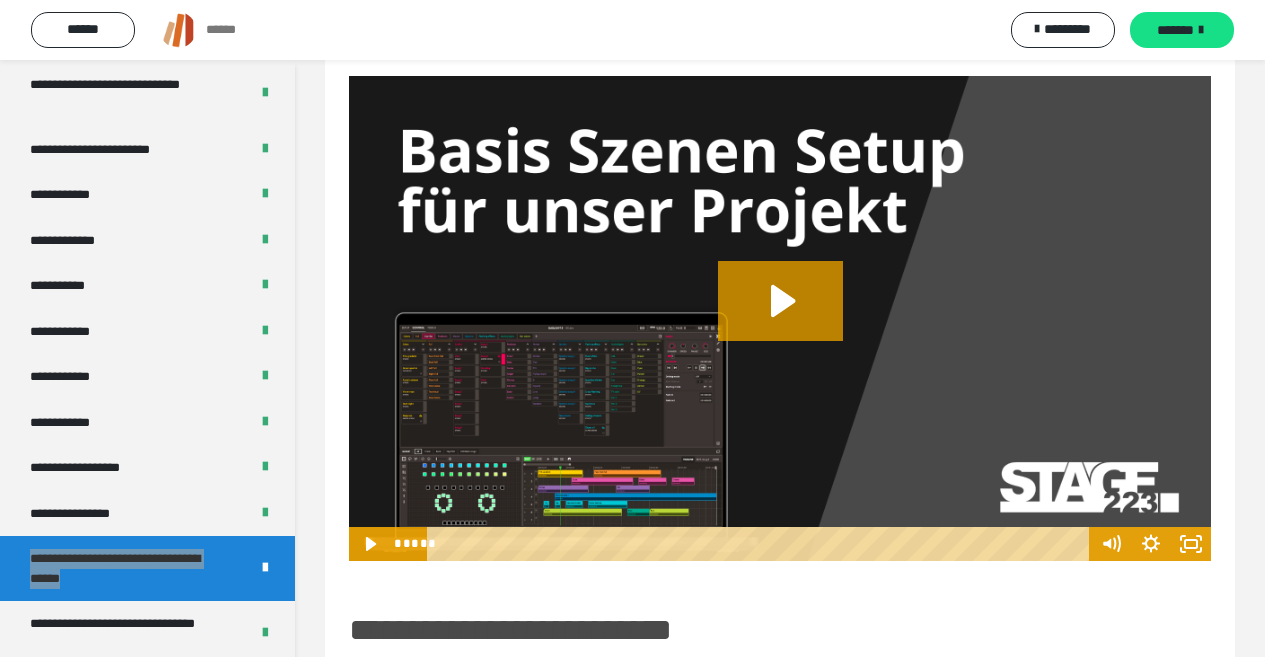scroll, scrollTop: 360, scrollLeft: 0, axis: vertical 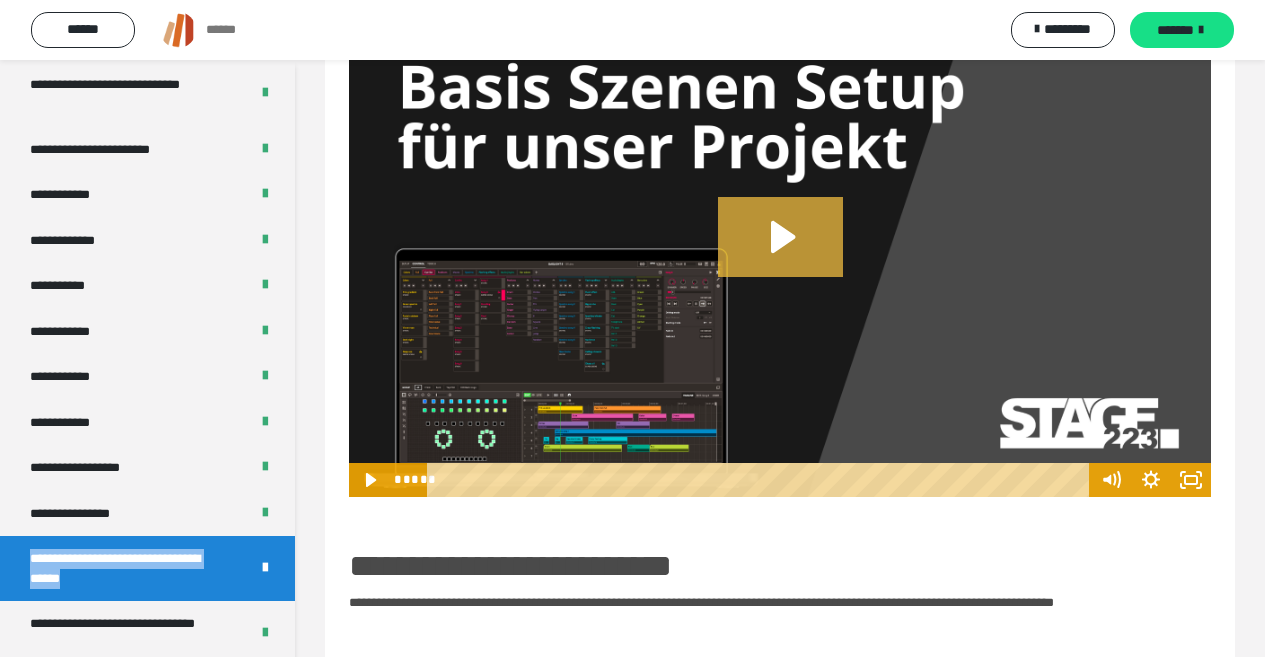click 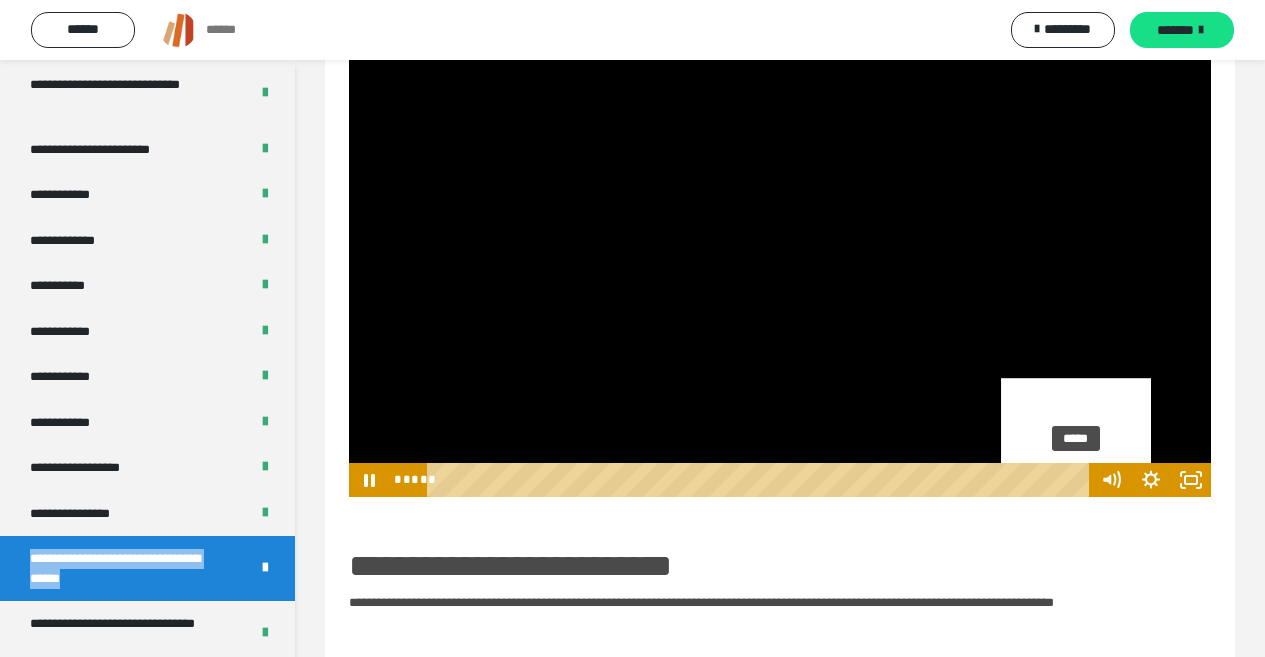 click on "*****" at bounding box center (761, 480) 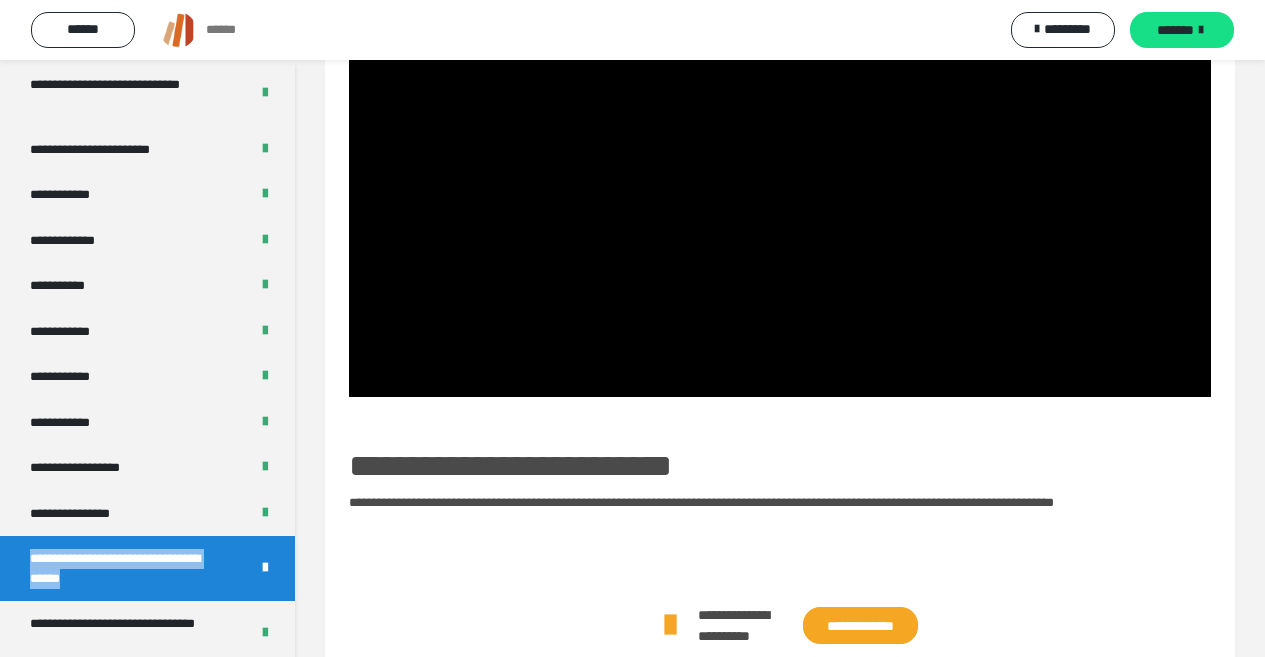 scroll, scrollTop: 360, scrollLeft: 0, axis: vertical 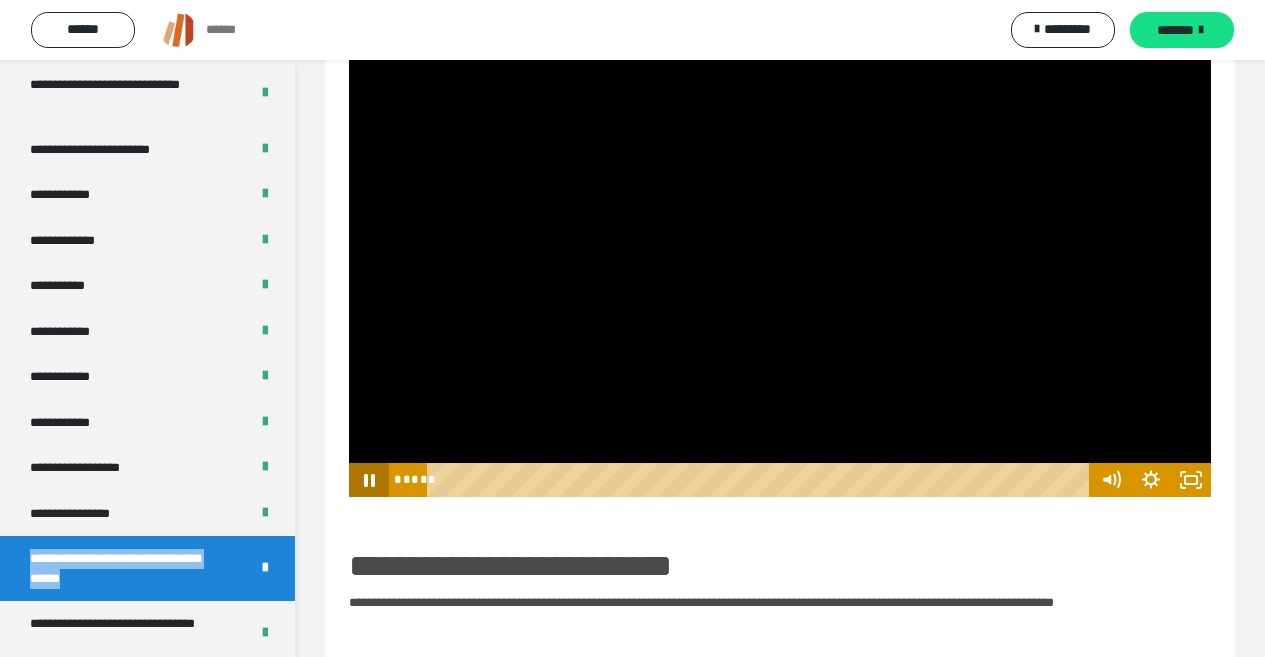 click 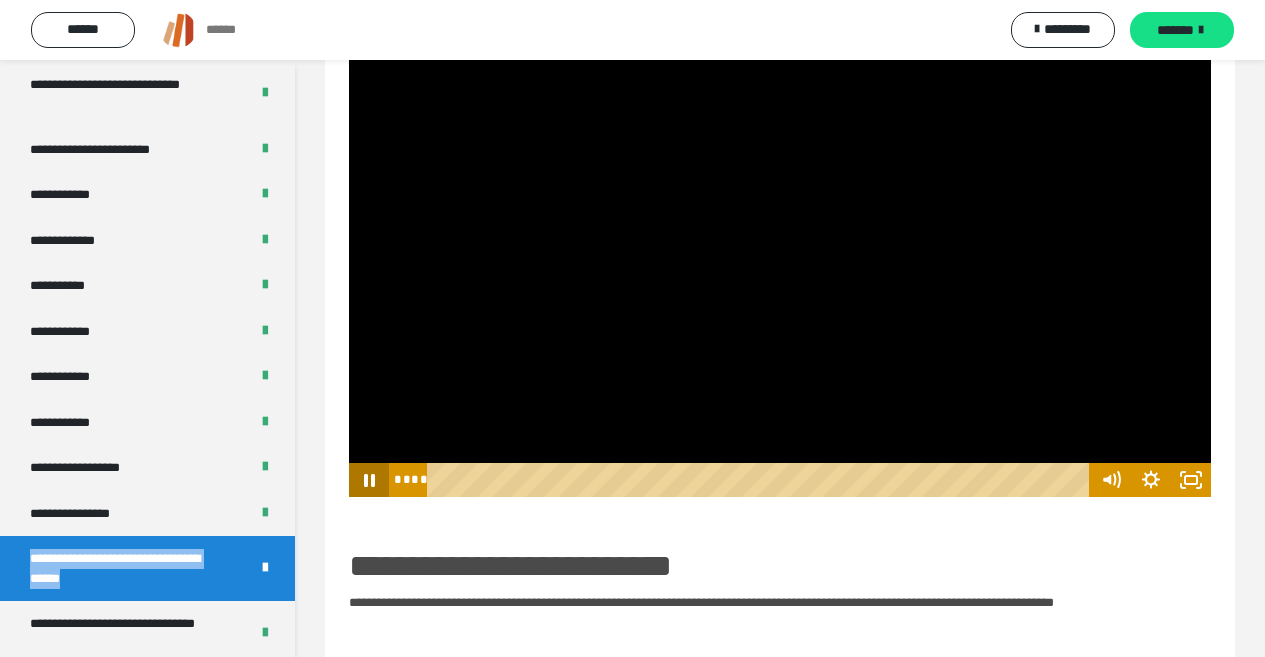 click 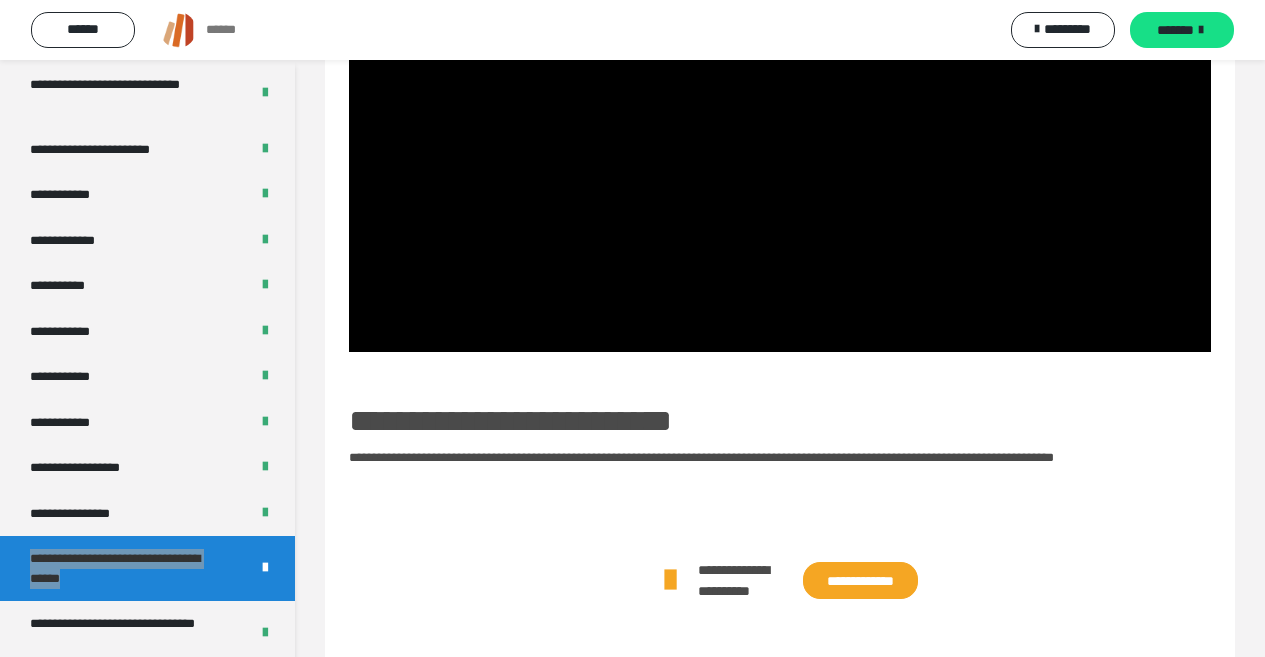 scroll, scrollTop: 560, scrollLeft: 0, axis: vertical 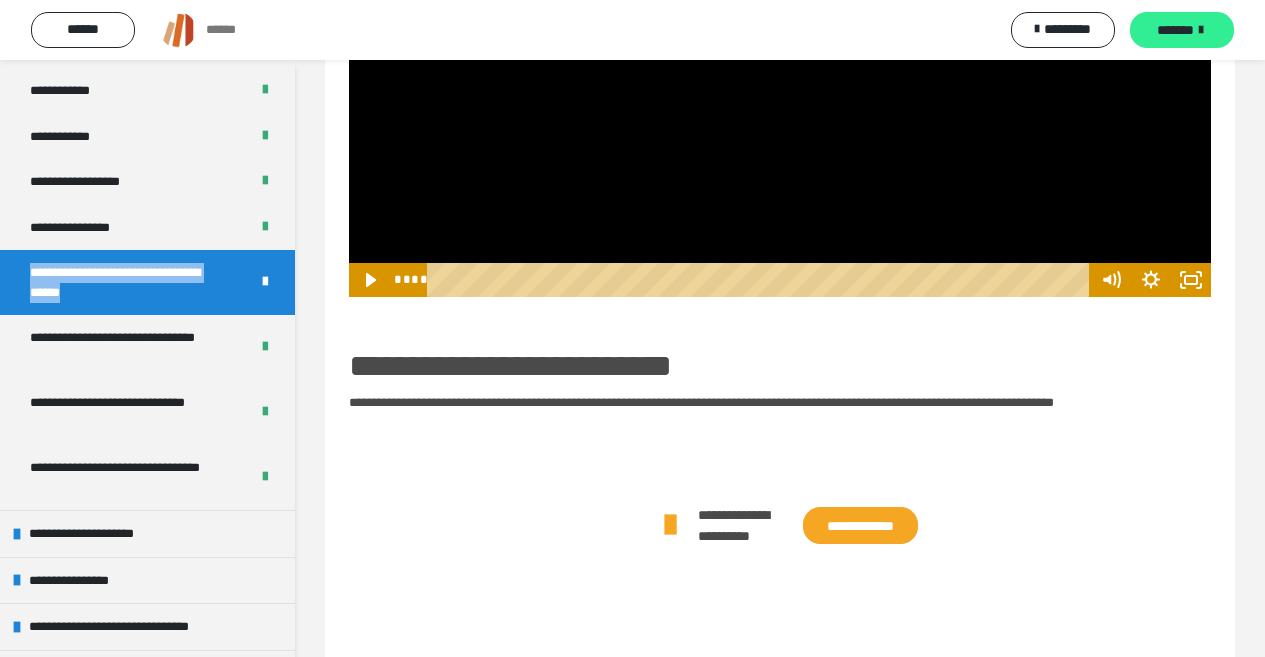 click on "*******" at bounding box center (1182, 30) 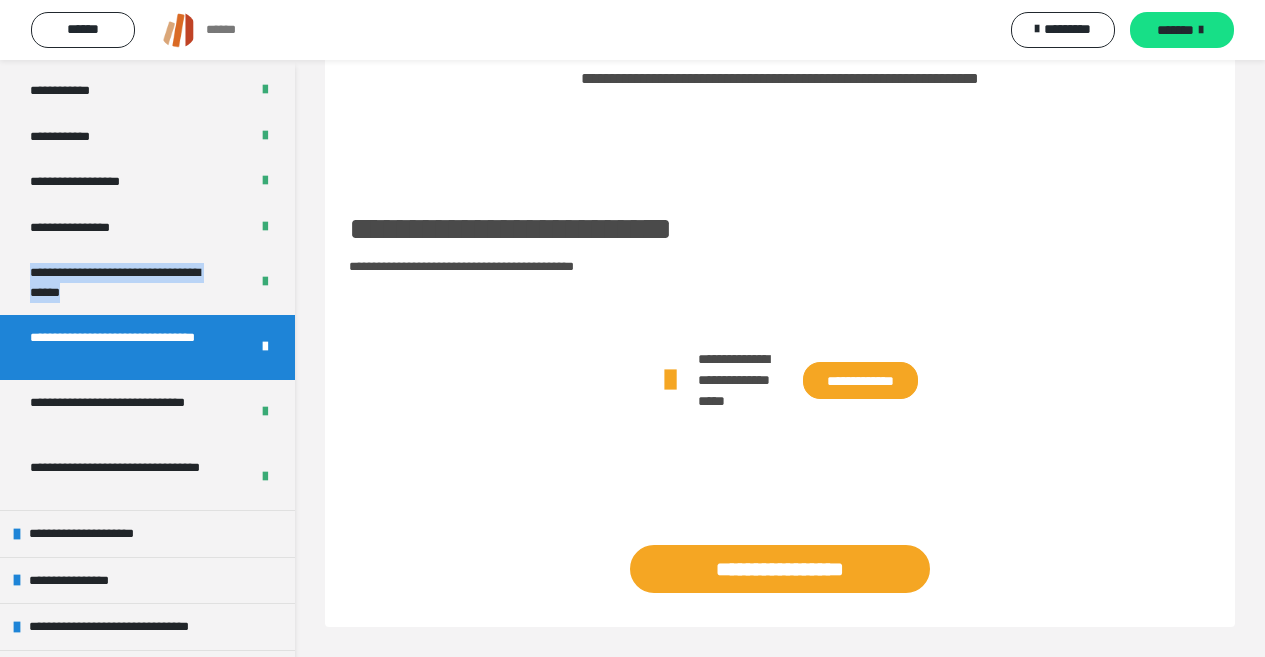 scroll, scrollTop: 255, scrollLeft: 0, axis: vertical 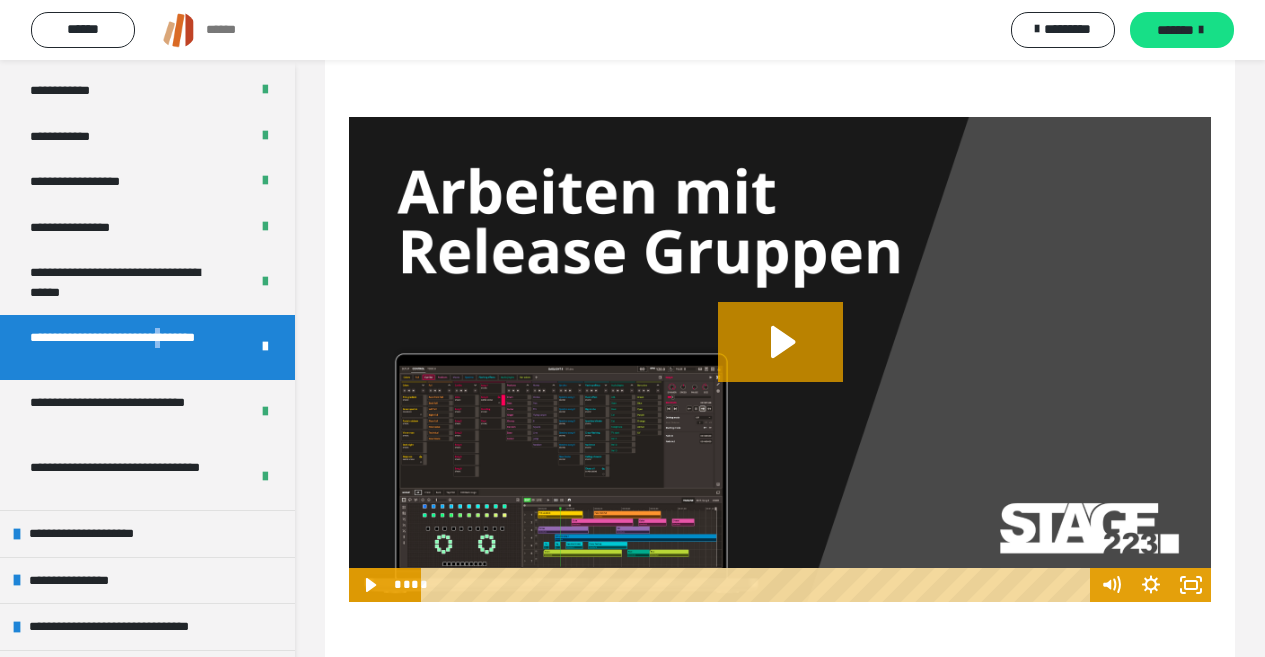 drag, startPoint x: 207, startPoint y: 327, endPoint x: 69, endPoint y: 359, distance: 141.66158 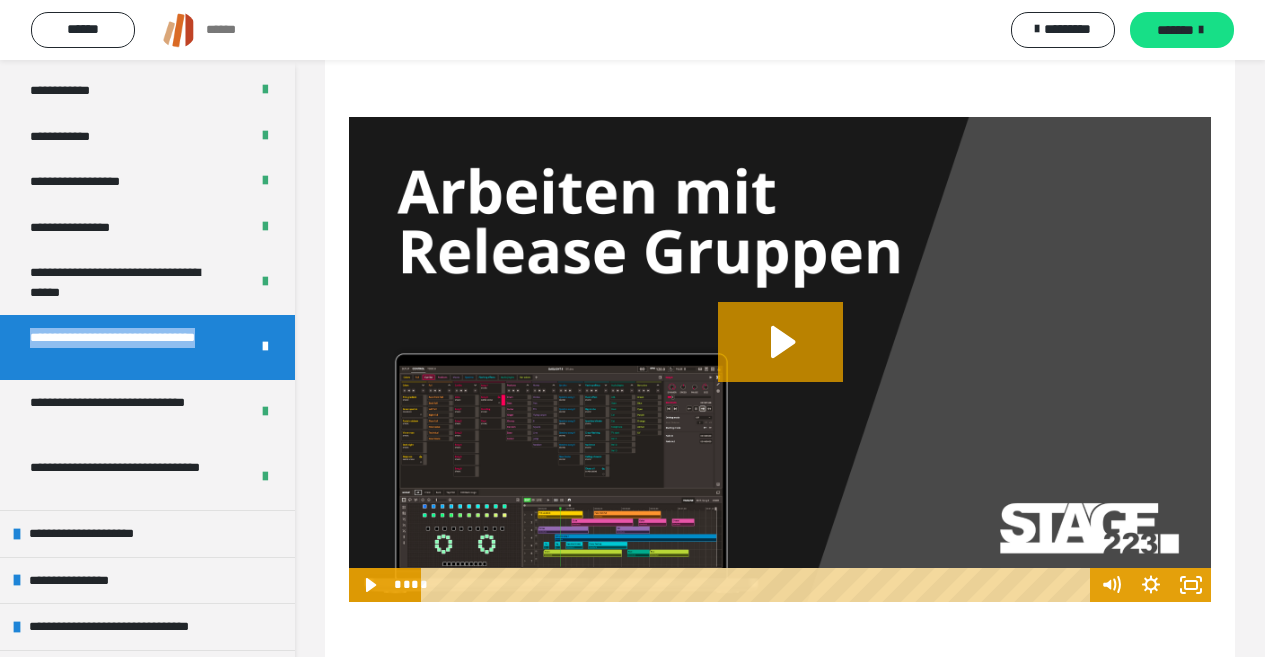 drag, startPoint x: 111, startPoint y: 363, endPoint x: 17, endPoint y: 333, distance: 98.67117 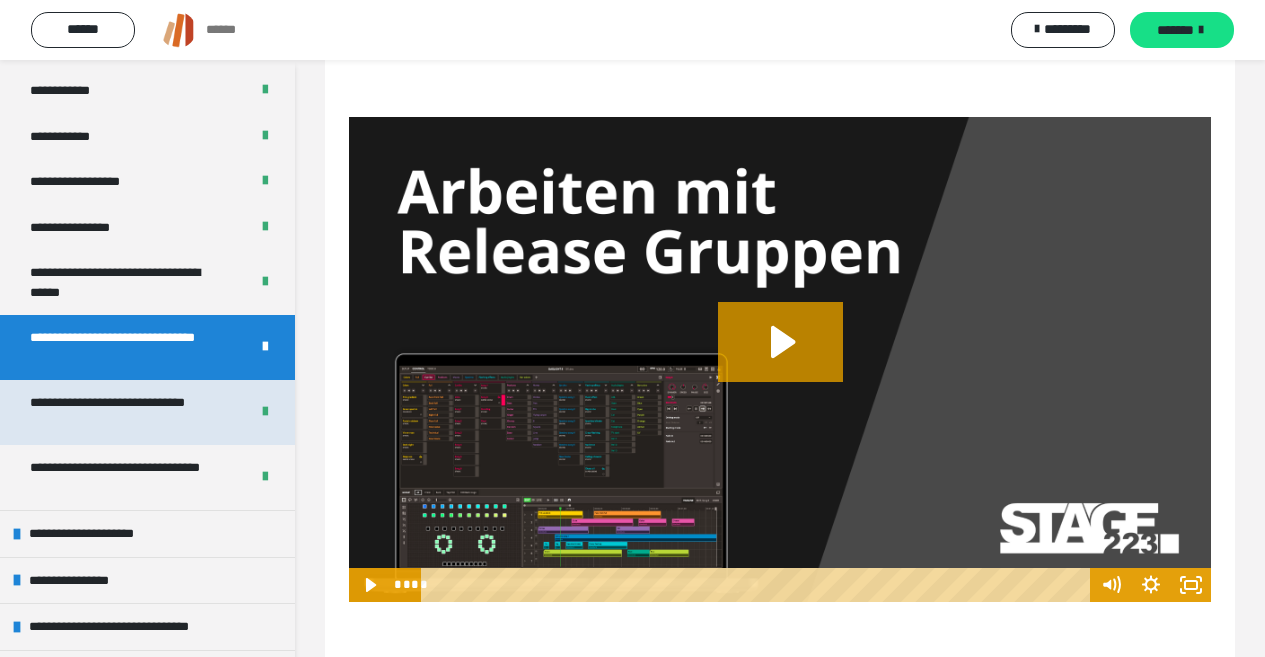 click on "**********" at bounding box center [124, 412] 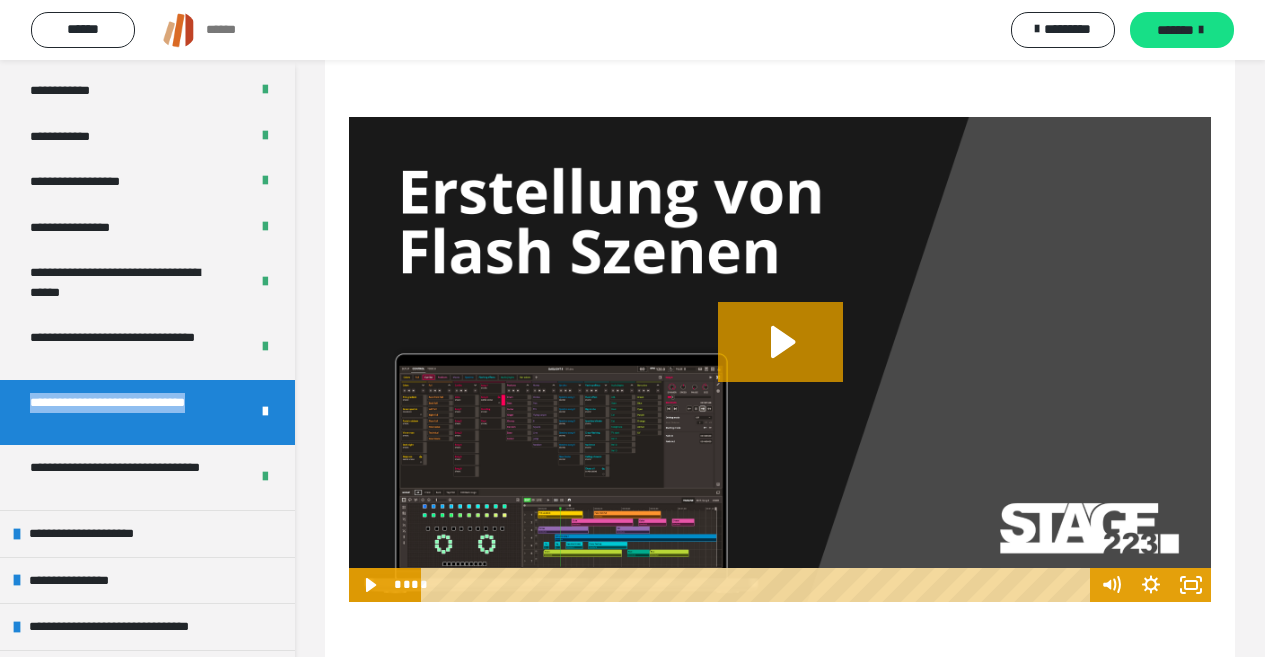 drag, startPoint x: 21, startPoint y: 402, endPoint x: 200, endPoint y: 437, distance: 182.3897 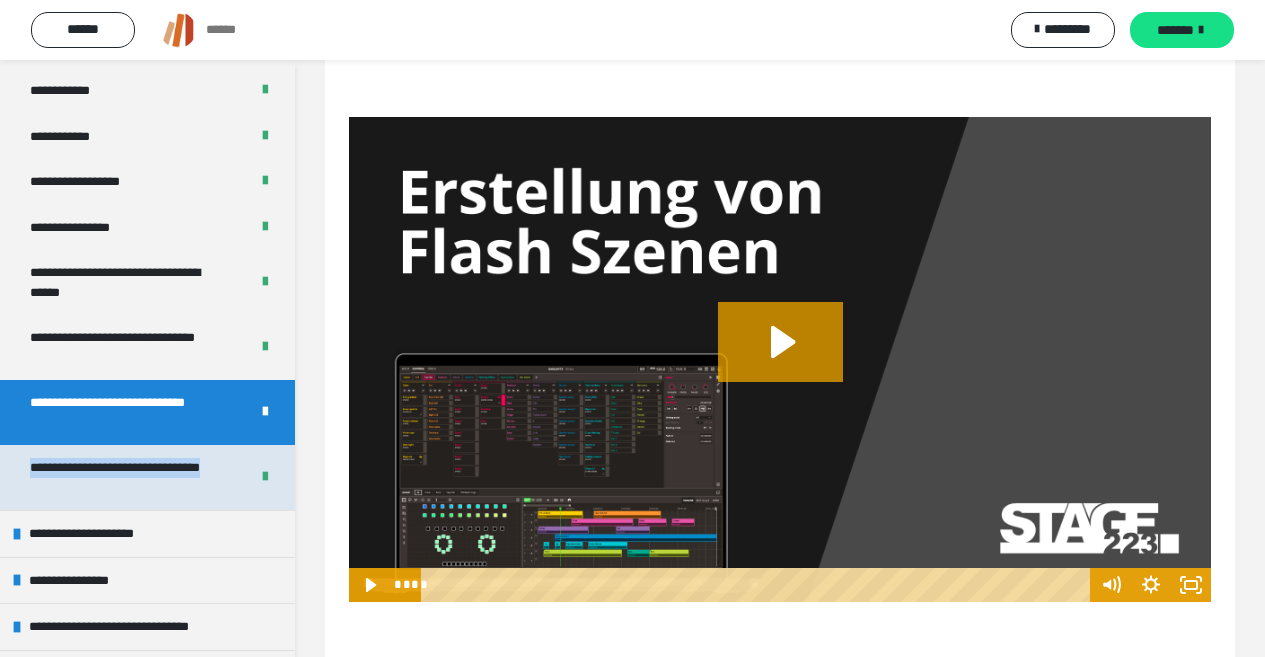 drag, startPoint x: 191, startPoint y: 509, endPoint x: 26, endPoint y: 472, distance: 169.09761 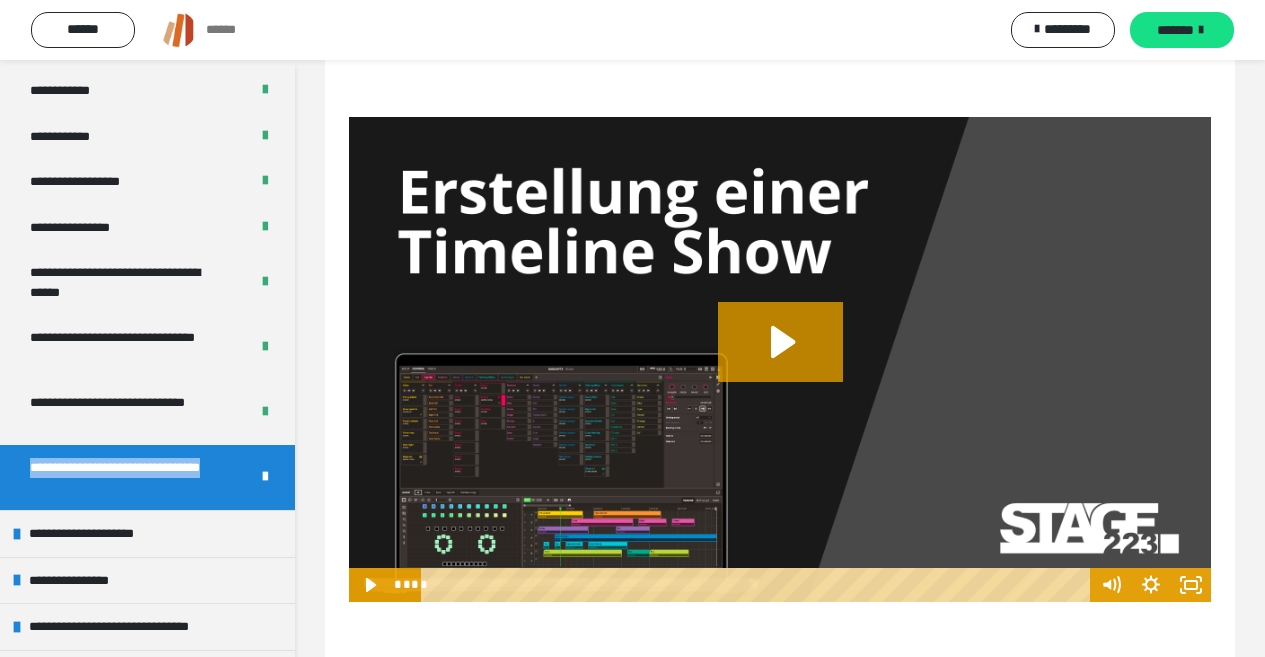 drag, startPoint x: 26, startPoint y: 472, endPoint x: 56, endPoint y: 467, distance: 30.413813 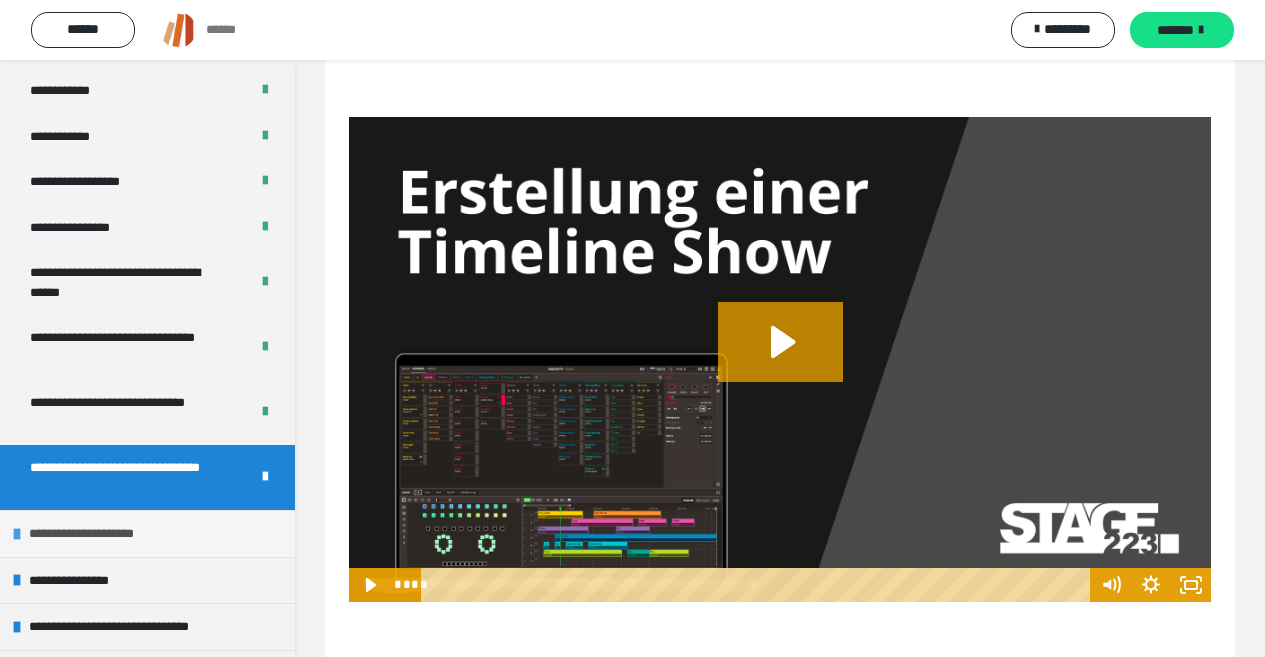 click on "**********" at bounding box center [103, 534] 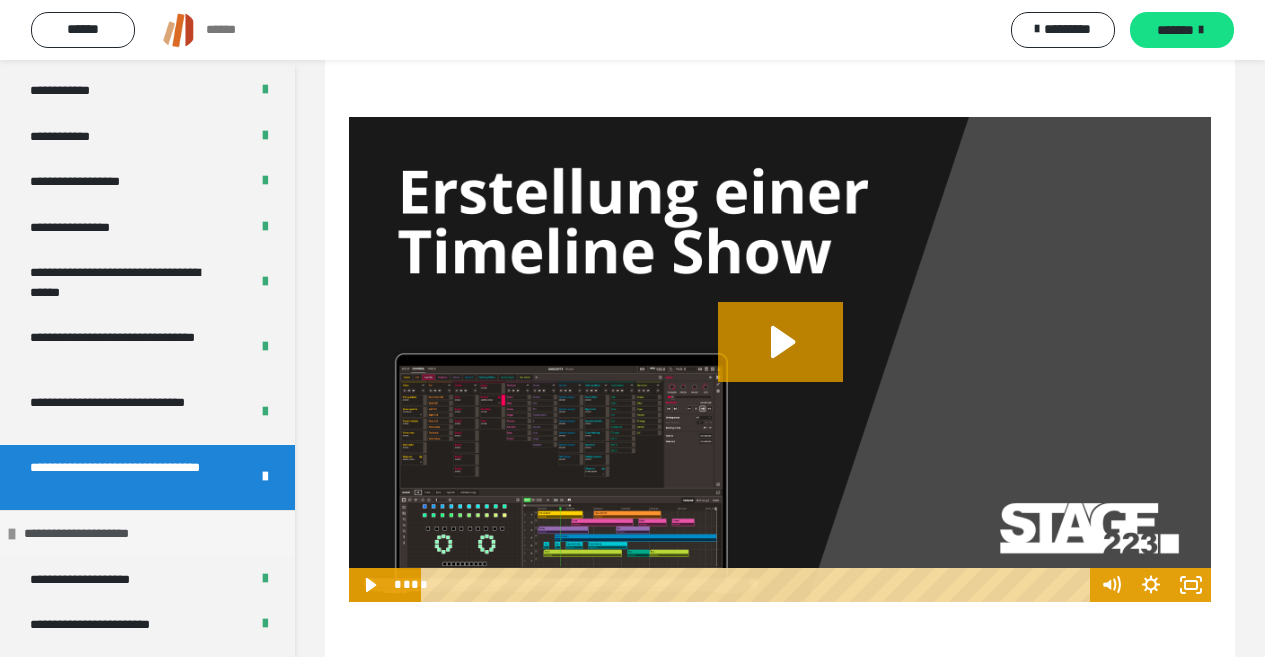 click on "**********" at bounding box center (98, 534) 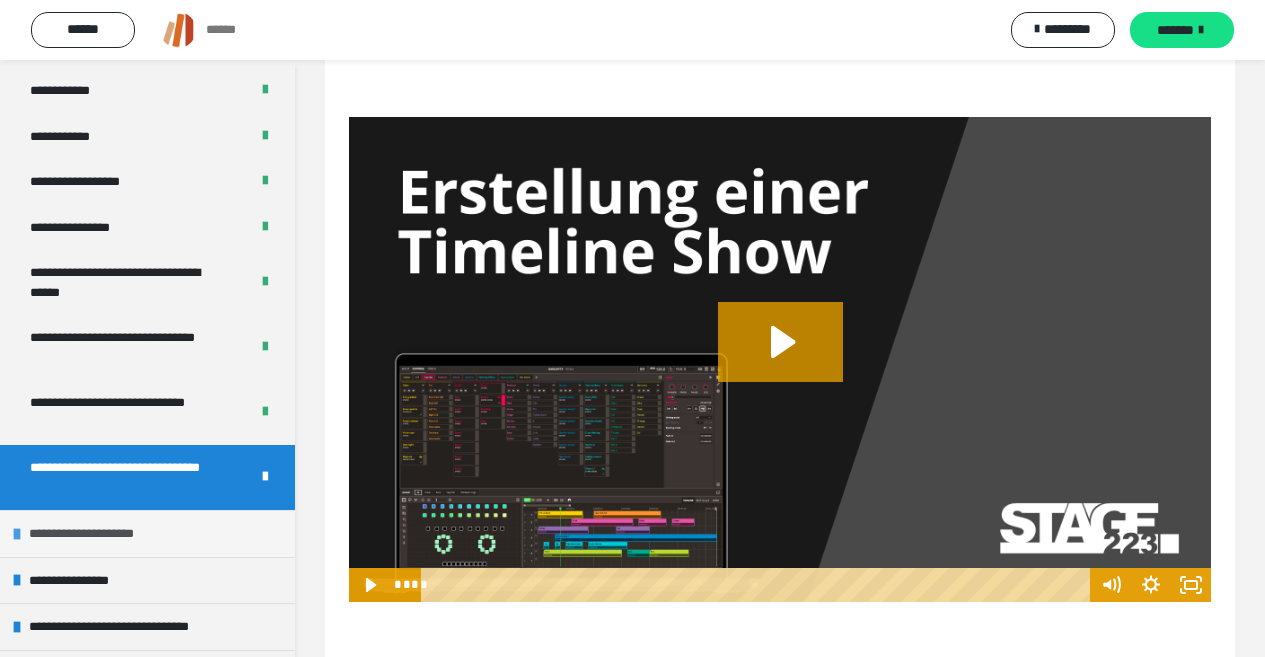 click on "**********" at bounding box center (103, 534) 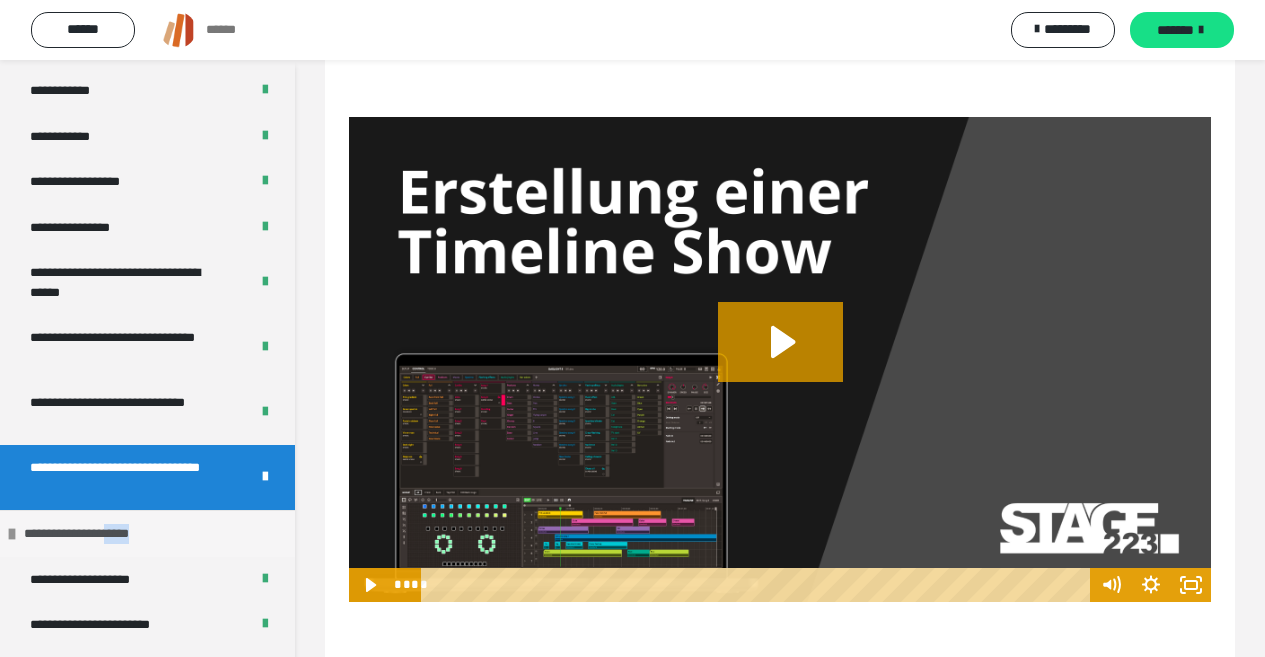 click on "**********" at bounding box center (98, 534) 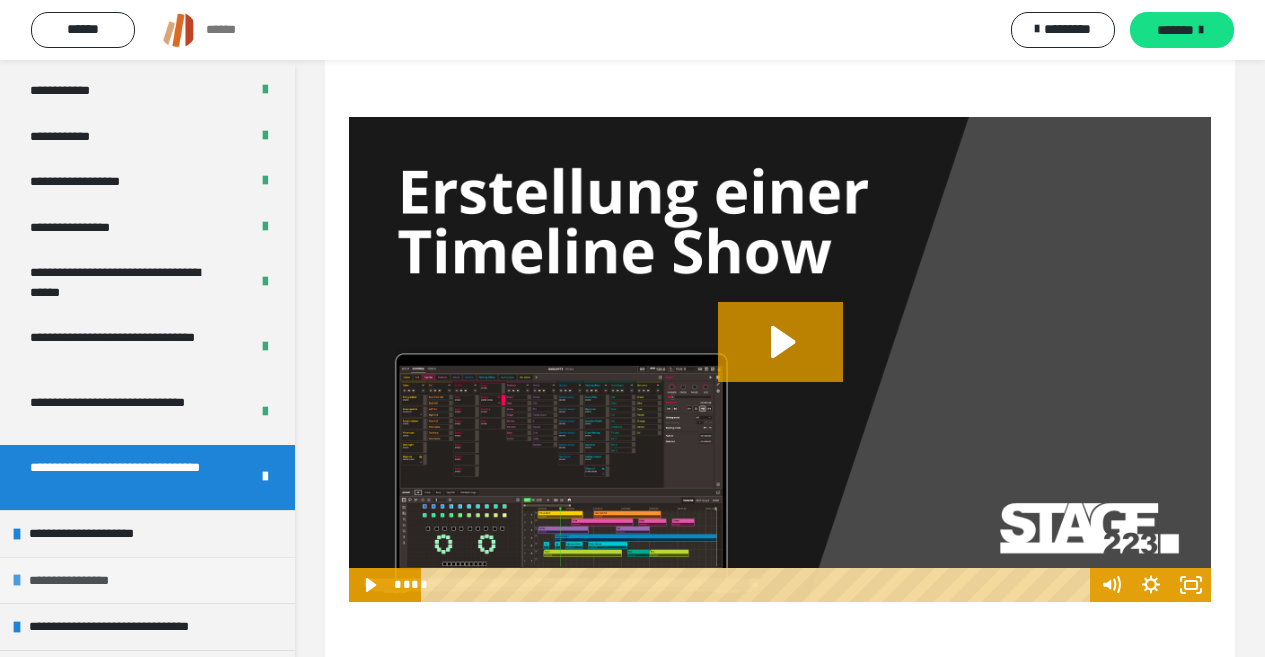 drag, startPoint x: 143, startPoint y: 533, endPoint x: 111, endPoint y: 578, distance: 55.21775 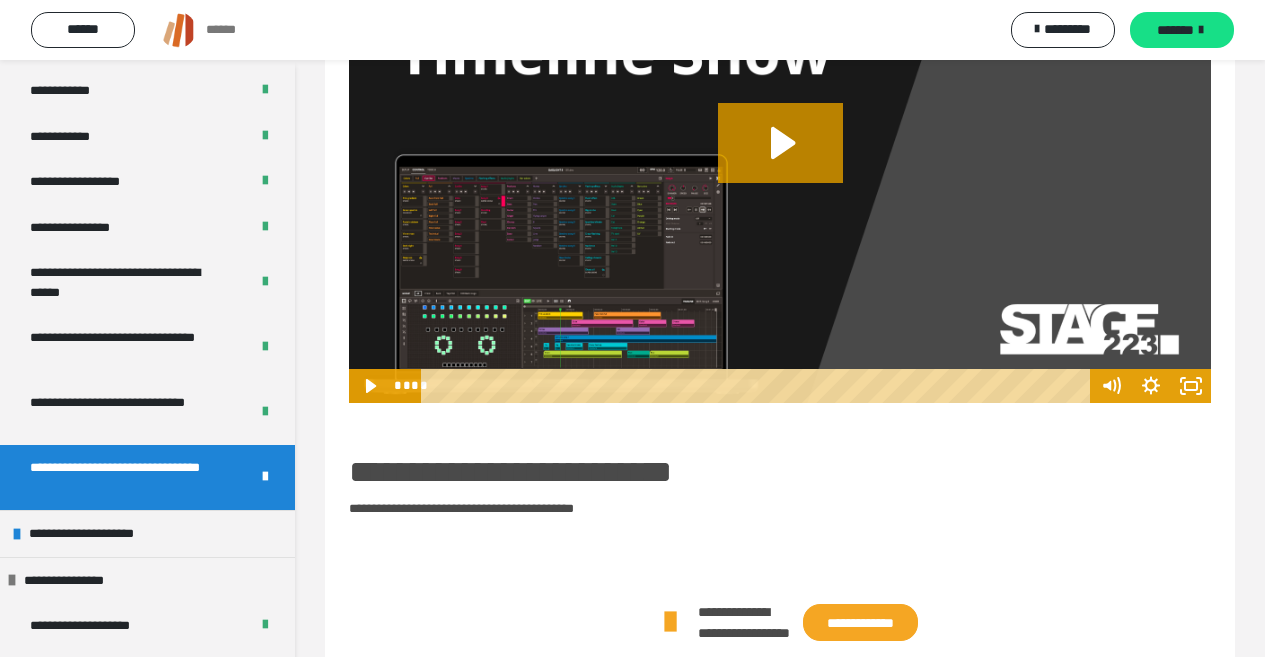 scroll, scrollTop: 455, scrollLeft: 0, axis: vertical 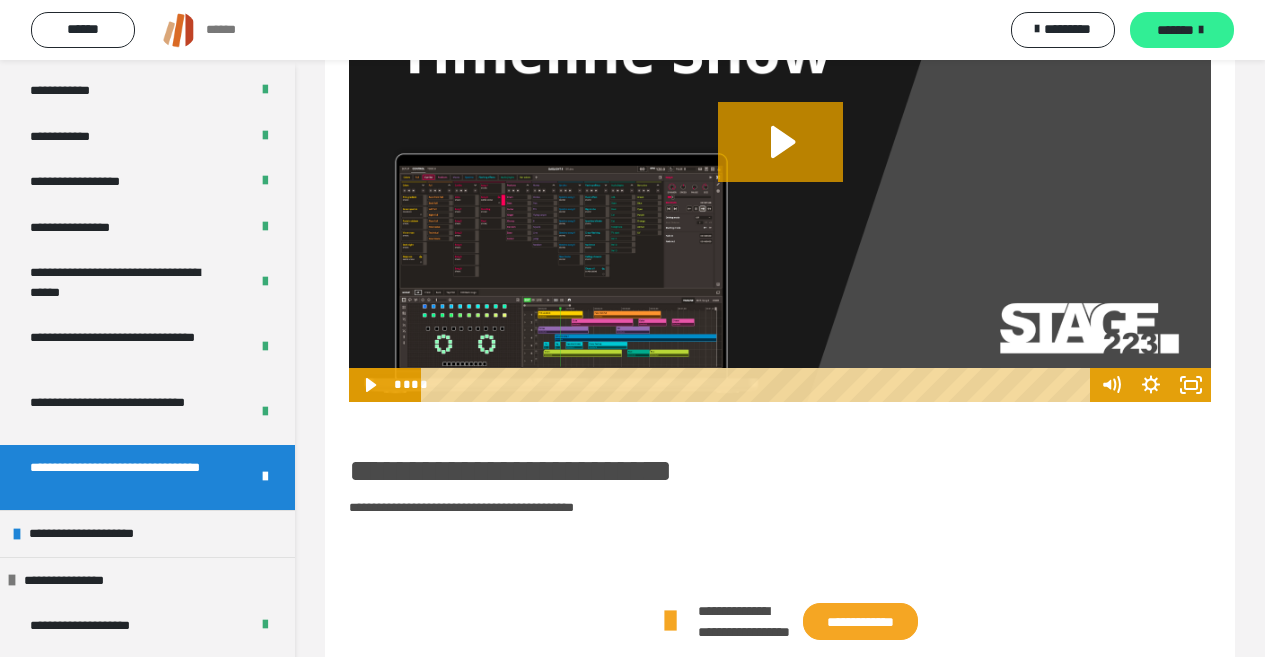 click on "*******" at bounding box center [1175, 30] 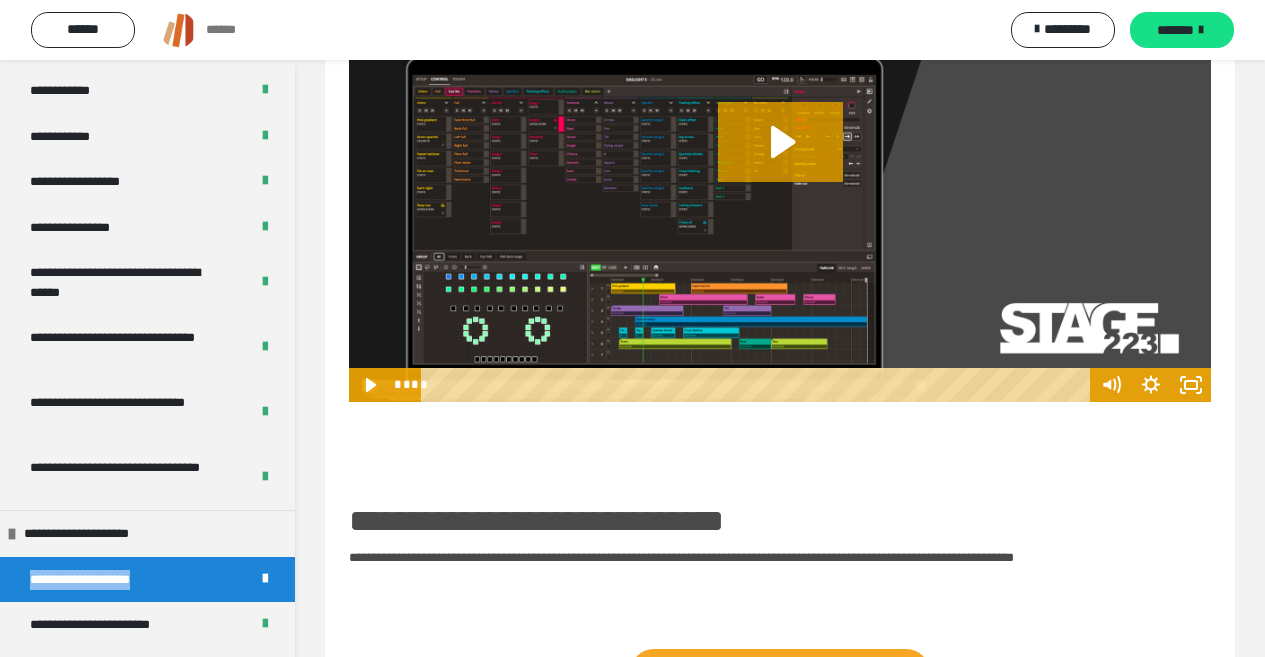 drag, startPoint x: 195, startPoint y: 575, endPoint x: 22, endPoint y: 581, distance: 173.10402 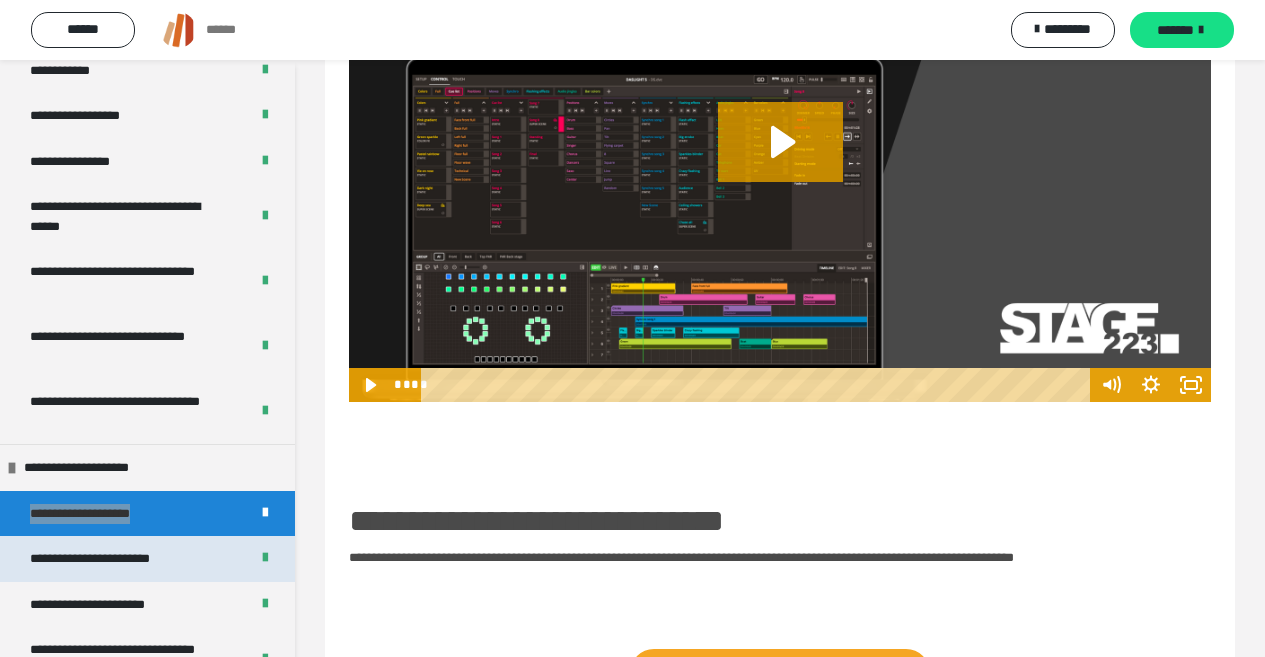 scroll, scrollTop: 1786, scrollLeft: 0, axis: vertical 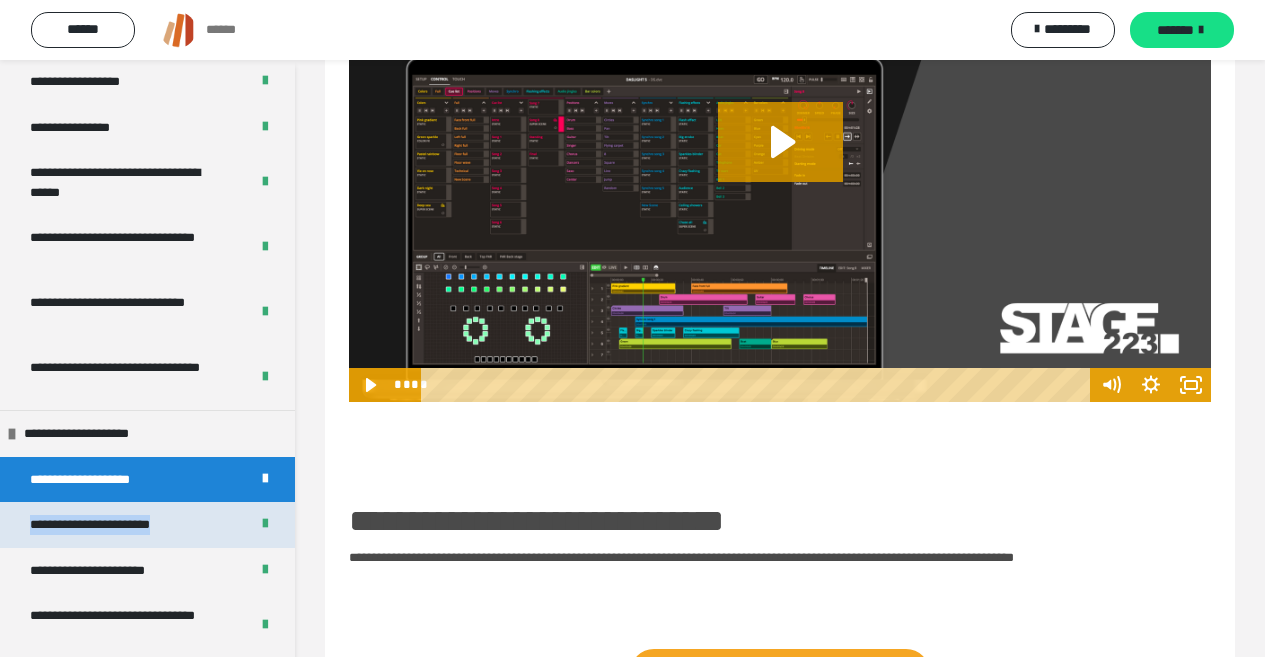 drag, startPoint x: 201, startPoint y: 524, endPoint x: 30, endPoint y: 534, distance: 171.29214 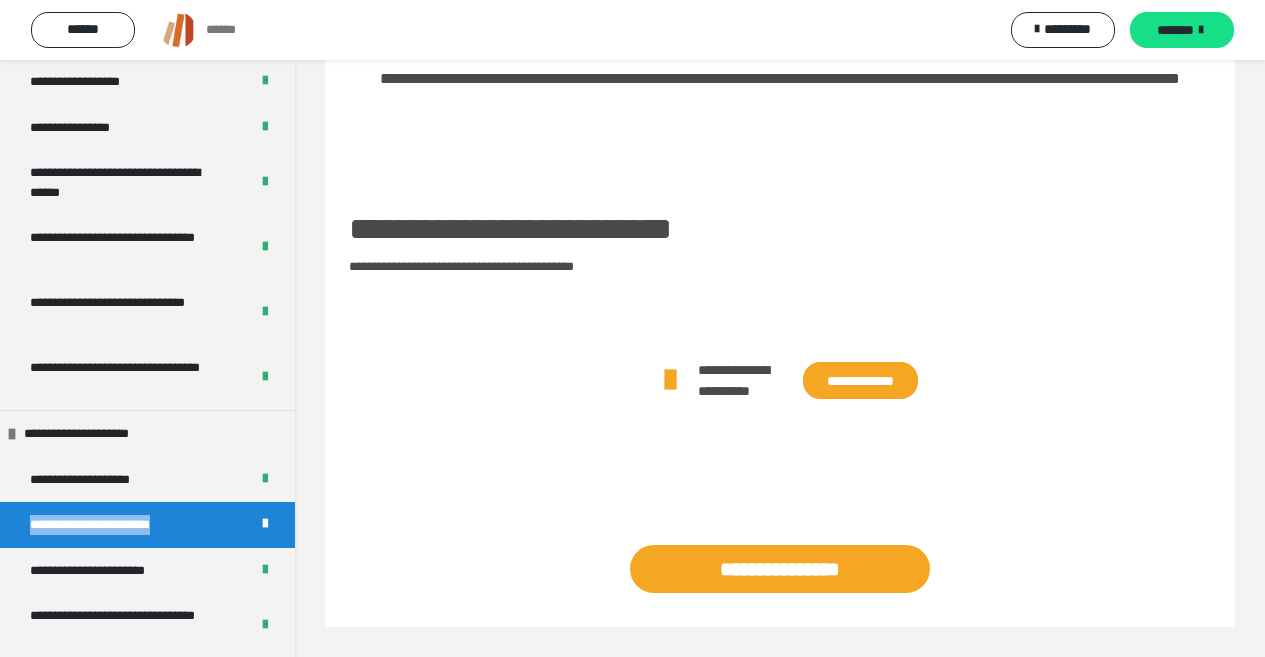 scroll, scrollTop: 231, scrollLeft: 0, axis: vertical 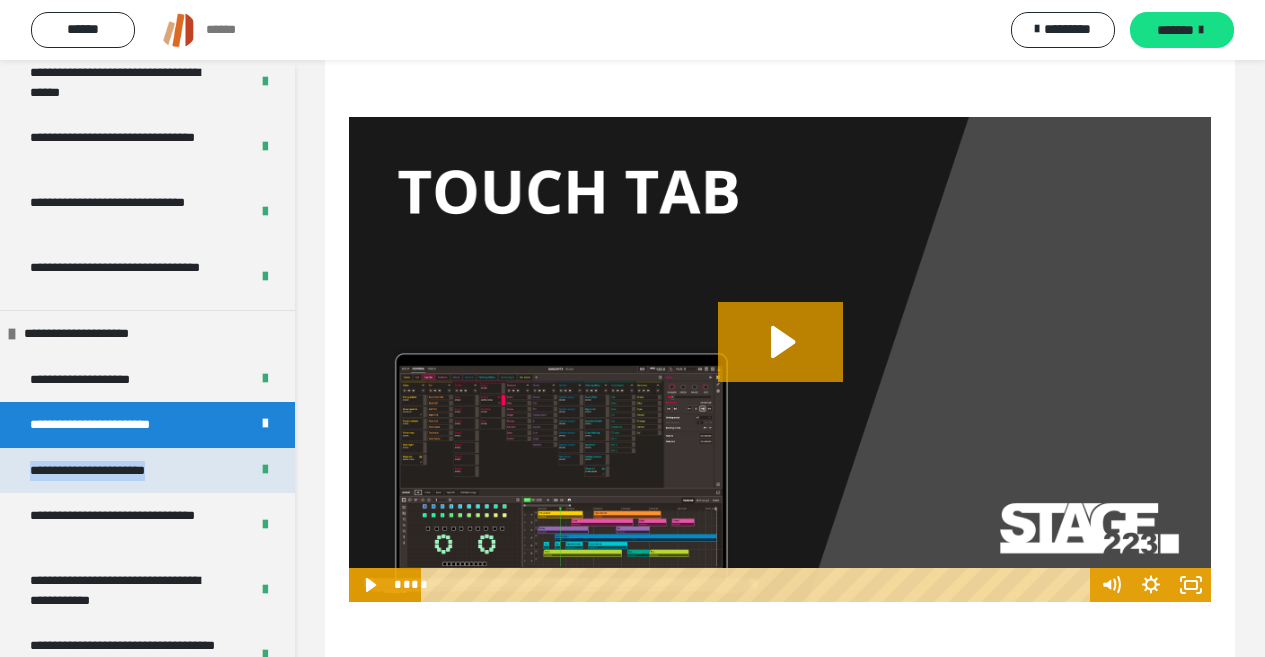 drag, startPoint x: 200, startPoint y: 467, endPoint x: 20, endPoint y: 472, distance: 180.06943 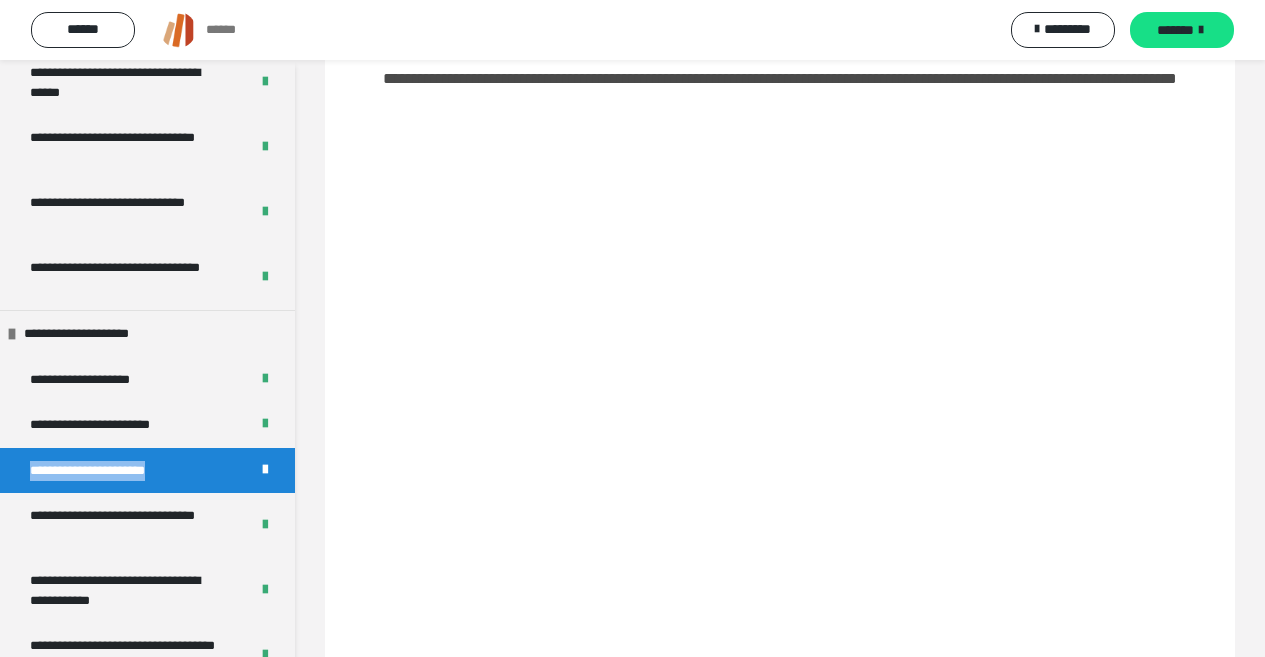 scroll, scrollTop: 168, scrollLeft: 0, axis: vertical 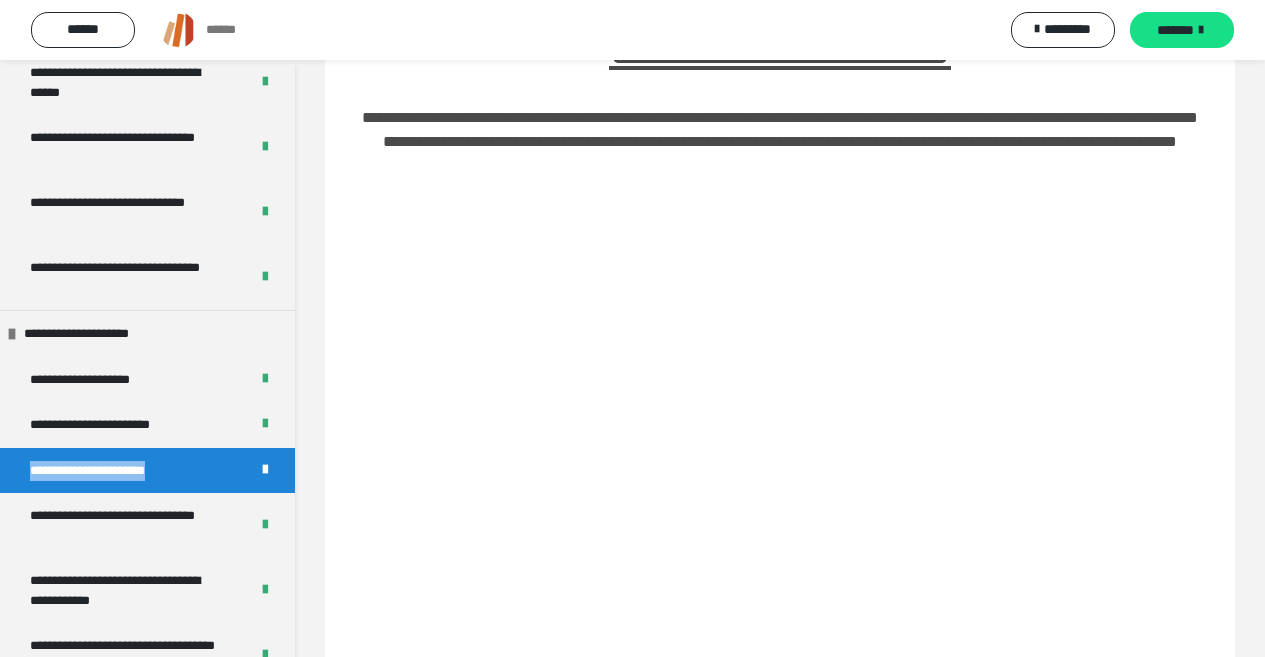 drag, startPoint x: 20, startPoint y: 472, endPoint x: 92, endPoint y: 463, distance: 72.56032 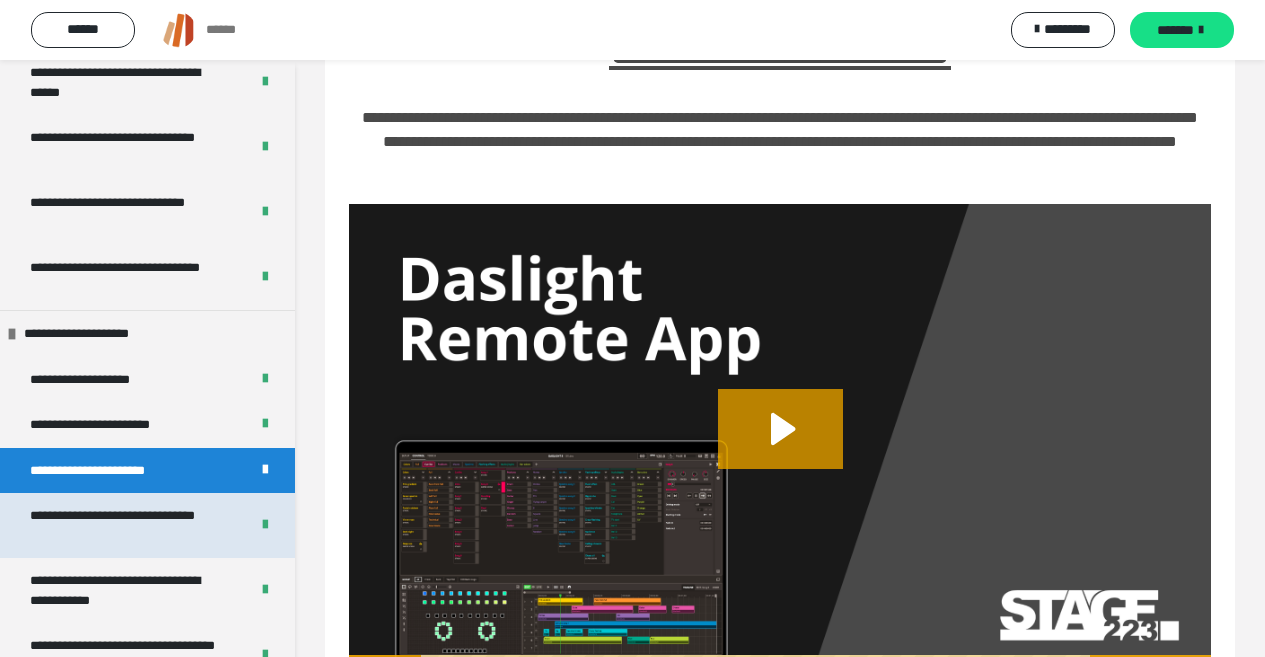 click on "**********" at bounding box center [124, 525] 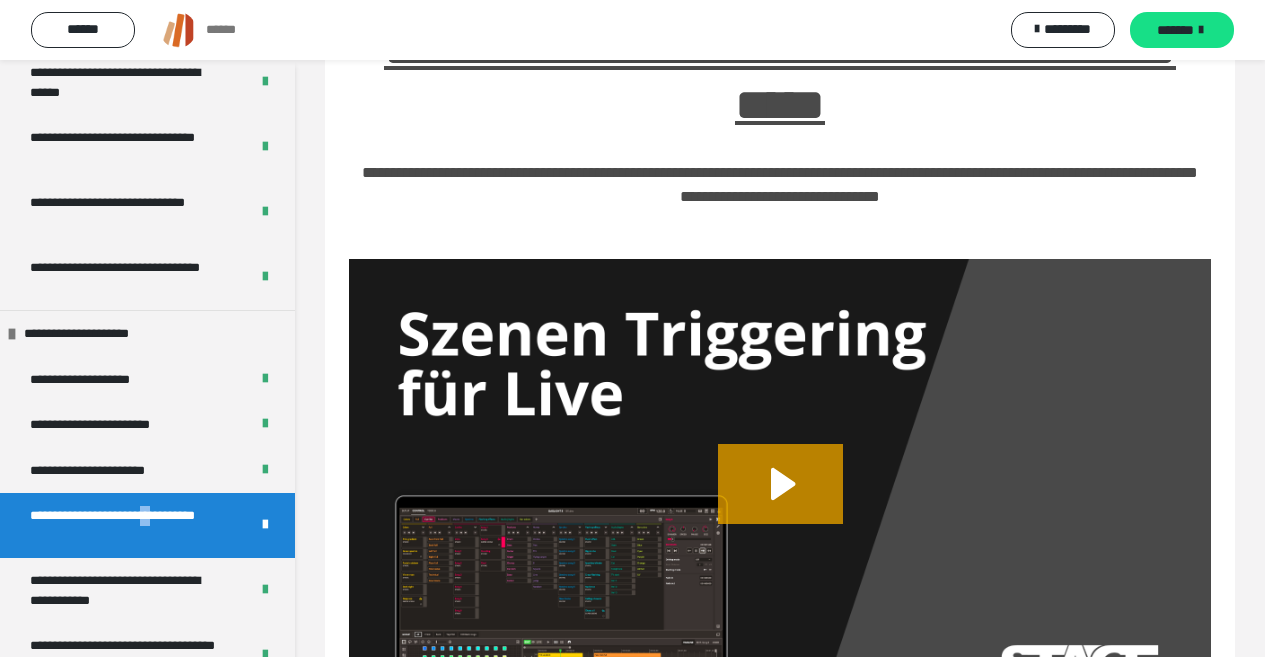 drag, startPoint x: 187, startPoint y: 510, endPoint x: 35, endPoint y: 540, distance: 154.93224 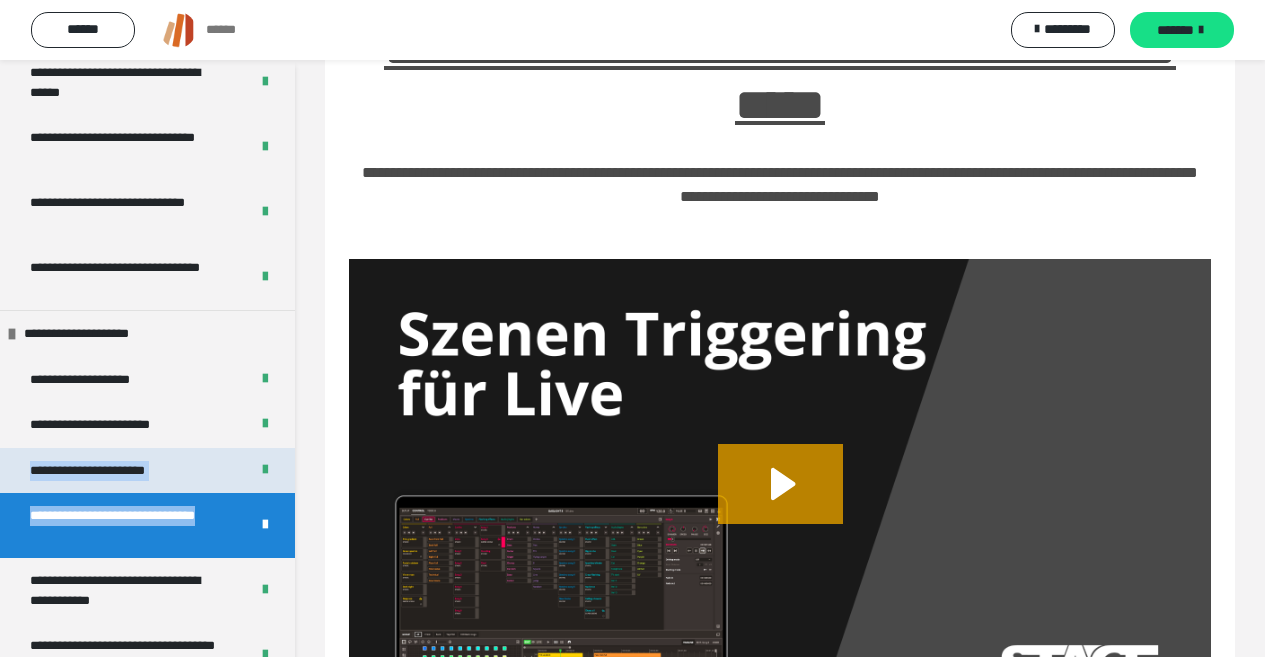 drag, startPoint x: 42, startPoint y: 543, endPoint x: 25, endPoint y: 488, distance: 57.567352 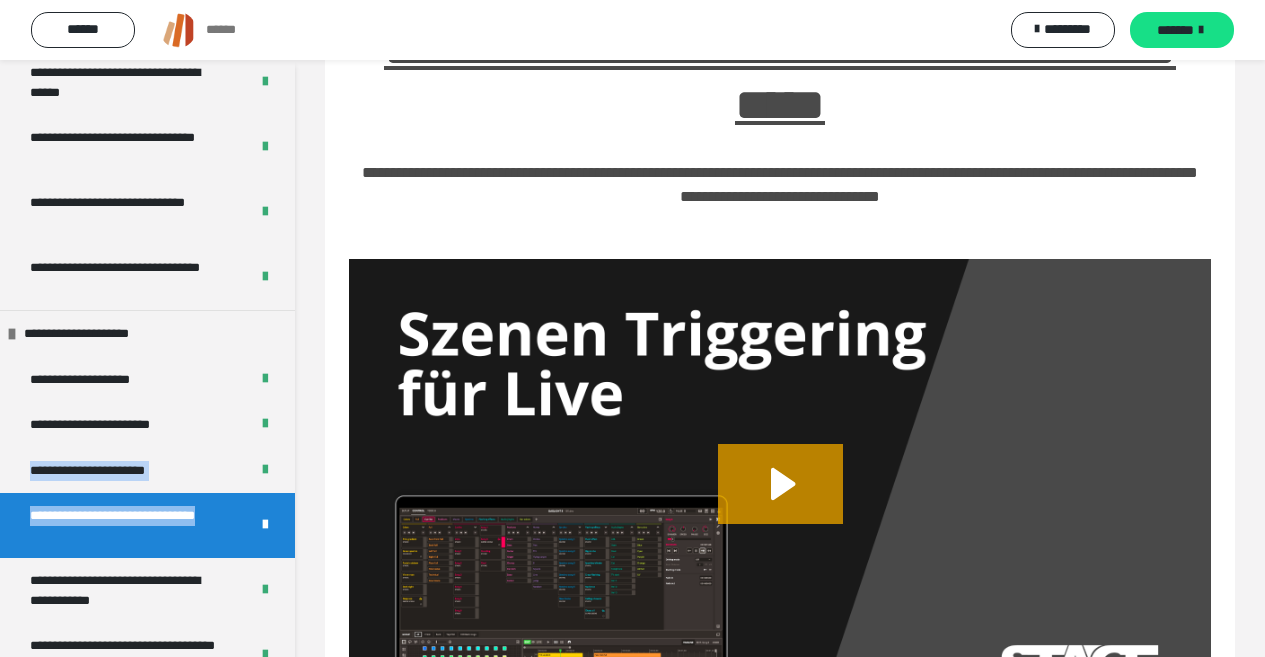 drag, startPoint x: 25, startPoint y: 488, endPoint x: 98, endPoint y: 539, distance: 89.050545 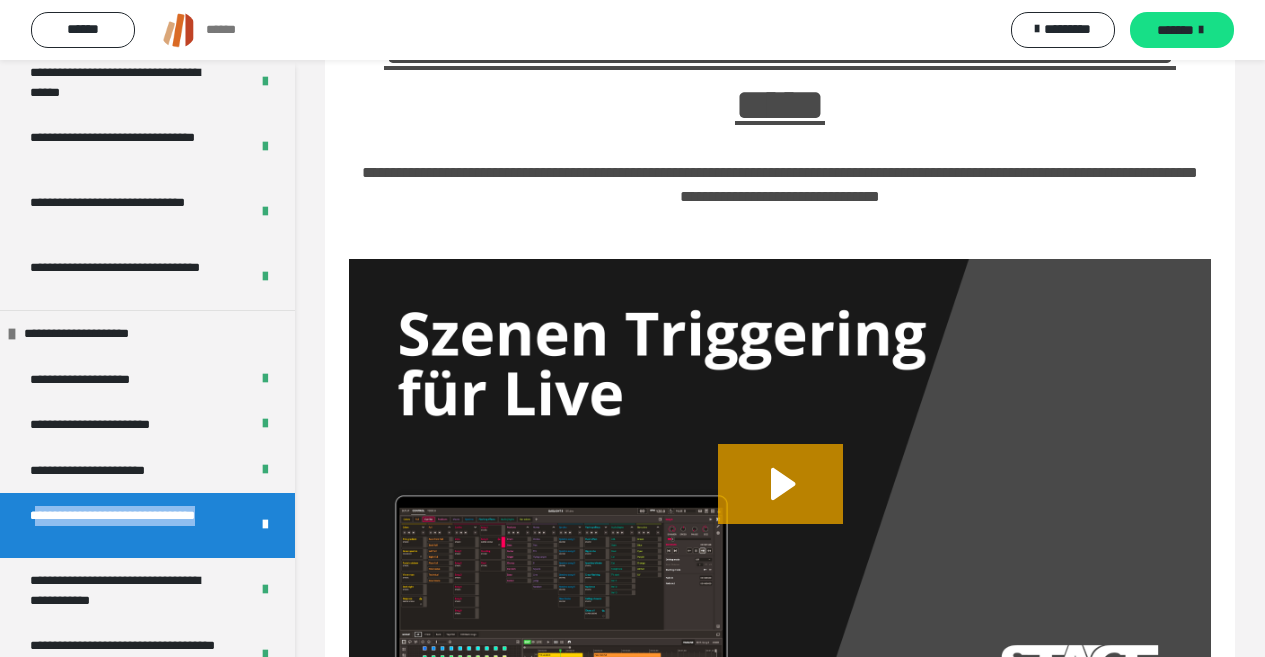 drag, startPoint x: 160, startPoint y: 541, endPoint x: 36, endPoint y: 508, distance: 128.31601 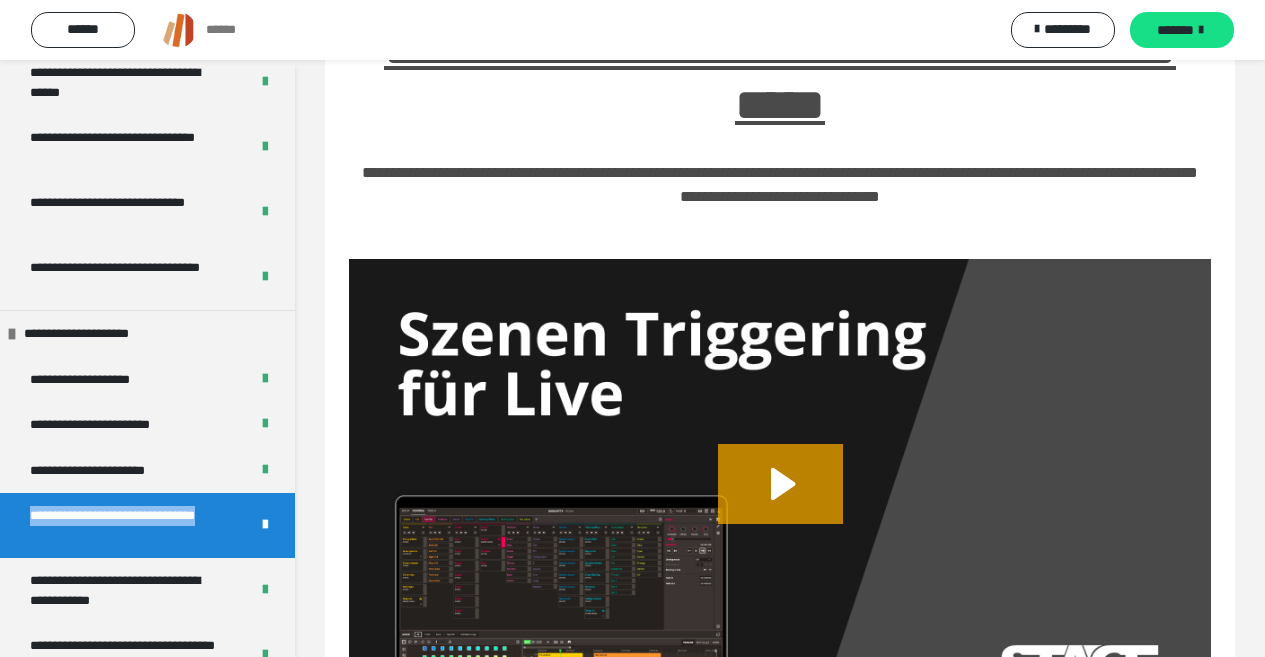drag, startPoint x: 147, startPoint y: 539, endPoint x: 7, endPoint y: 517, distance: 141.71803 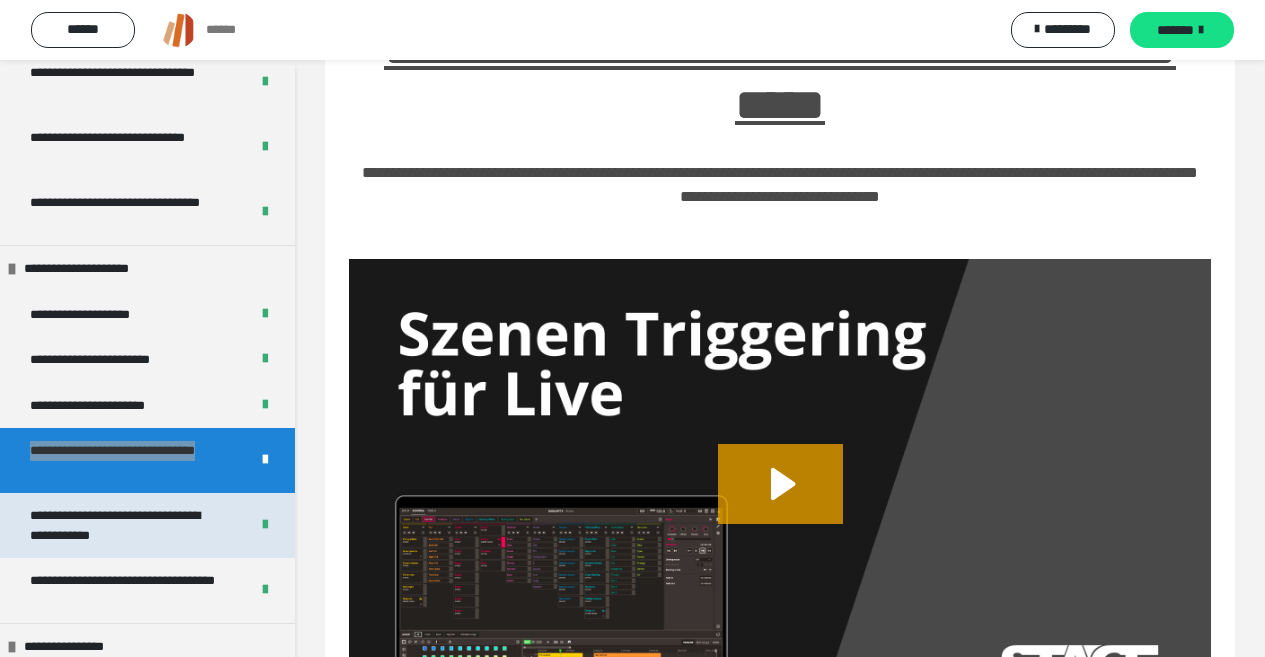 scroll, scrollTop: 1986, scrollLeft: 0, axis: vertical 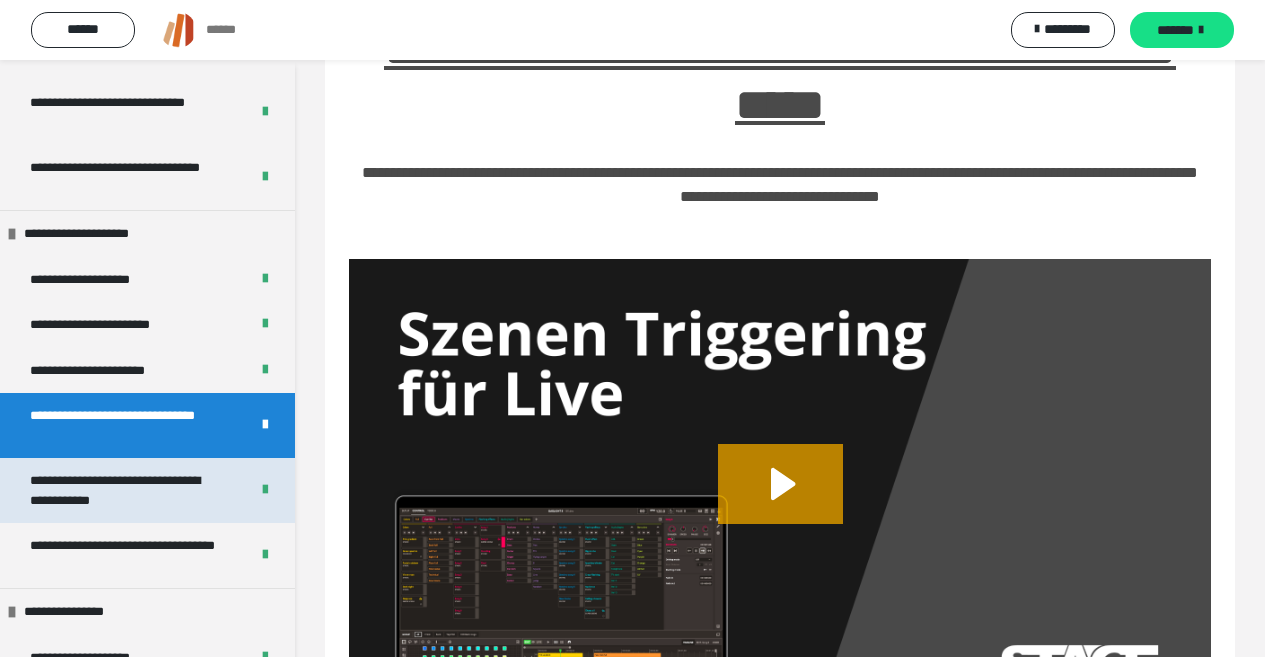 click on "**********" at bounding box center [124, 490] 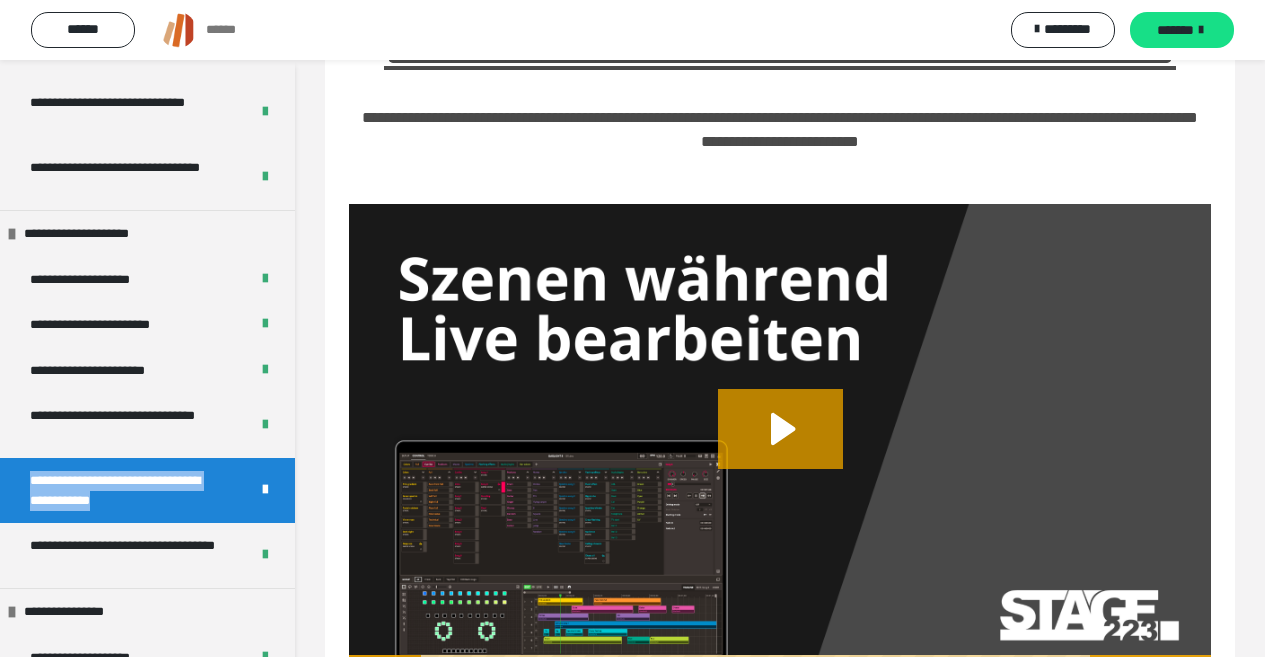 drag, startPoint x: 216, startPoint y: 499, endPoint x: 7, endPoint y: 475, distance: 210.37347 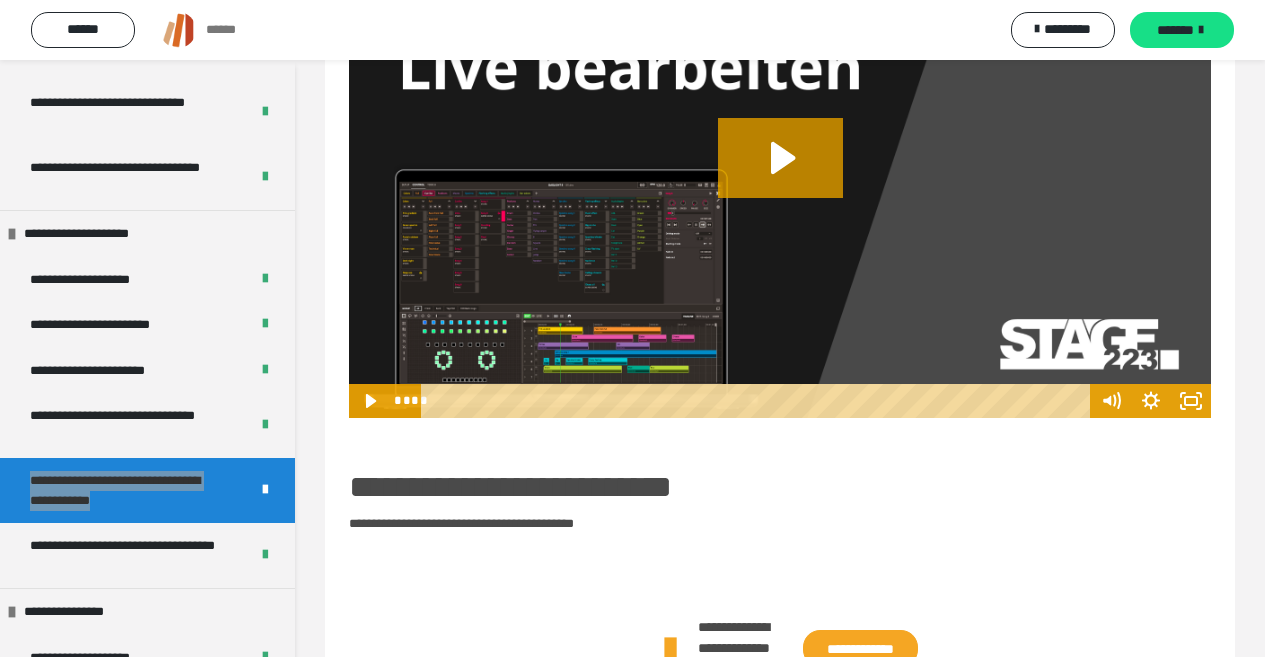 scroll, scrollTop: 568, scrollLeft: 0, axis: vertical 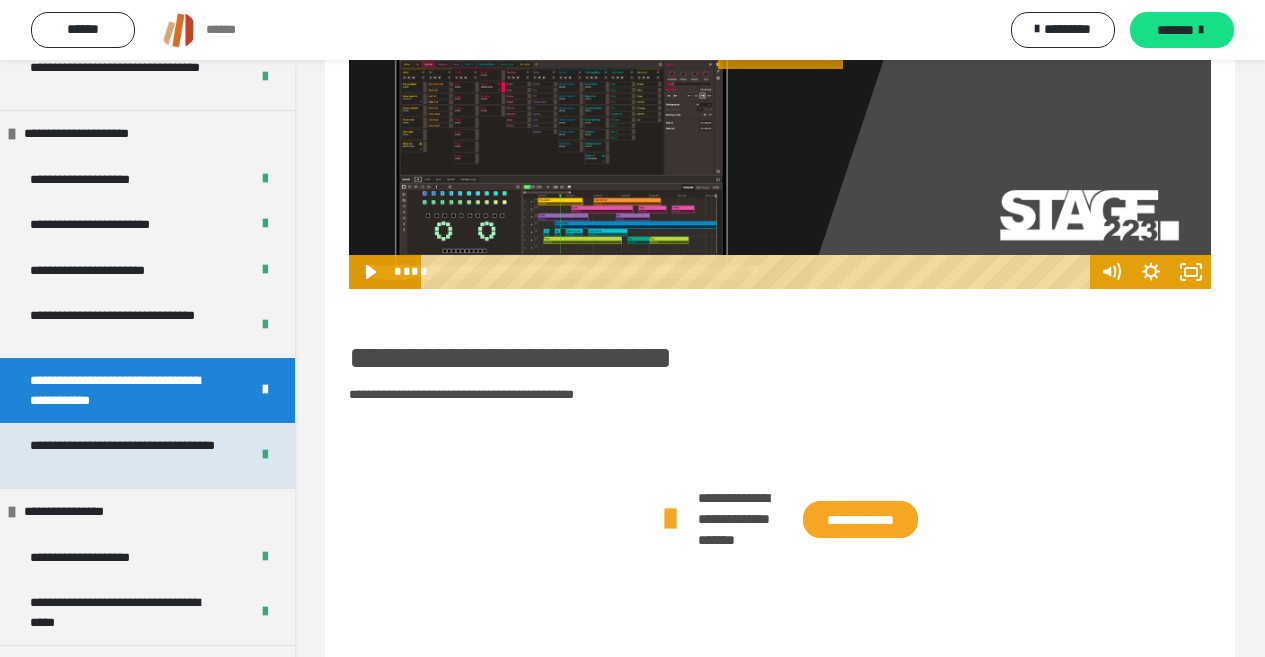 click on "**********" at bounding box center (124, 455) 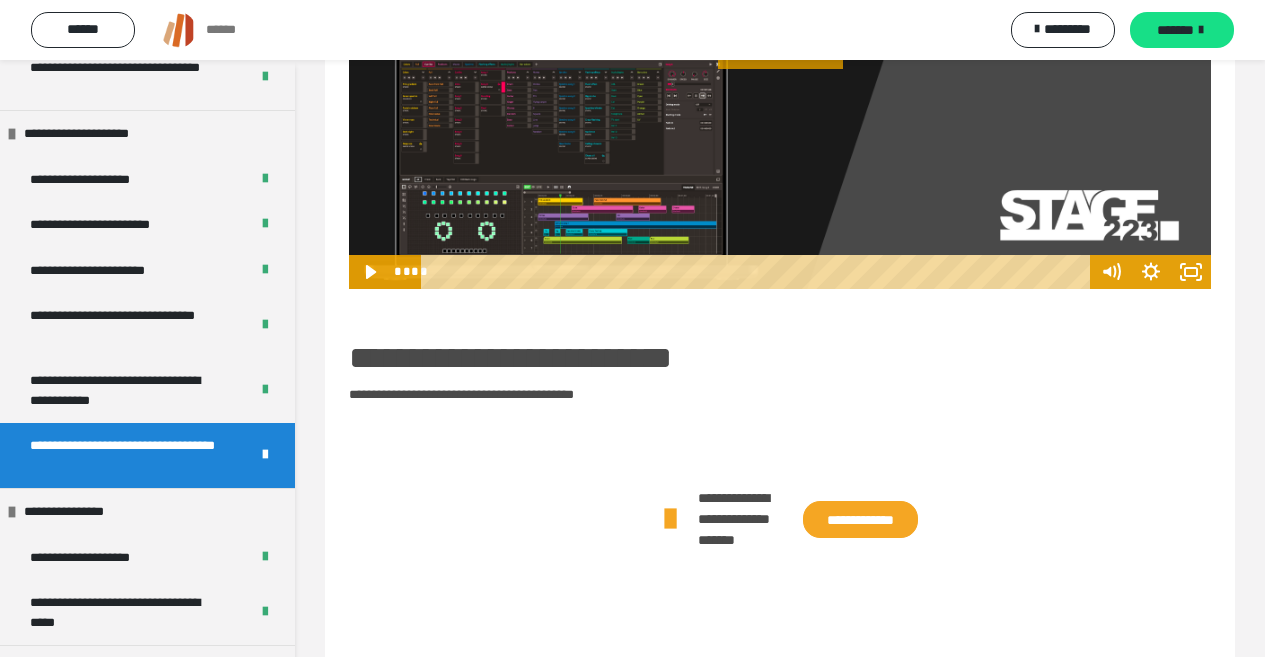 scroll, scrollTop: 210, scrollLeft: 0, axis: vertical 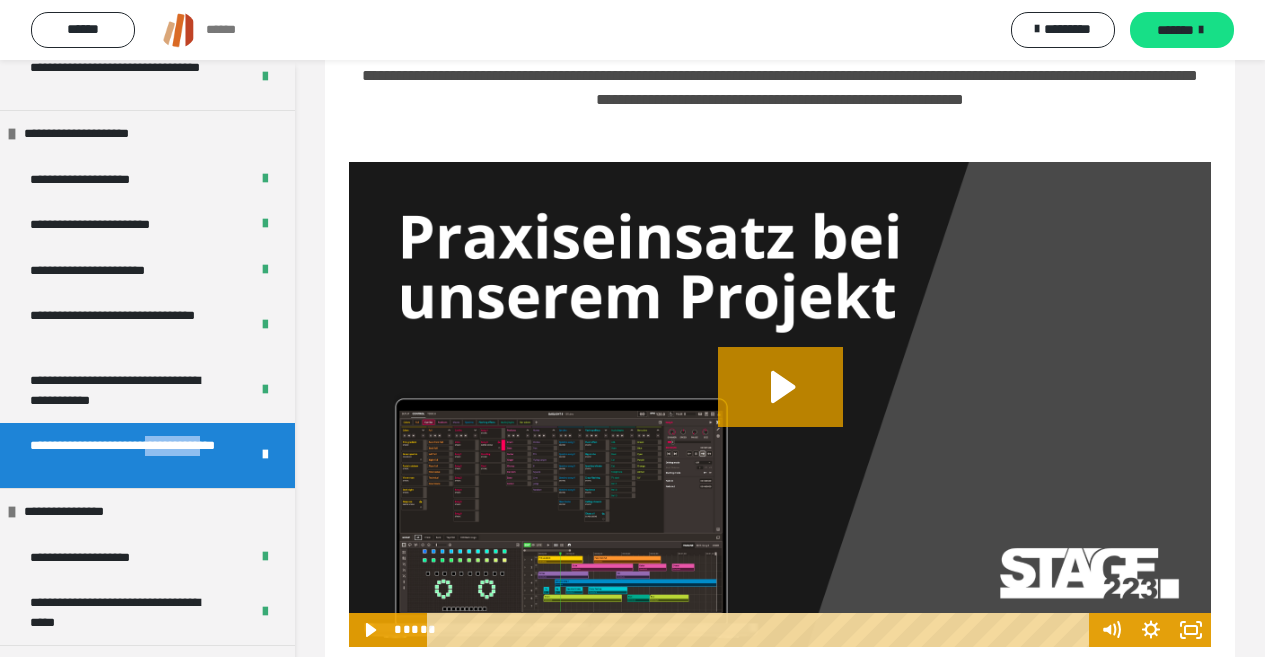 drag, startPoint x: 198, startPoint y: 443, endPoint x: 103, endPoint y: 466, distance: 97.74457 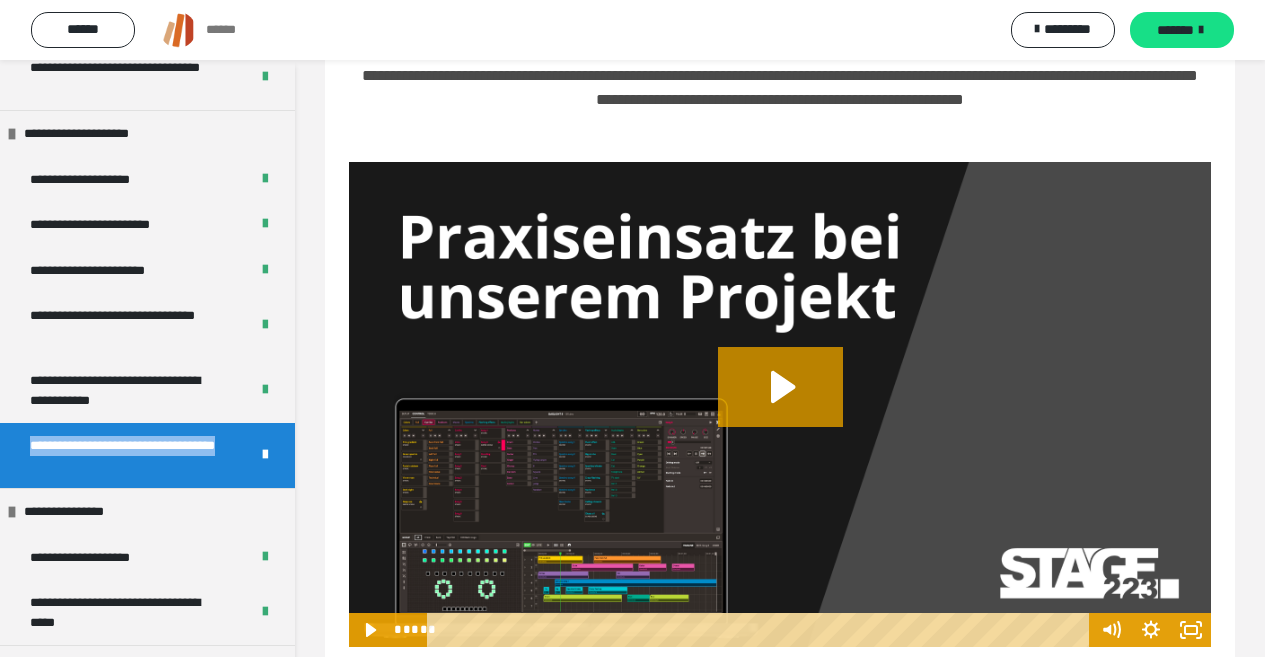 drag, startPoint x: 103, startPoint y: 466, endPoint x: 25, endPoint y: 441, distance: 81.908485 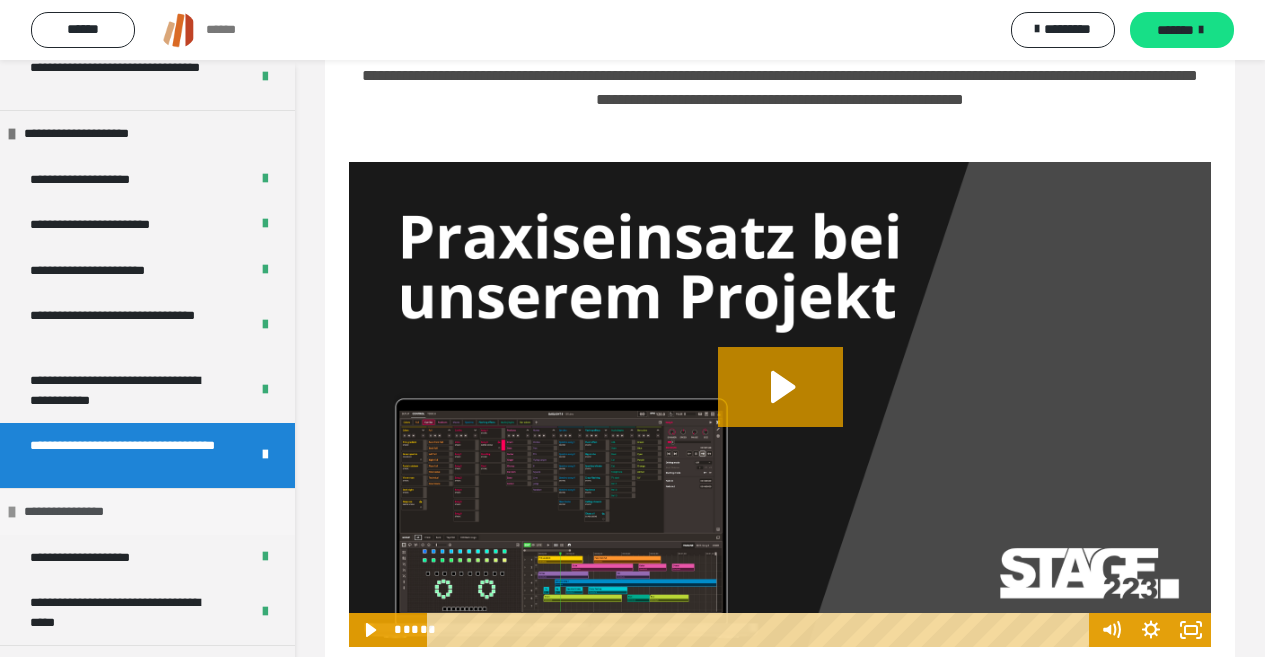 click on "**********" at bounding box center (77, 512) 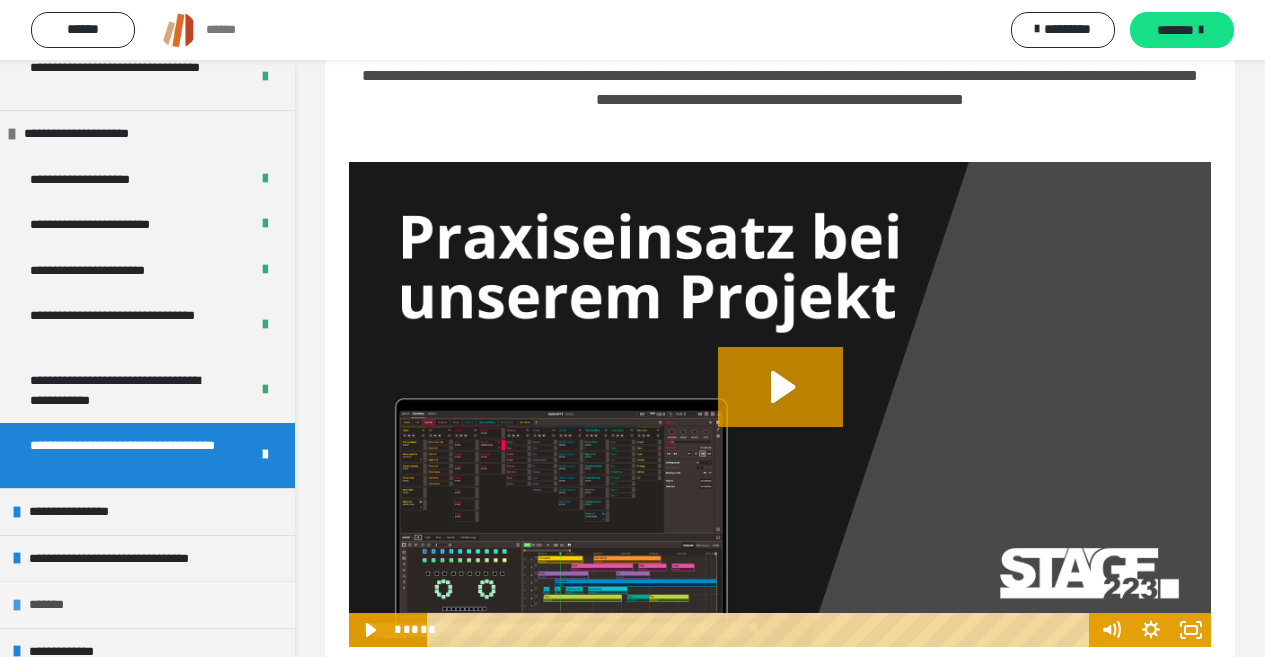 scroll, scrollTop: 2109, scrollLeft: 0, axis: vertical 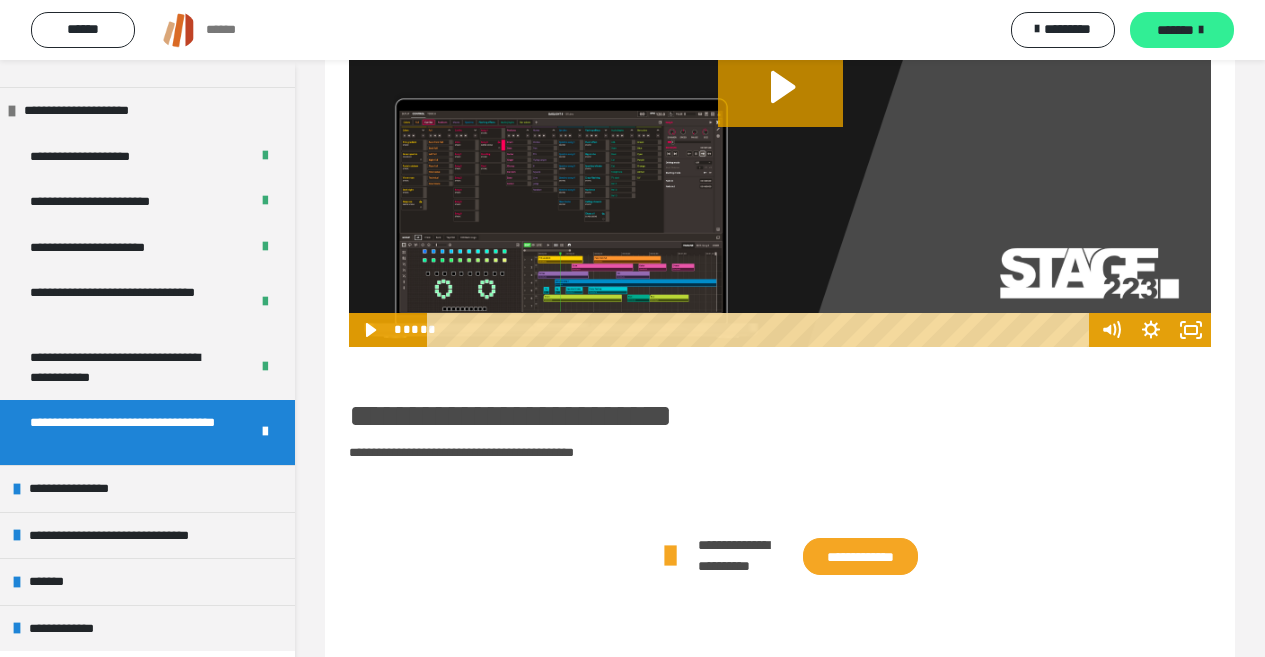 click on "*******" at bounding box center [1175, 30] 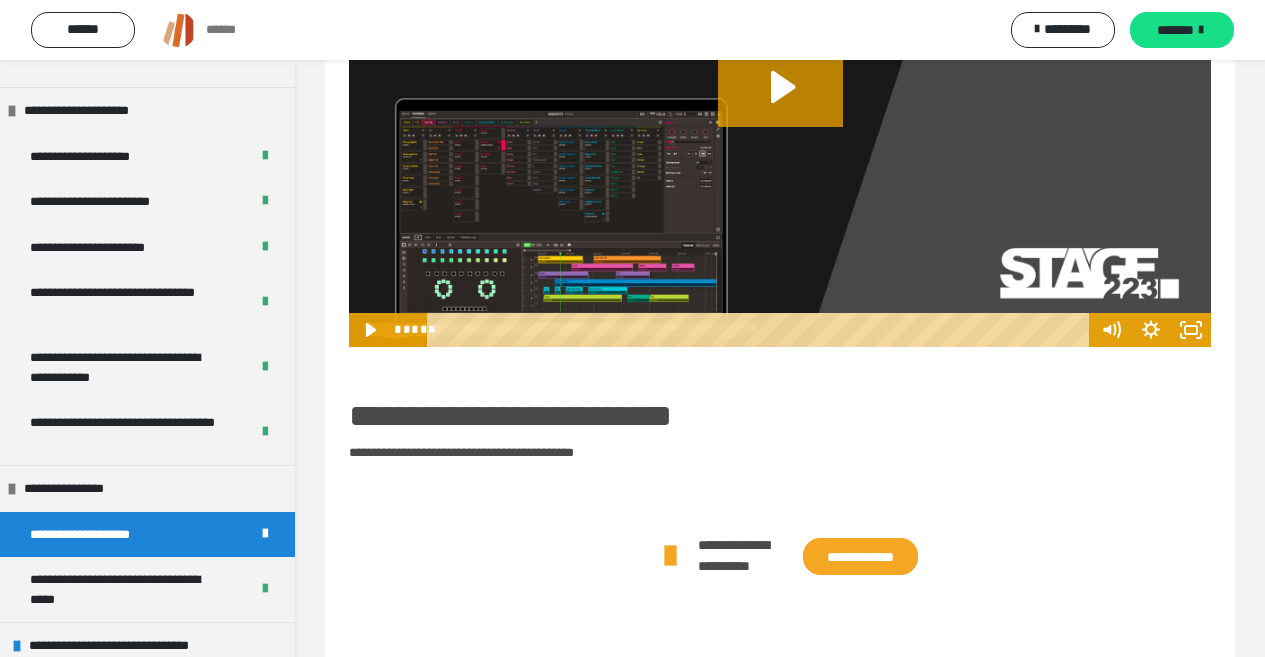 scroll, scrollTop: 118, scrollLeft: 0, axis: vertical 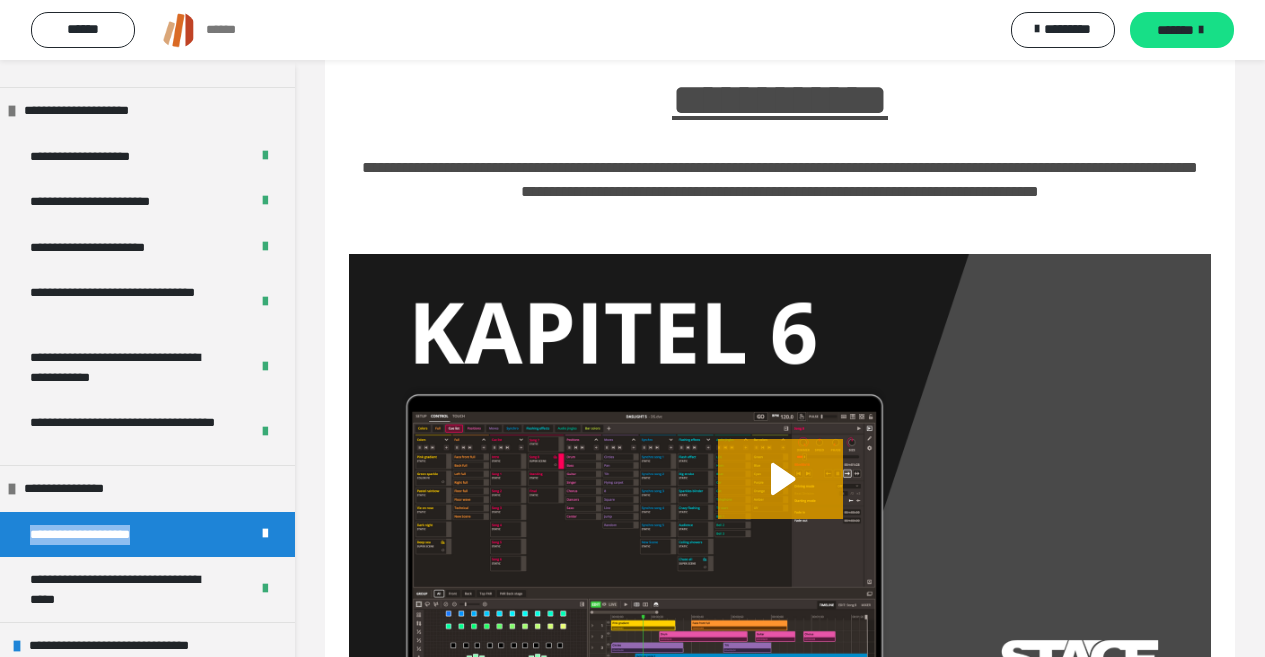 drag, startPoint x: 182, startPoint y: 533, endPoint x: 13, endPoint y: 540, distance: 169.14491 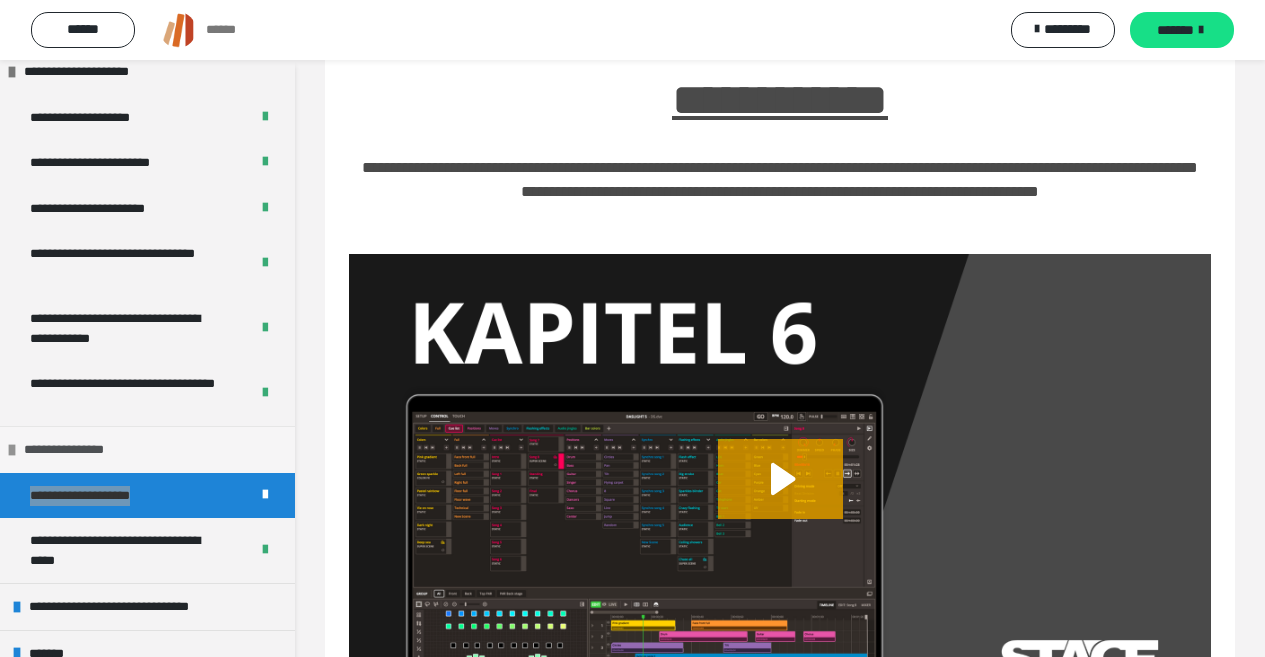scroll, scrollTop: 2209, scrollLeft: 0, axis: vertical 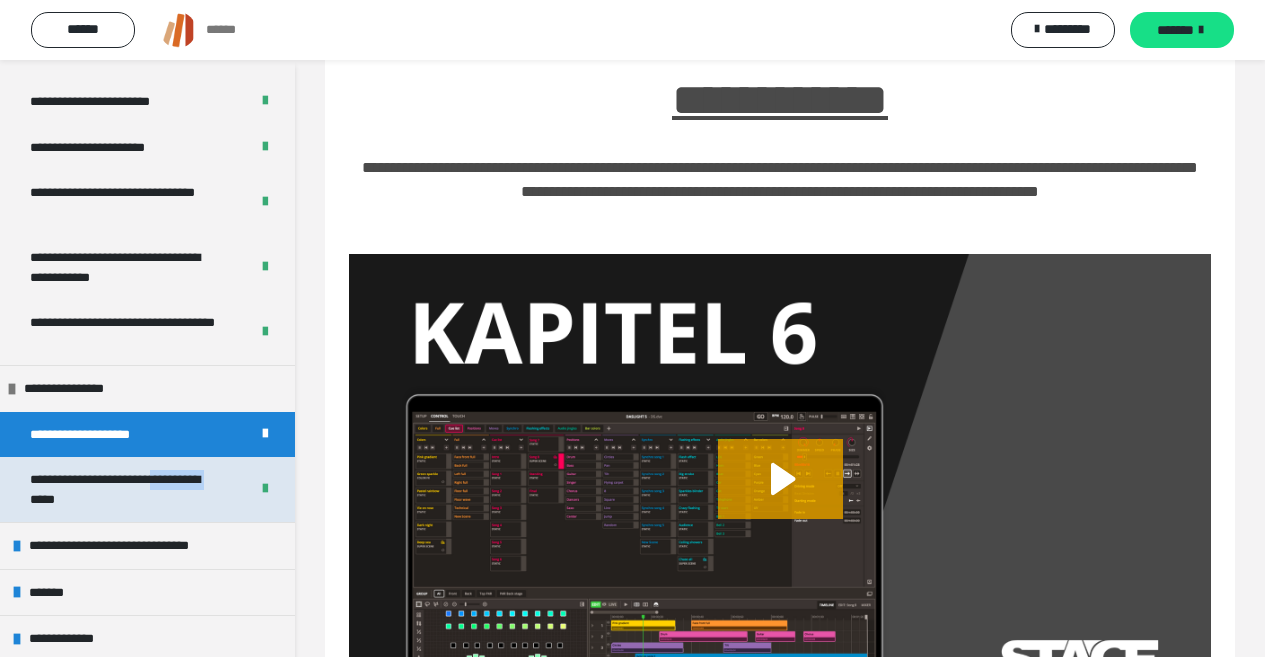 drag, startPoint x: 205, startPoint y: 478, endPoint x: 101, endPoint y: 501, distance: 106.51291 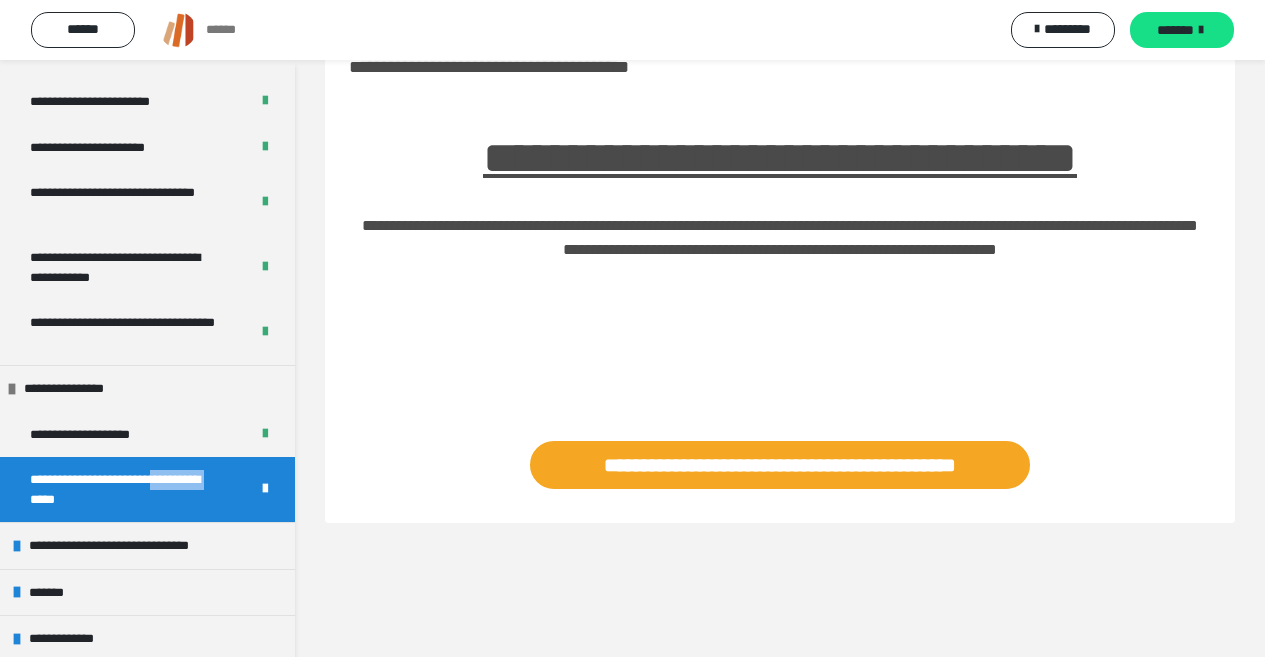 scroll, scrollTop: 60, scrollLeft: 0, axis: vertical 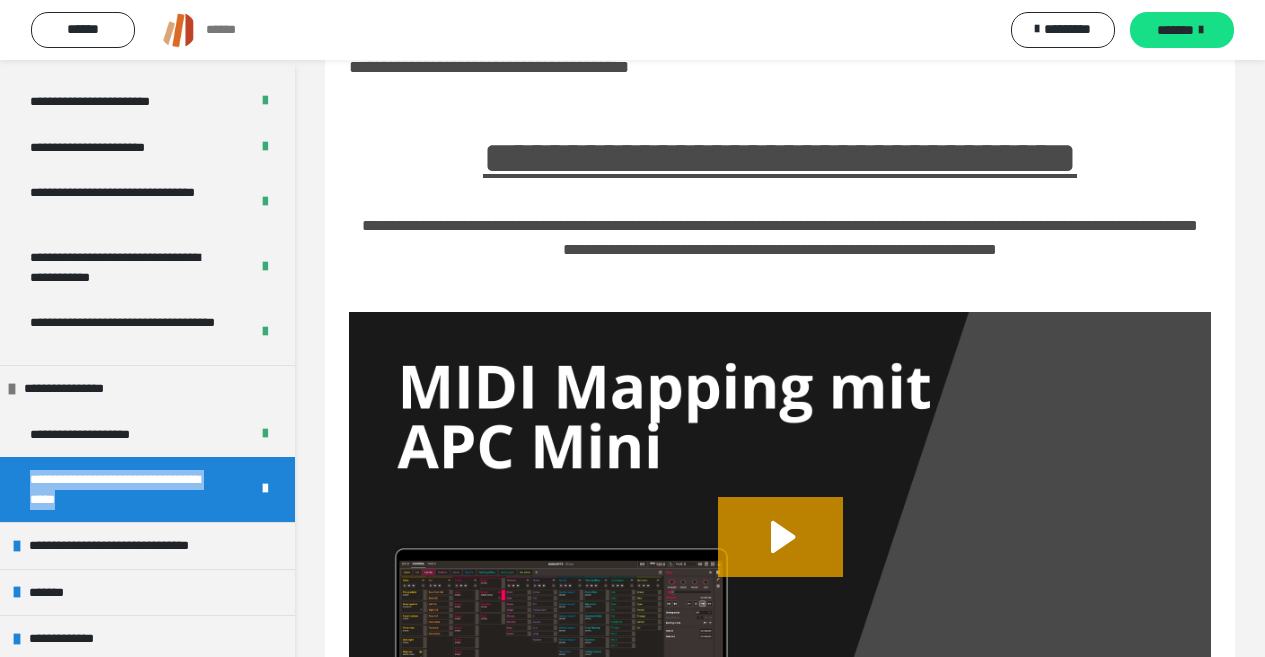 drag, startPoint x: 101, startPoint y: 501, endPoint x: 29, endPoint y: 458, distance: 83.86298 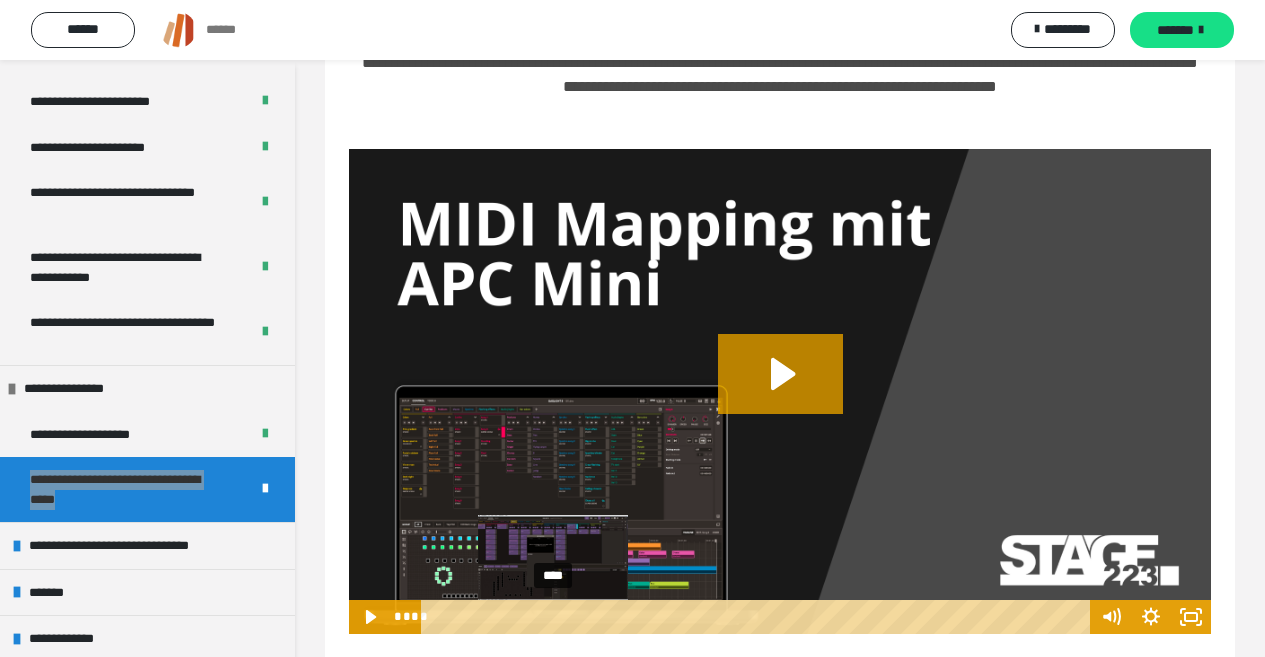 scroll, scrollTop: 360, scrollLeft: 0, axis: vertical 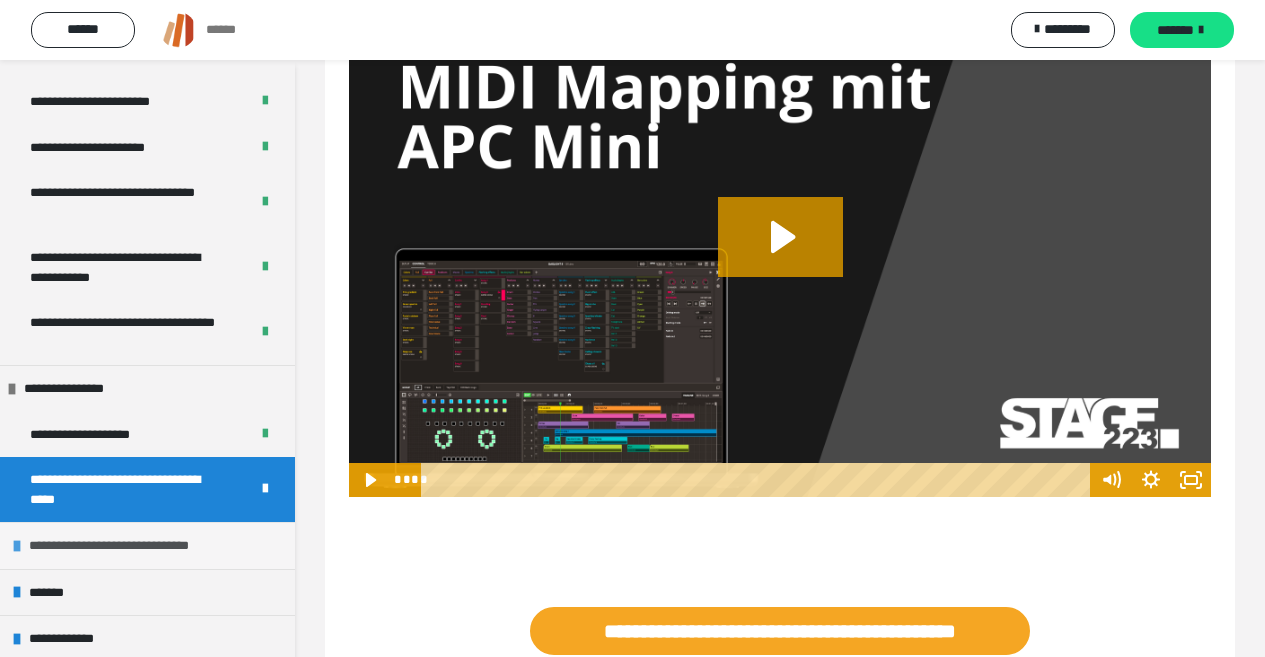 click on "**********" at bounding box center (128, 546) 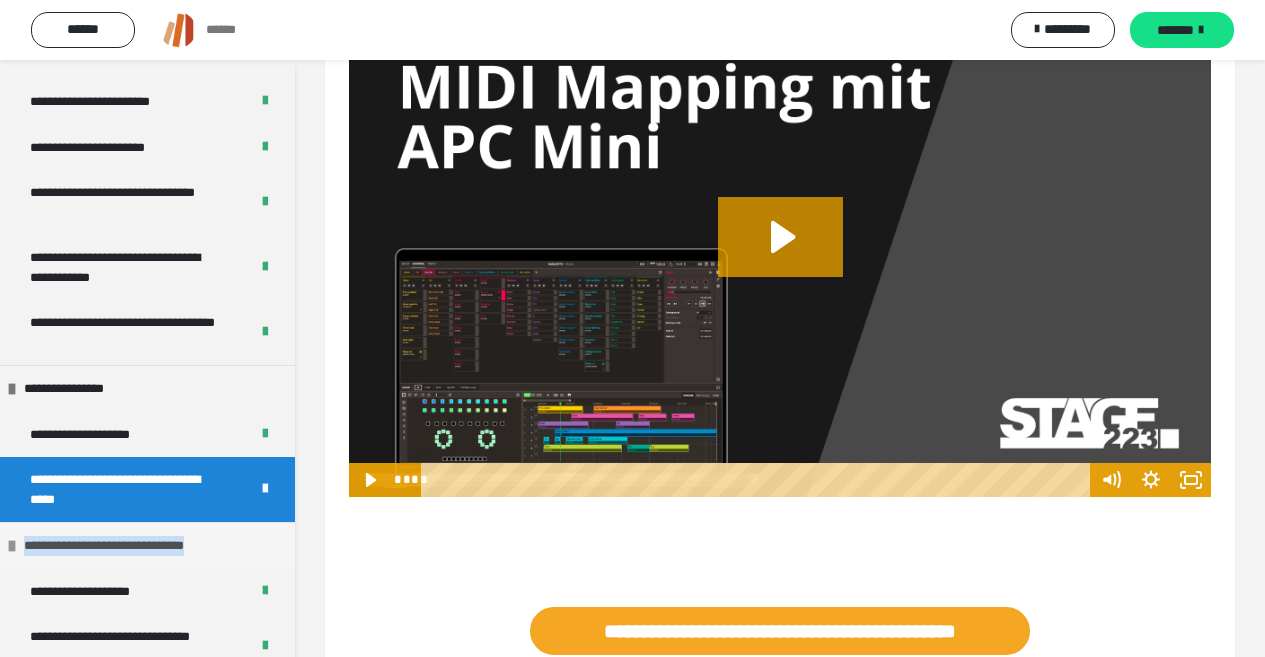 drag, startPoint x: 232, startPoint y: 542, endPoint x: 6, endPoint y: 565, distance: 227.16734 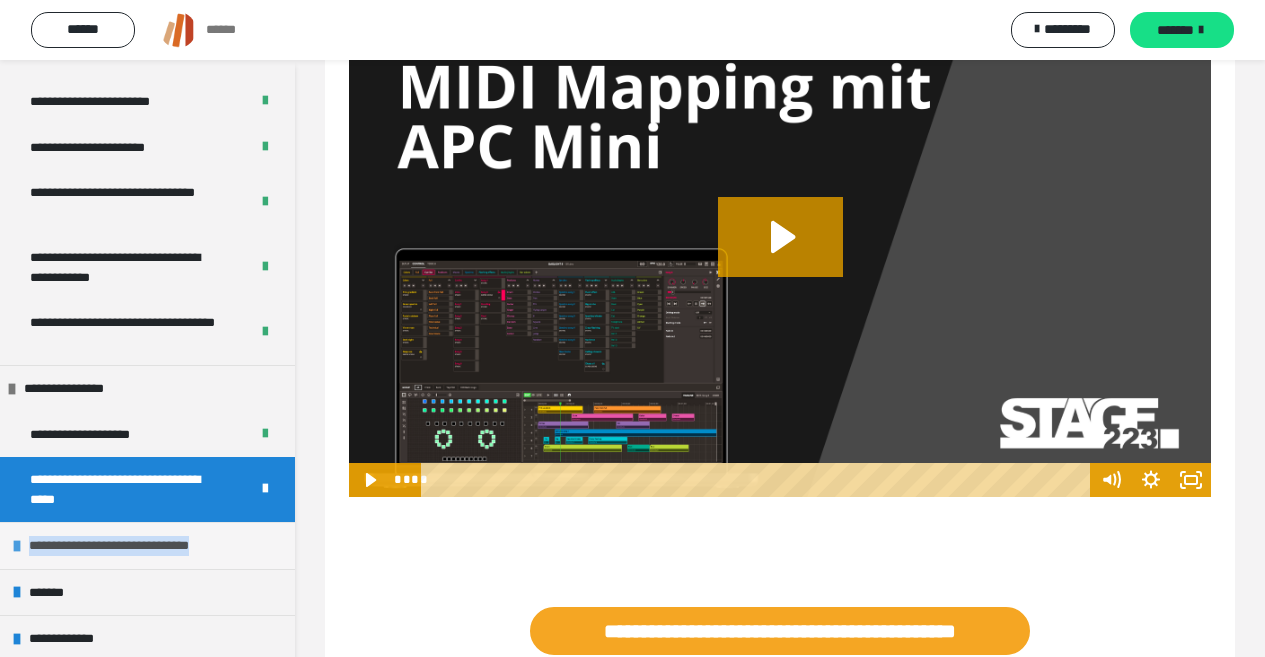 drag, startPoint x: 4, startPoint y: 565, endPoint x: 103, endPoint y: 546, distance: 100.80675 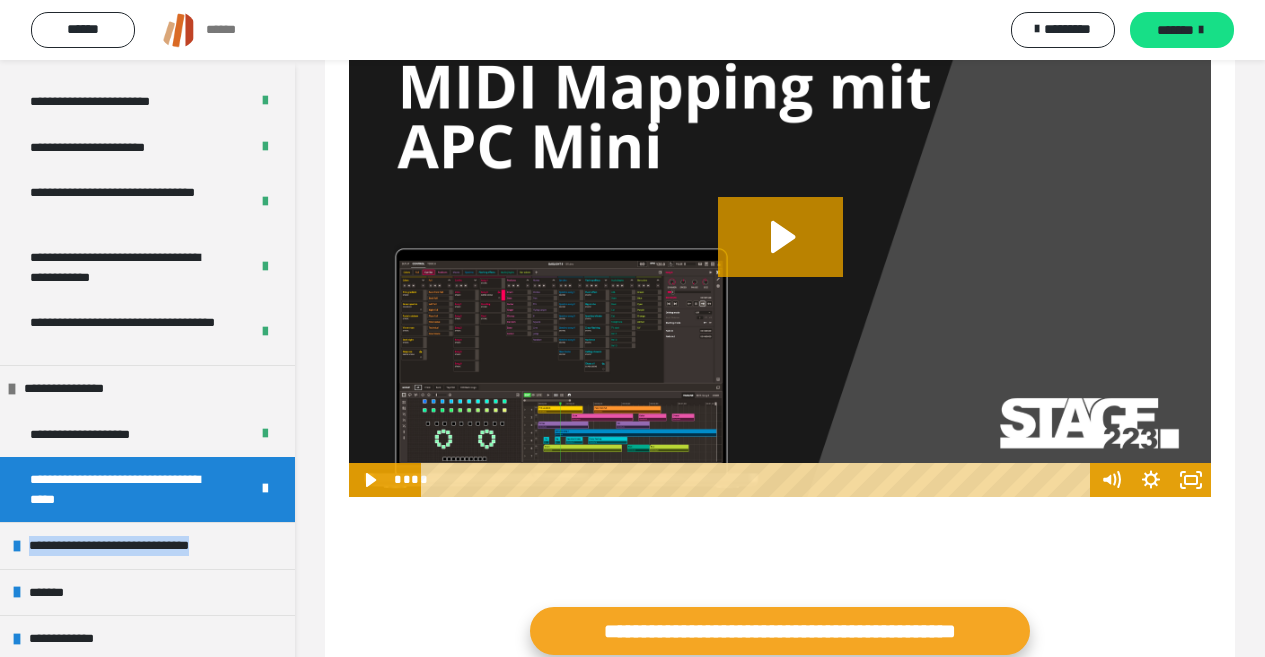 click on "**********" at bounding box center [780, 631] 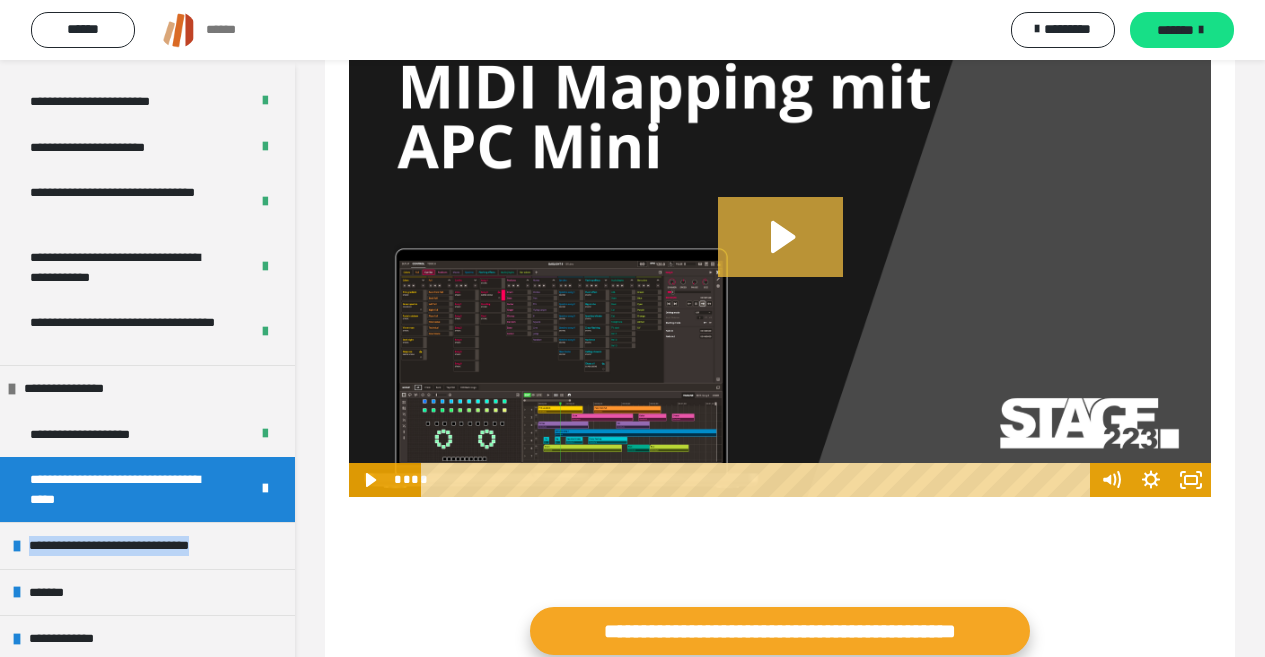 scroll, scrollTop: 0, scrollLeft: 0, axis: both 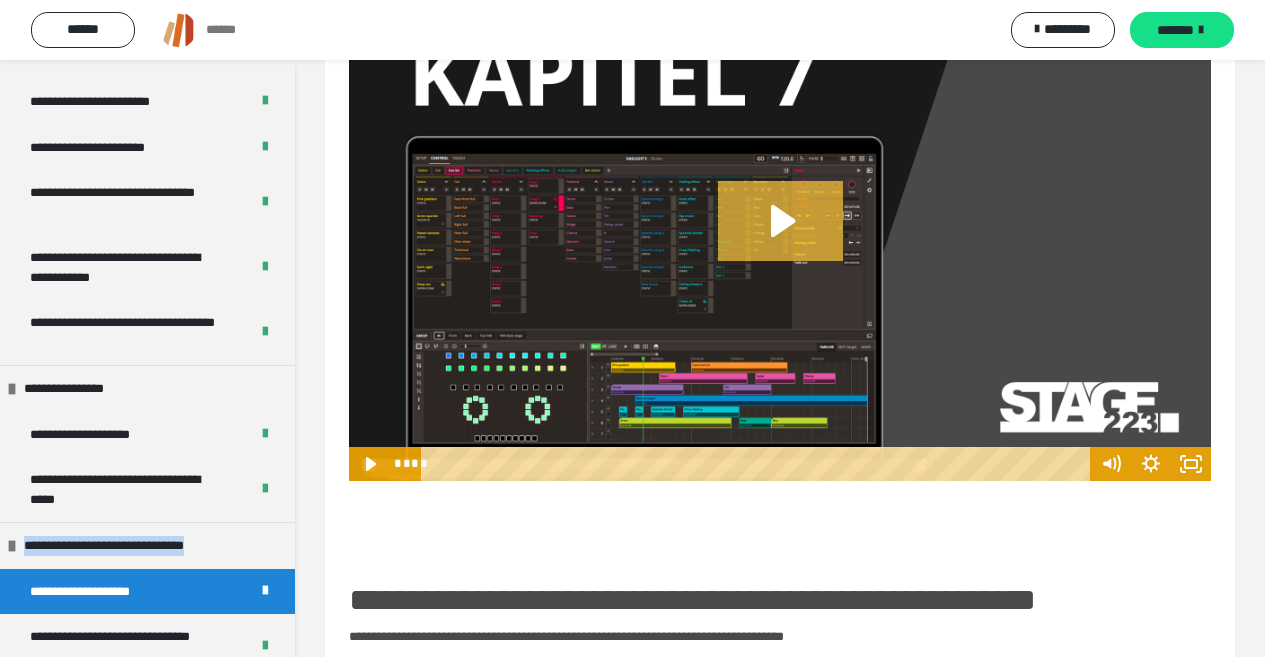 click 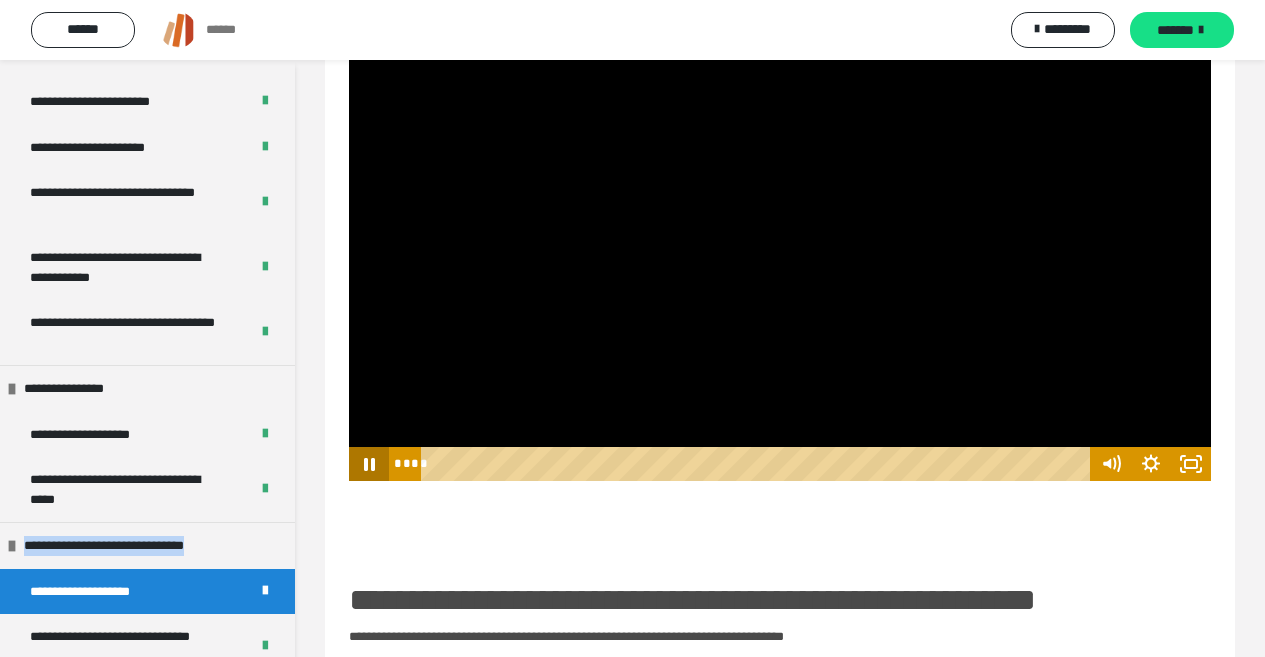 click 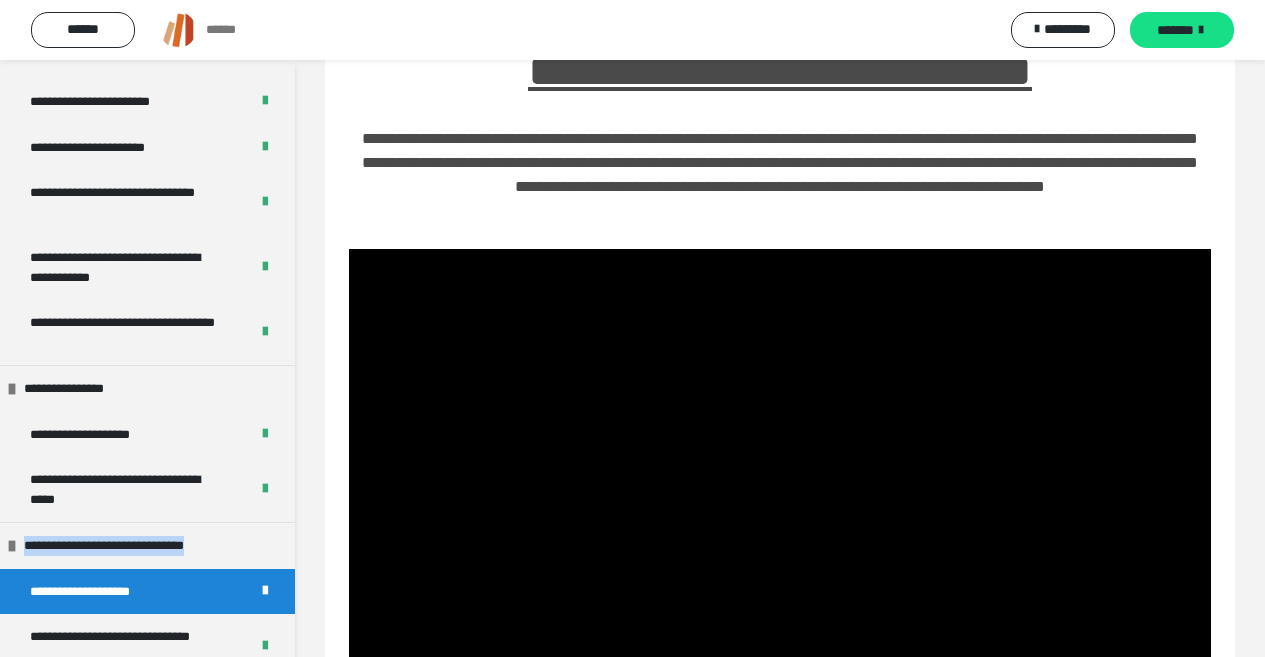 scroll, scrollTop: 0, scrollLeft: 0, axis: both 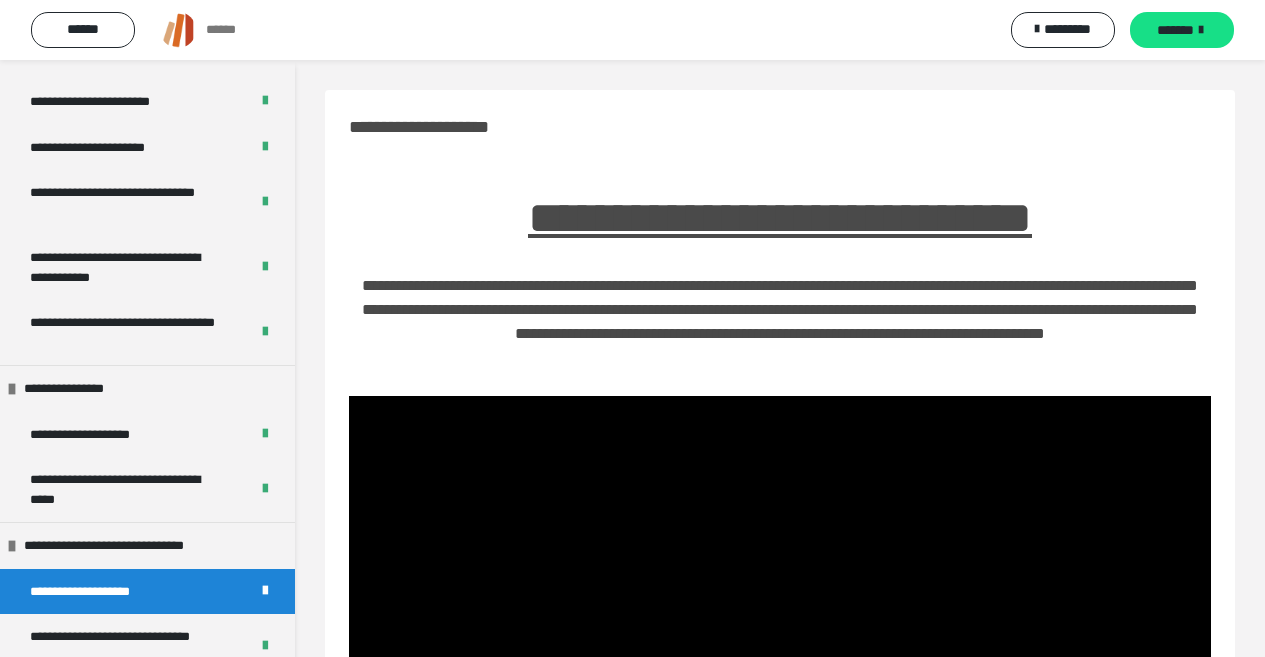 click on "**********" at bounding box center [101, 592] 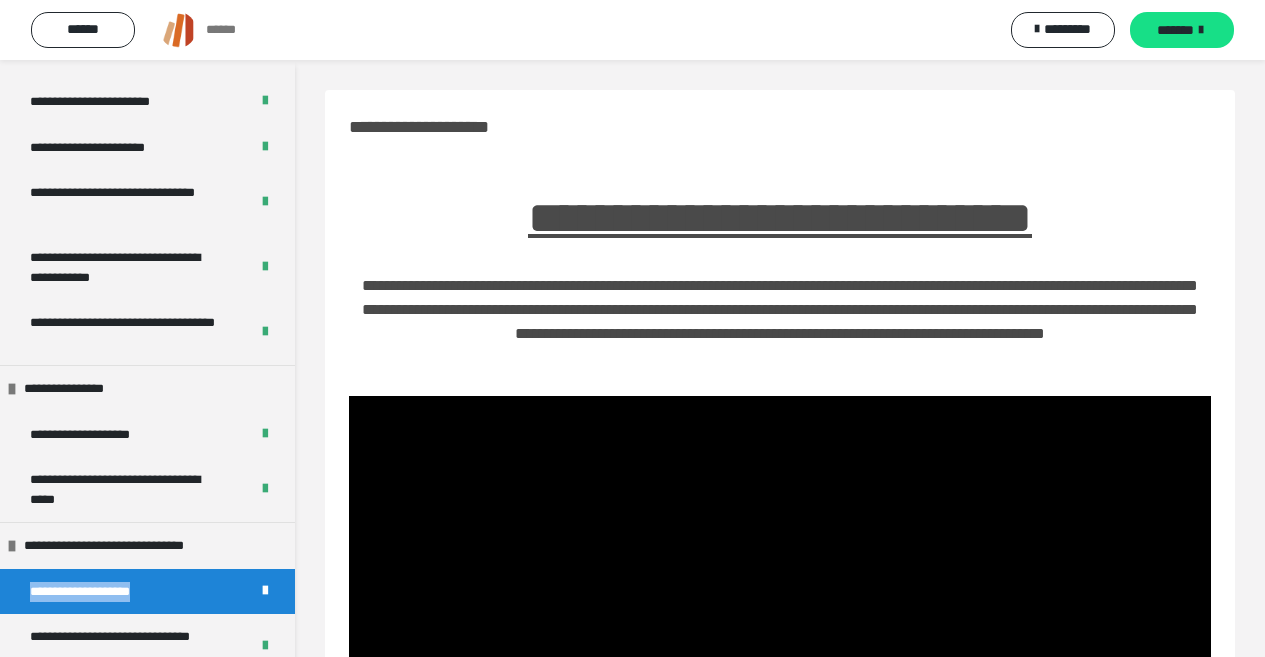 drag, startPoint x: 178, startPoint y: 591, endPoint x: 33, endPoint y: 599, distance: 145.22052 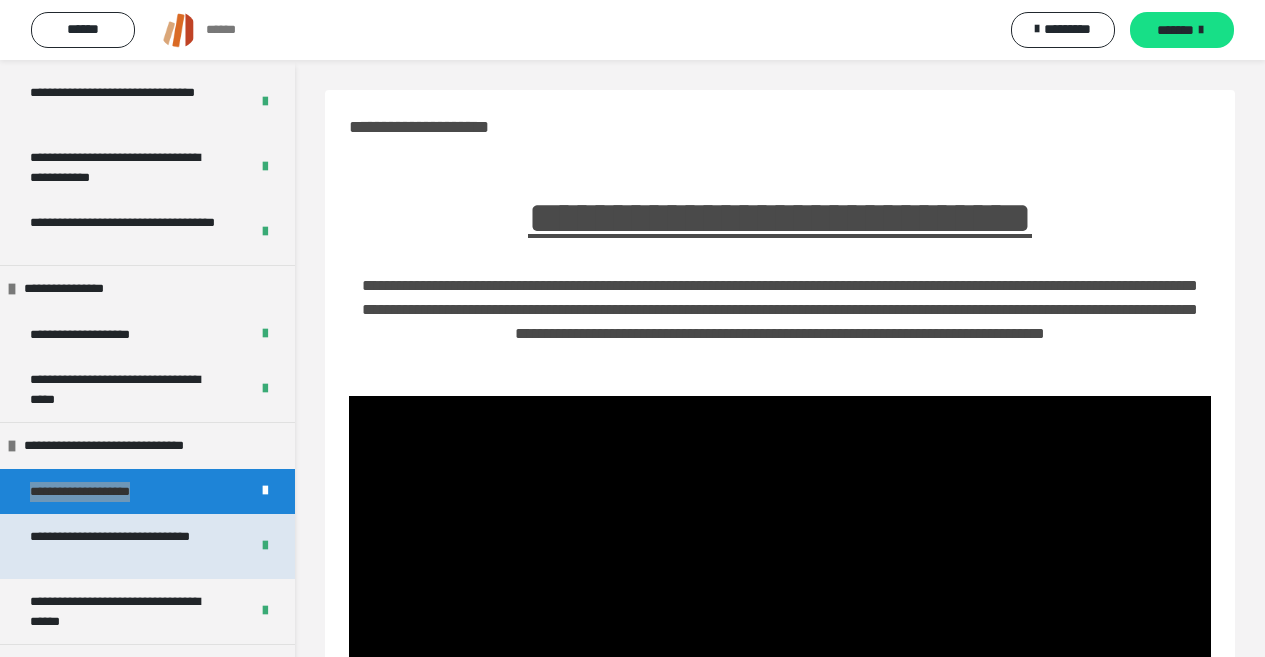 scroll, scrollTop: 2395, scrollLeft: 0, axis: vertical 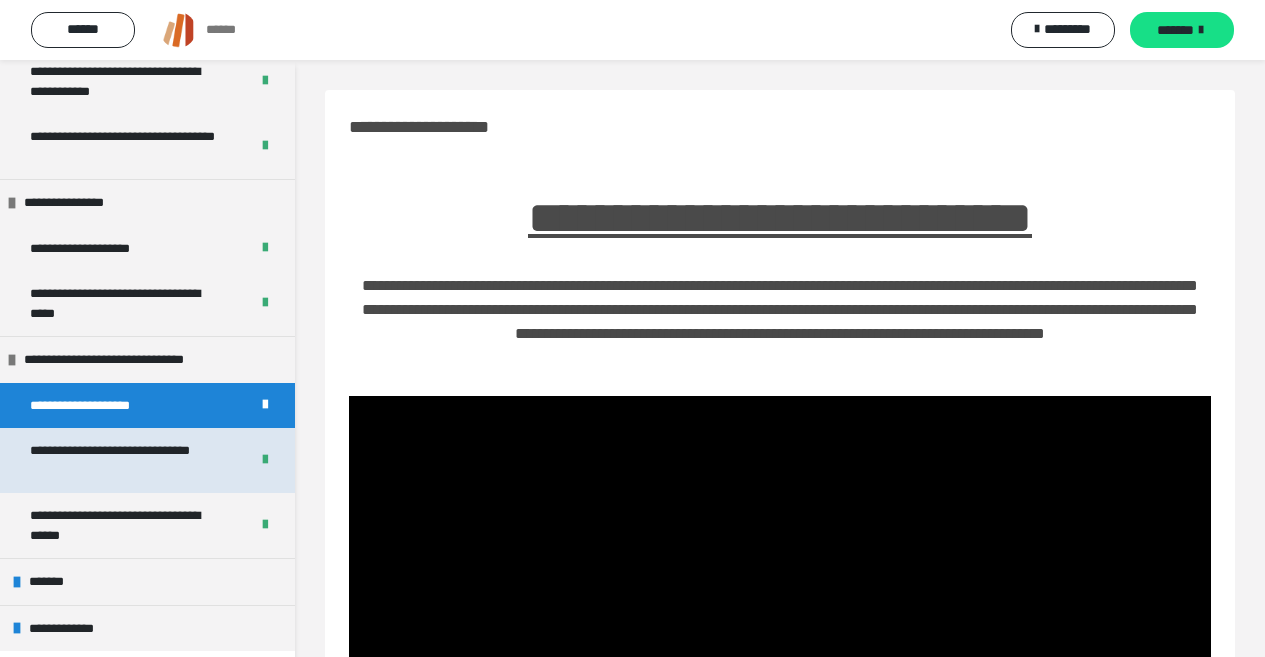 drag, startPoint x: 177, startPoint y: 448, endPoint x: 158, endPoint y: 447, distance: 19.026299 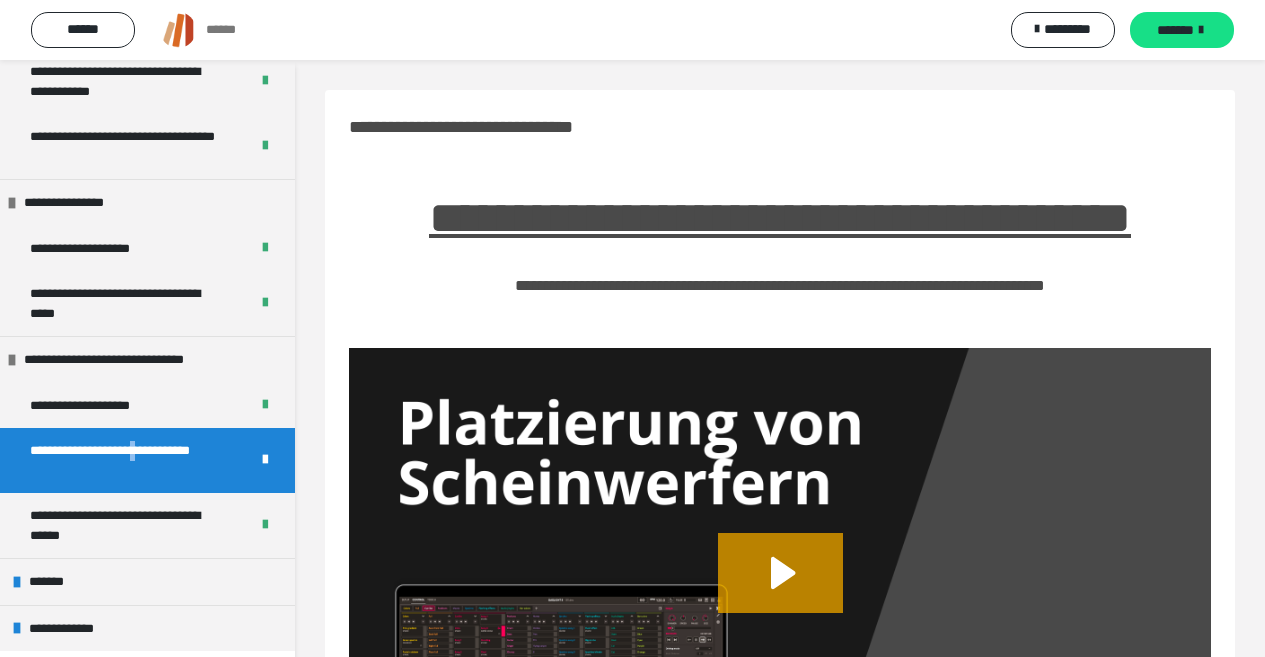 drag, startPoint x: 16, startPoint y: 481, endPoint x: 35, endPoint y: 470, distance: 21.954498 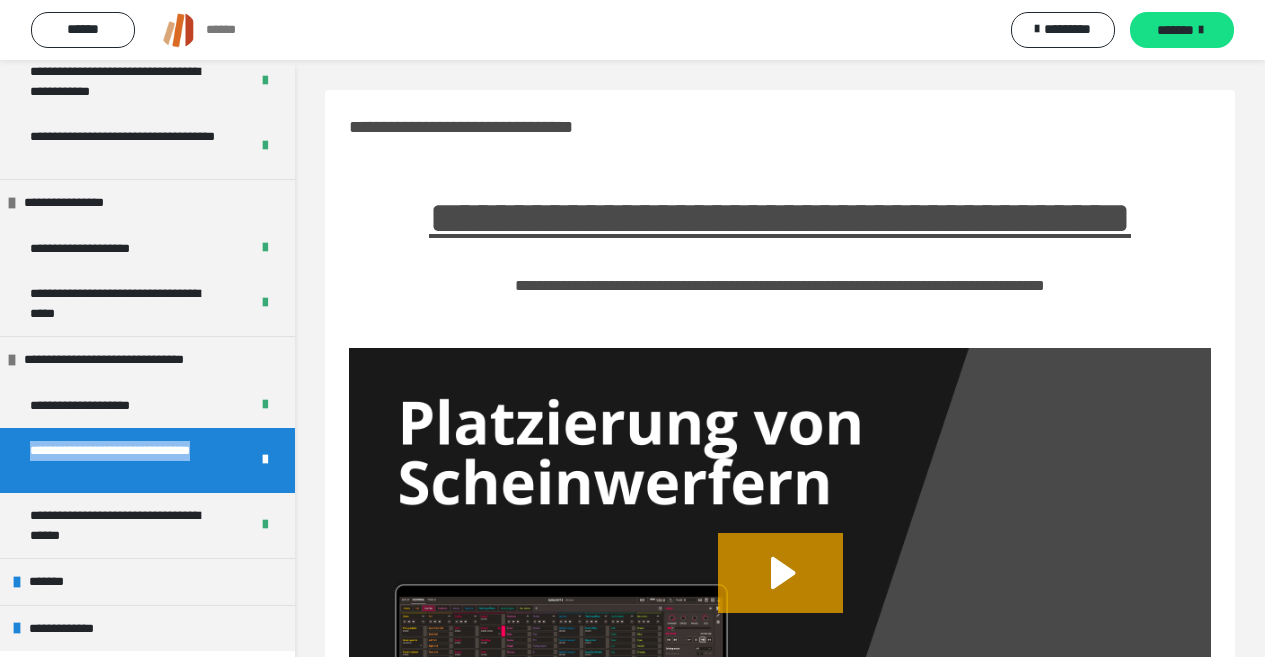 drag, startPoint x: 35, startPoint y: 471, endPoint x: 19, endPoint y: 453, distance: 24.083189 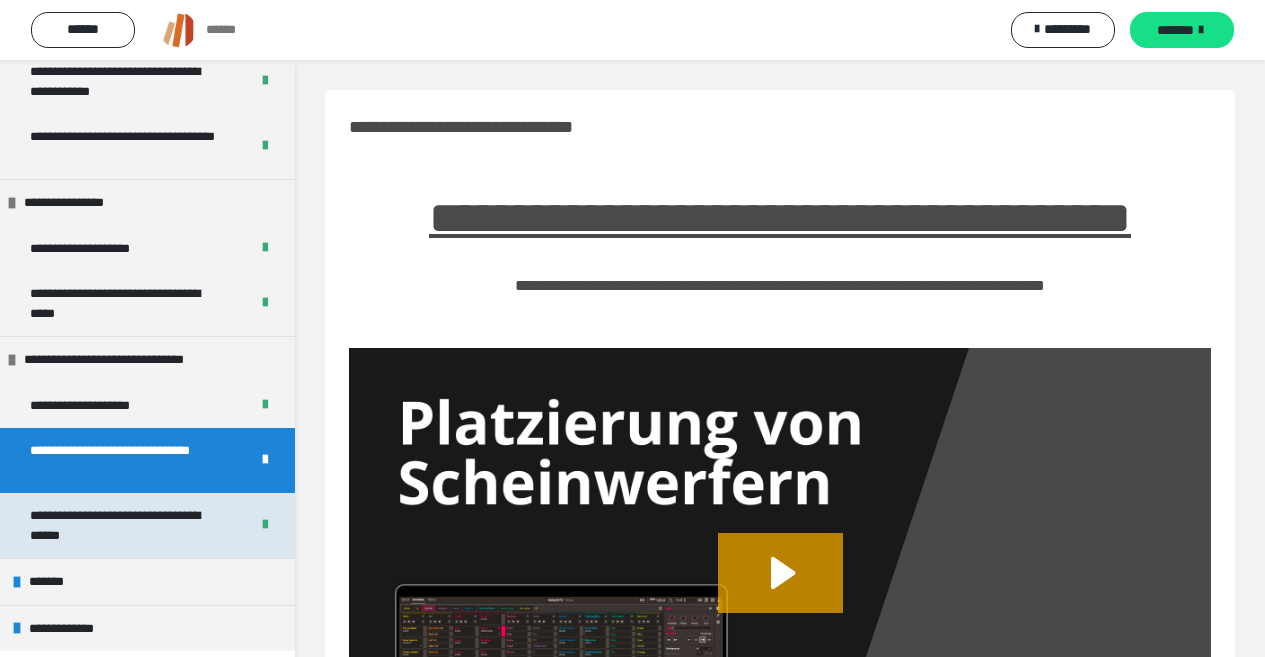 click on "**********" at bounding box center (124, 525) 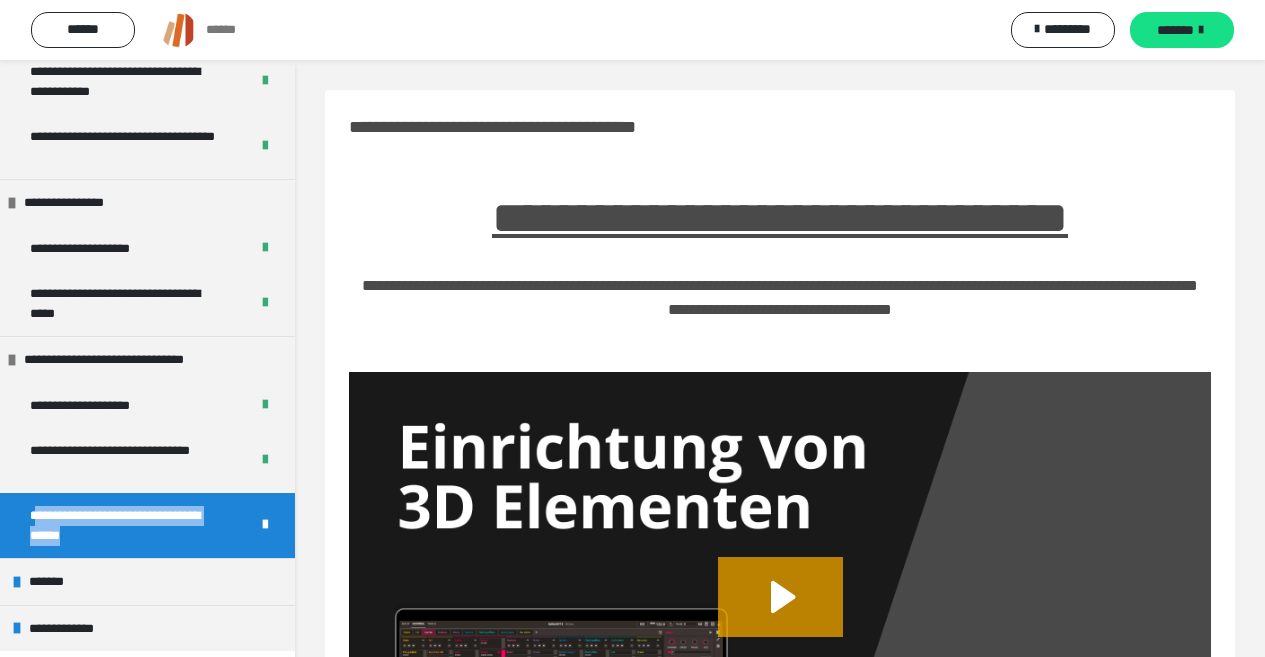 drag, startPoint x: 37, startPoint y: 516, endPoint x: 151, endPoint y: 535, distance: 115.57249 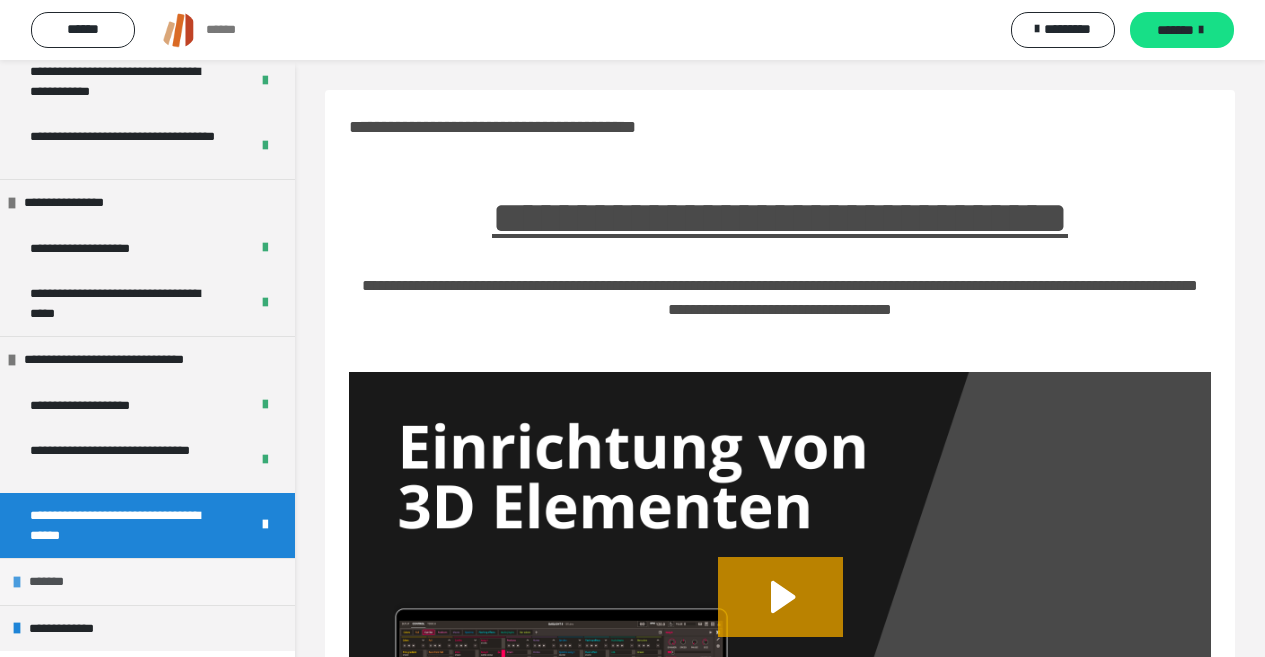 click on "*******" at bounding box center (147, 581) 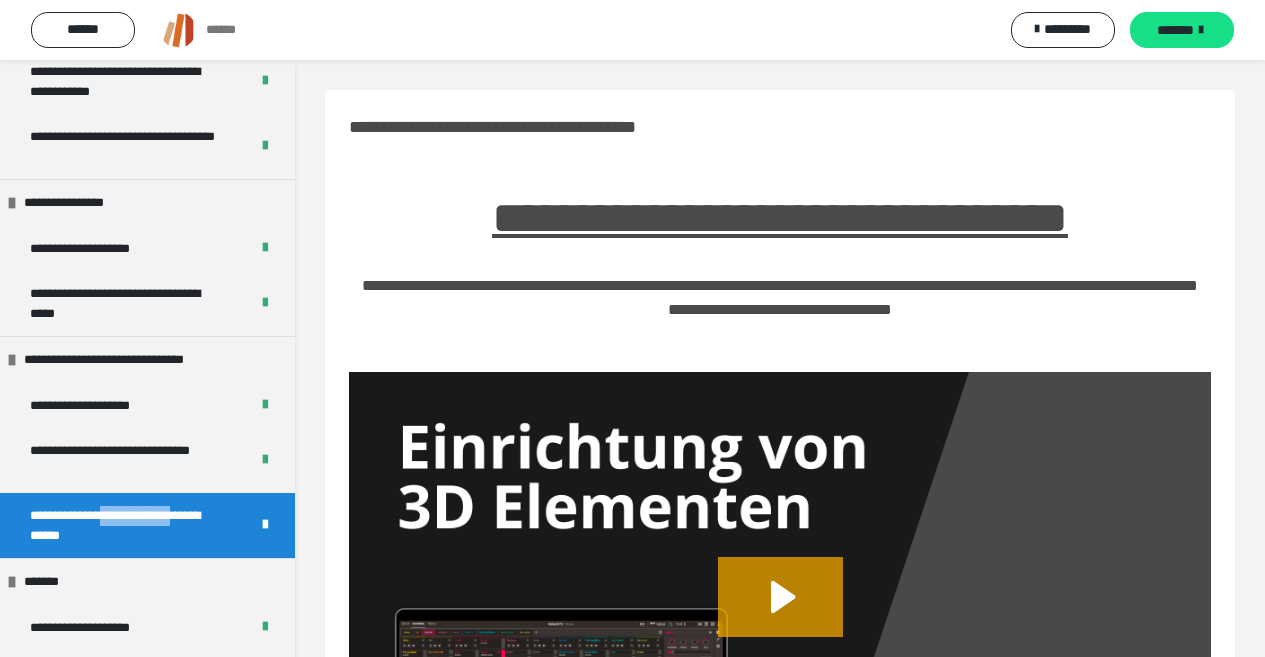drag, startPoint x: 213, startPoint y: 525, endPoint x: 133, endPoint y: 529, distance: 80.09994 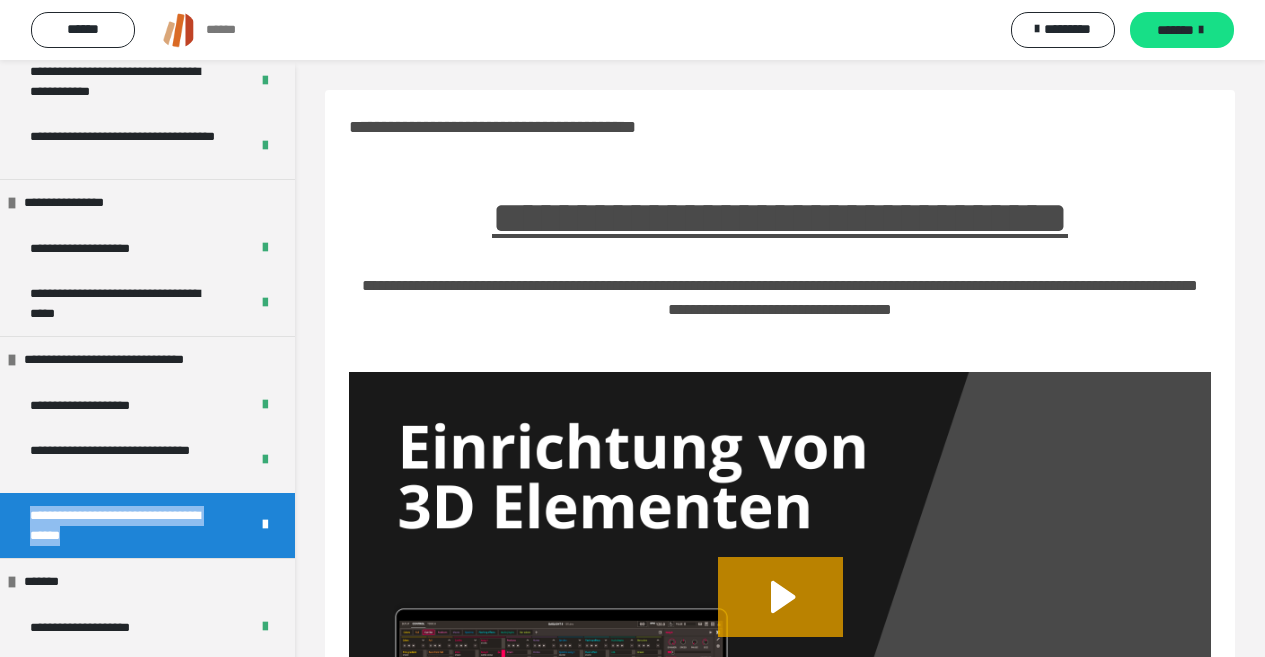 drag, startPoint x: 133, startPoint y: 529, endPoint x: 20, endPoint y: 507, distance: 115.12167 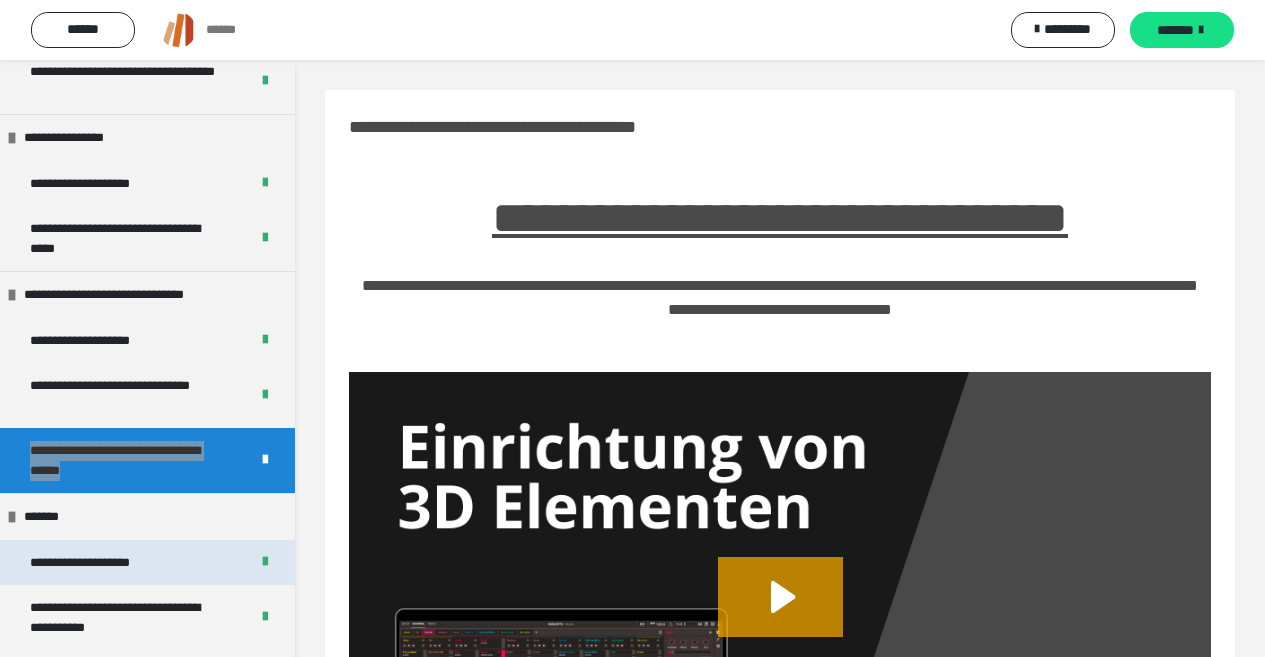 scroll, scrollTop: 2495, scrollLeft: 0, axis: vertical 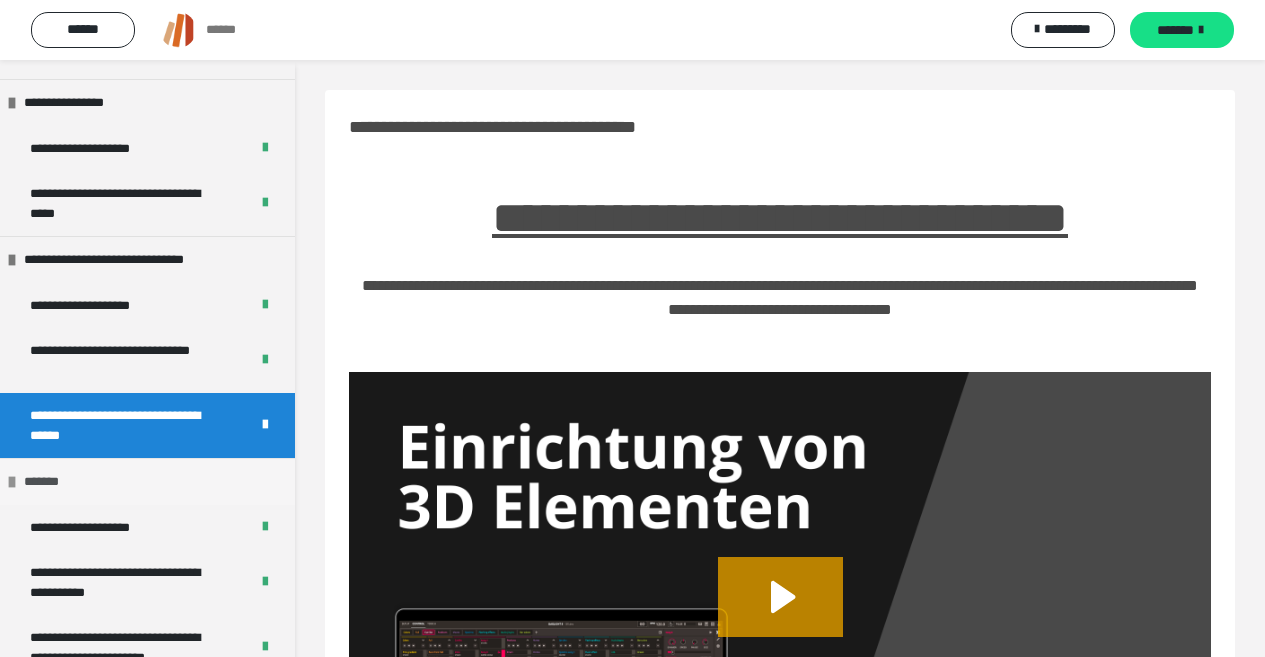 click on "*******" at bounding box center (47, 482) 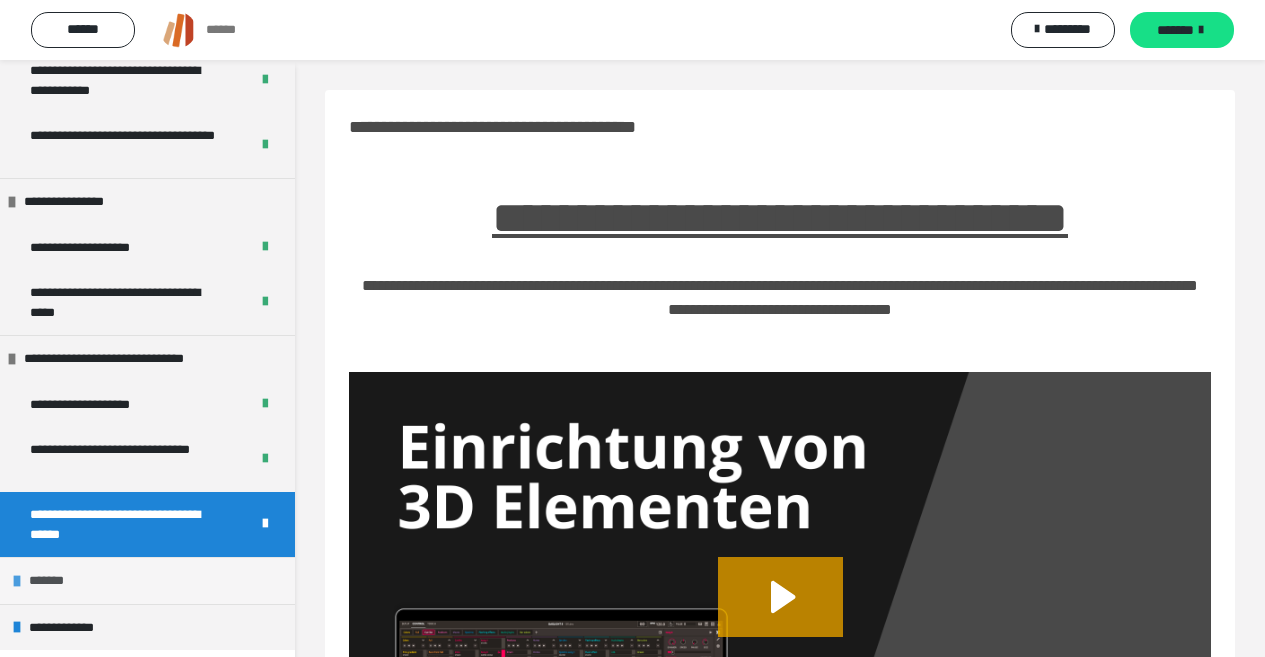 scroll, scrollTop: 2395, scrollLeft: 0, axis: vertical 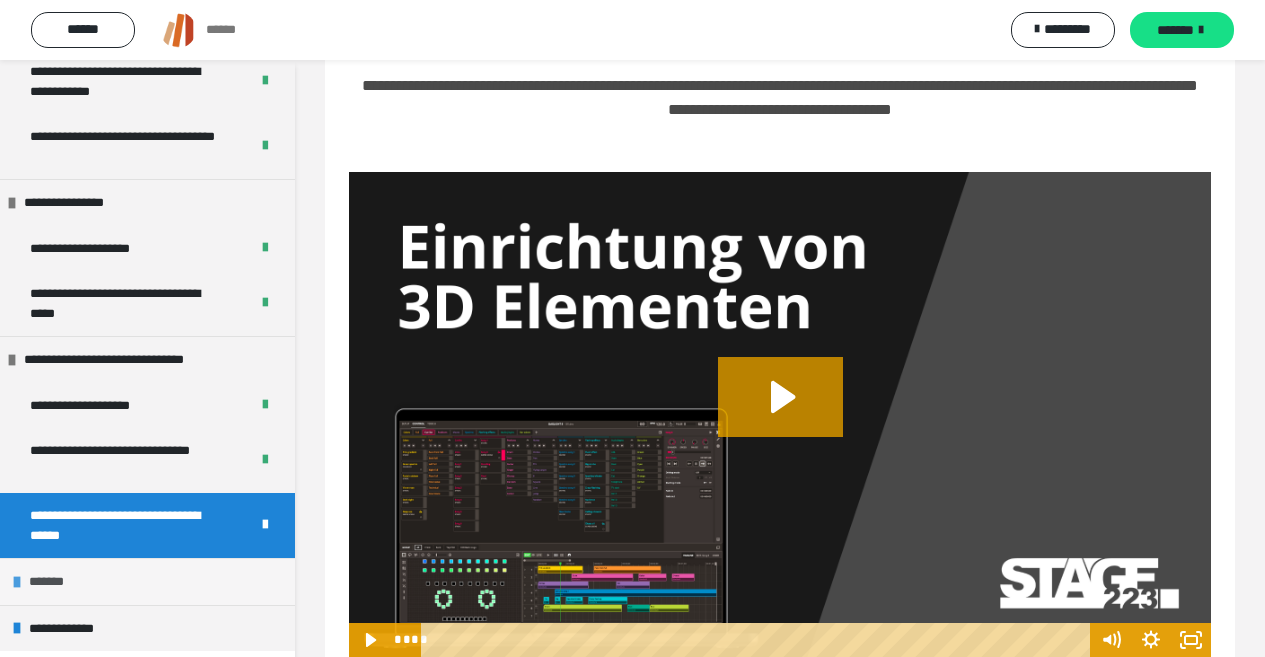 click on "*******" at bounding box center [147, 581] 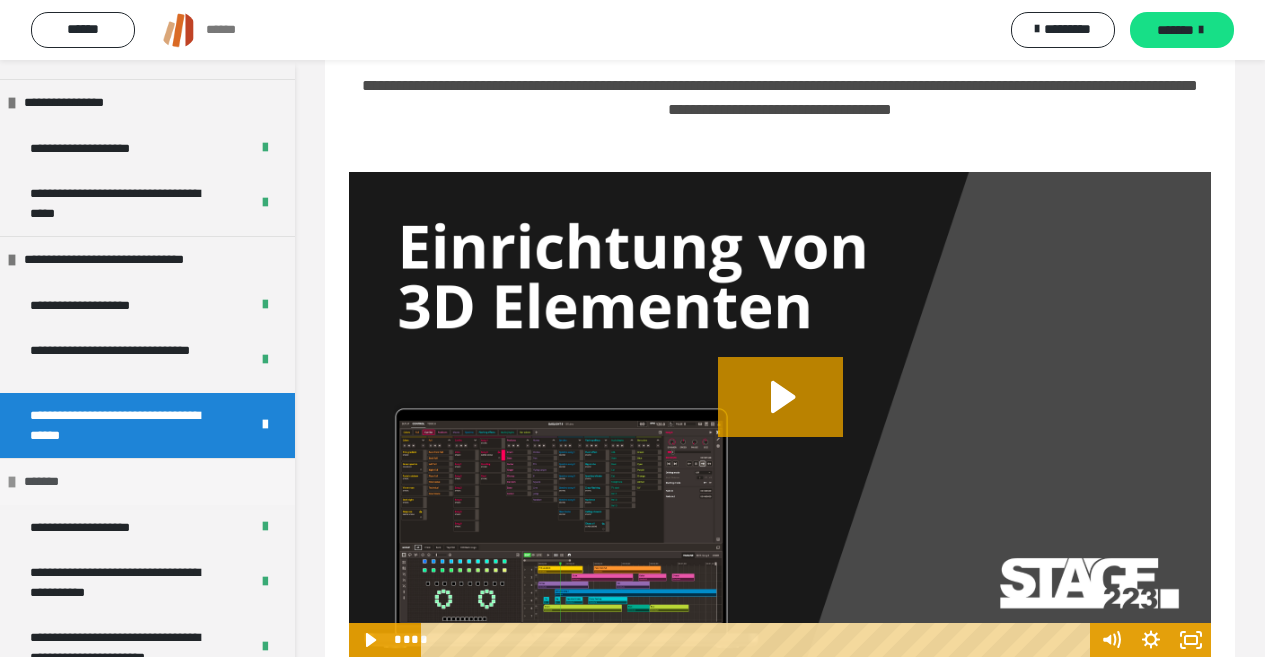 click on "*******" at bounding box center (147, 481) 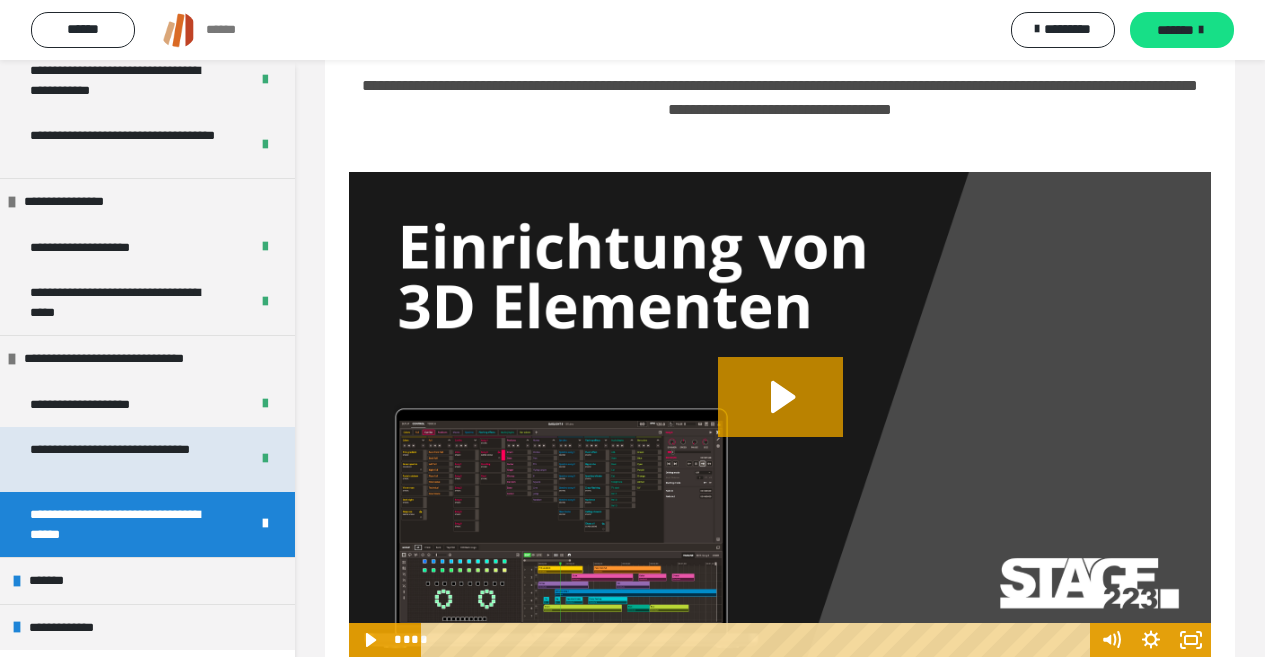 scroll, scrollTop: 2395, scrollLeft: 0, axis: vertical 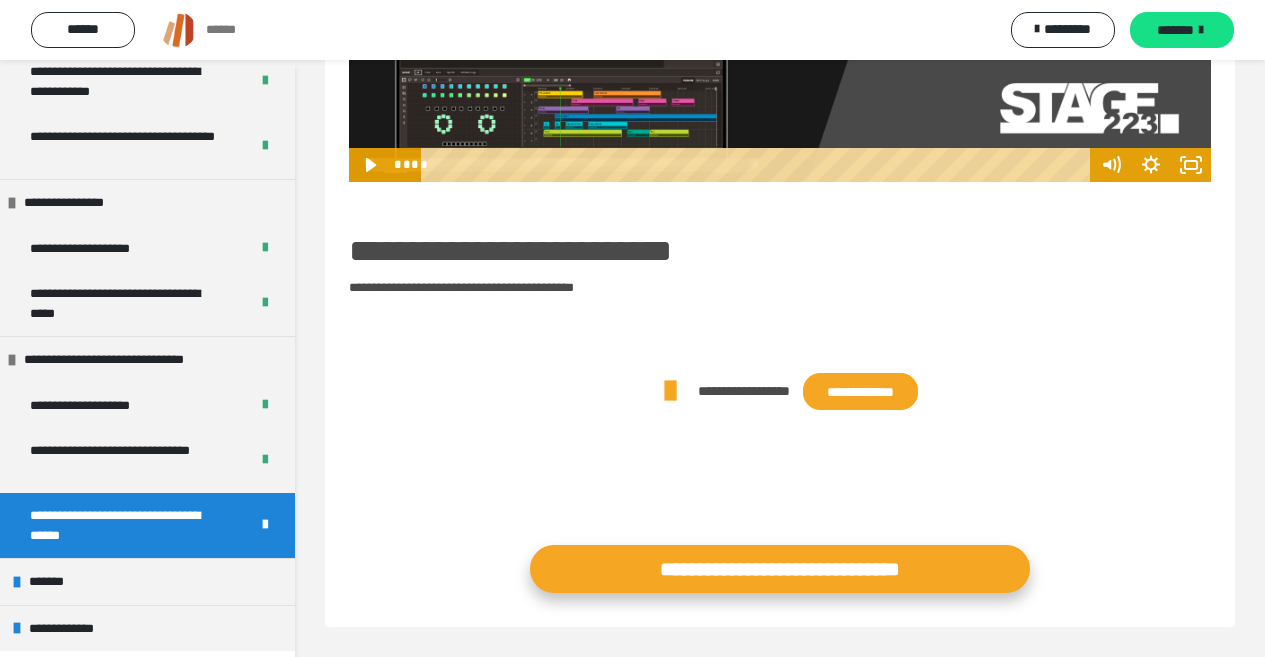 click on "**********" at bounding box center [780, 569] 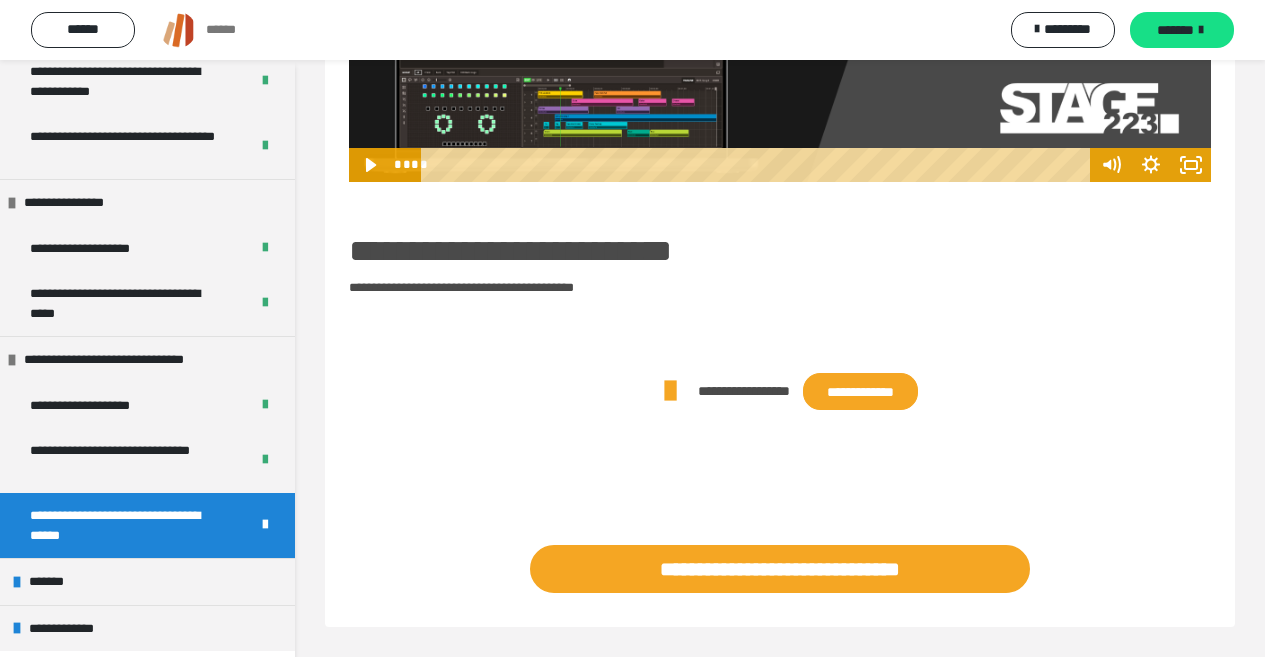 scroll, scrollTop: 0, scrollLeft: 0, axis: both 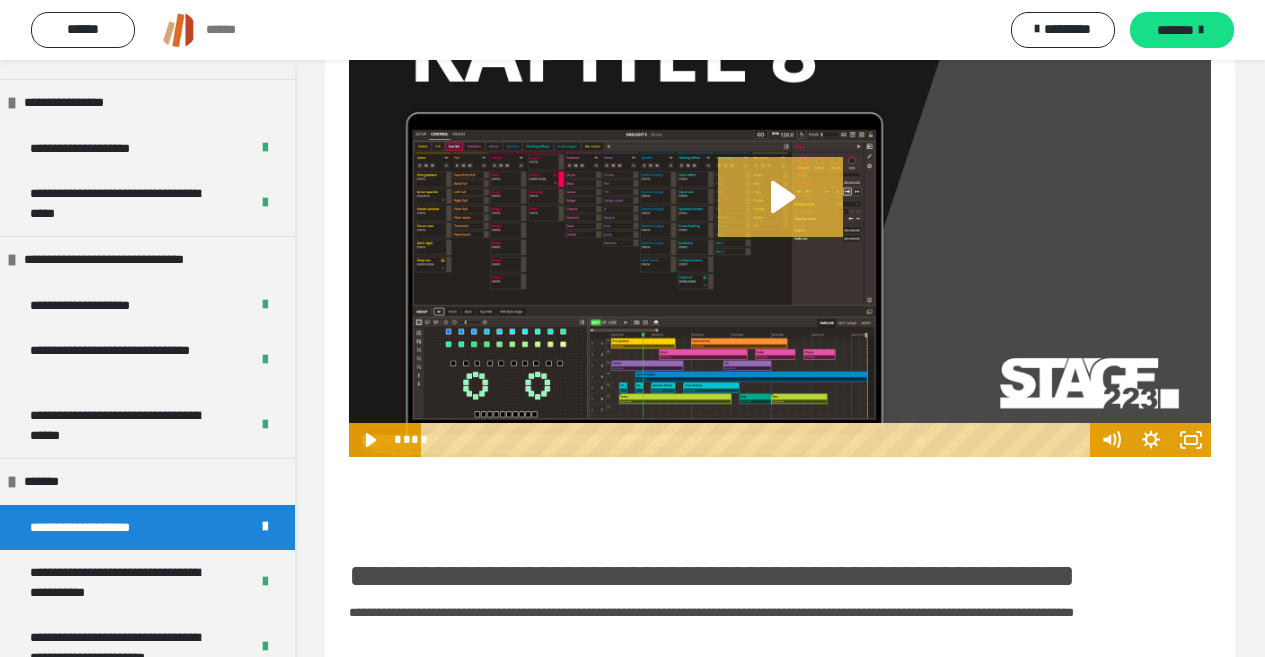 click 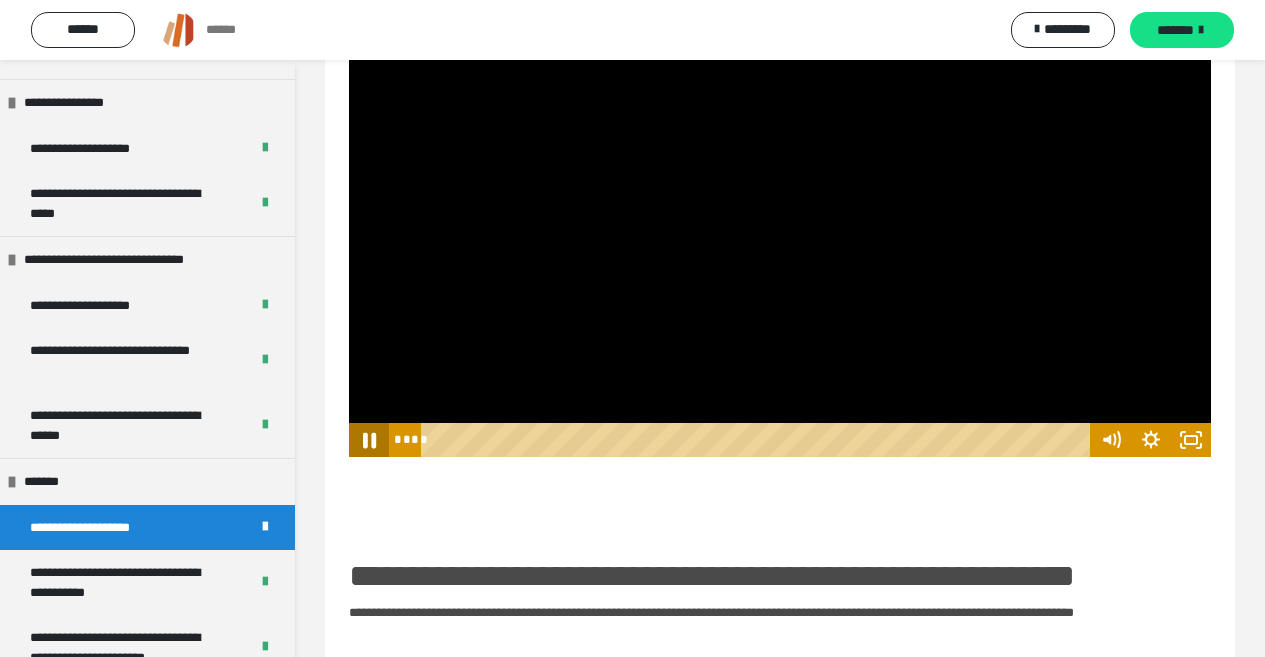 click 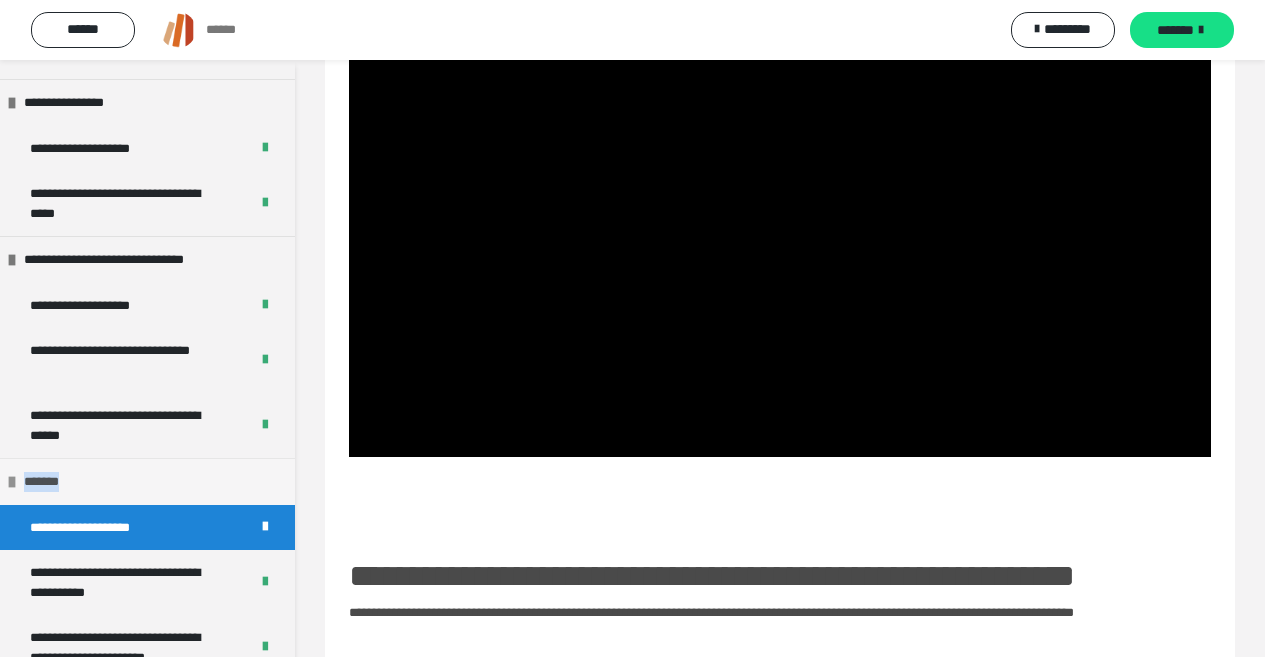 drag, startPoint x: 127, startPoint y: 478, endPoint x: 20, endPoint y: 492, distance: 107.912 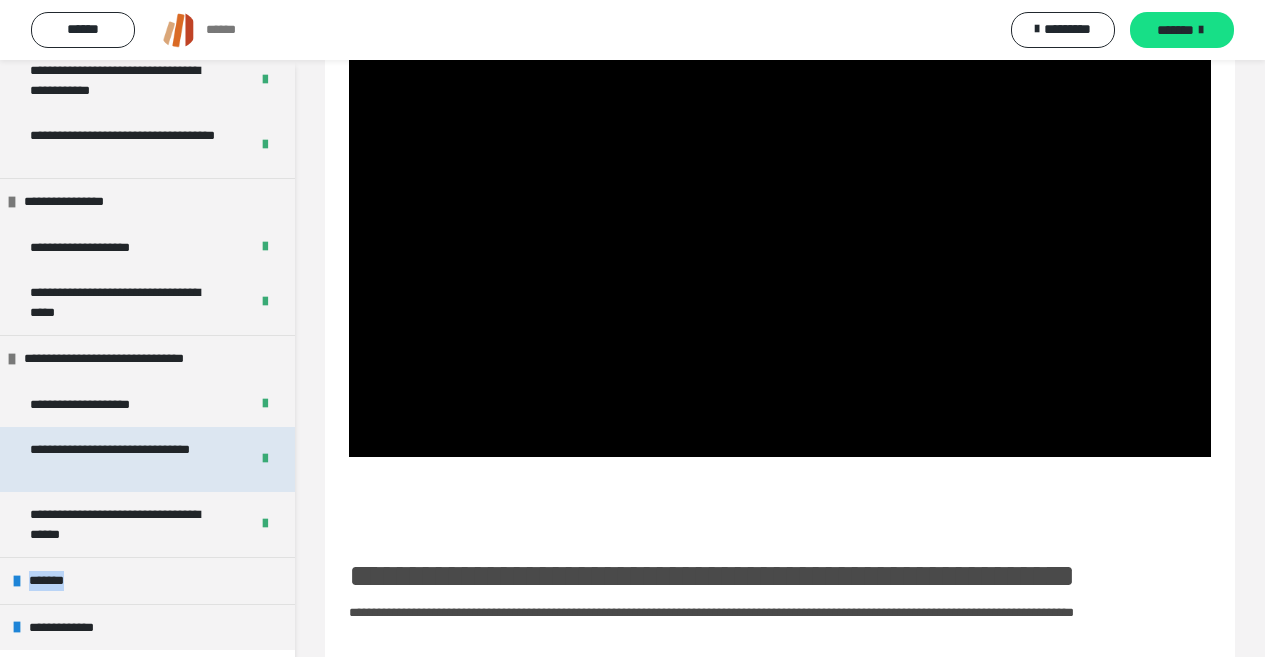 scroll, scrollTop: 2395, scrollLeft: 0, axis: vertical 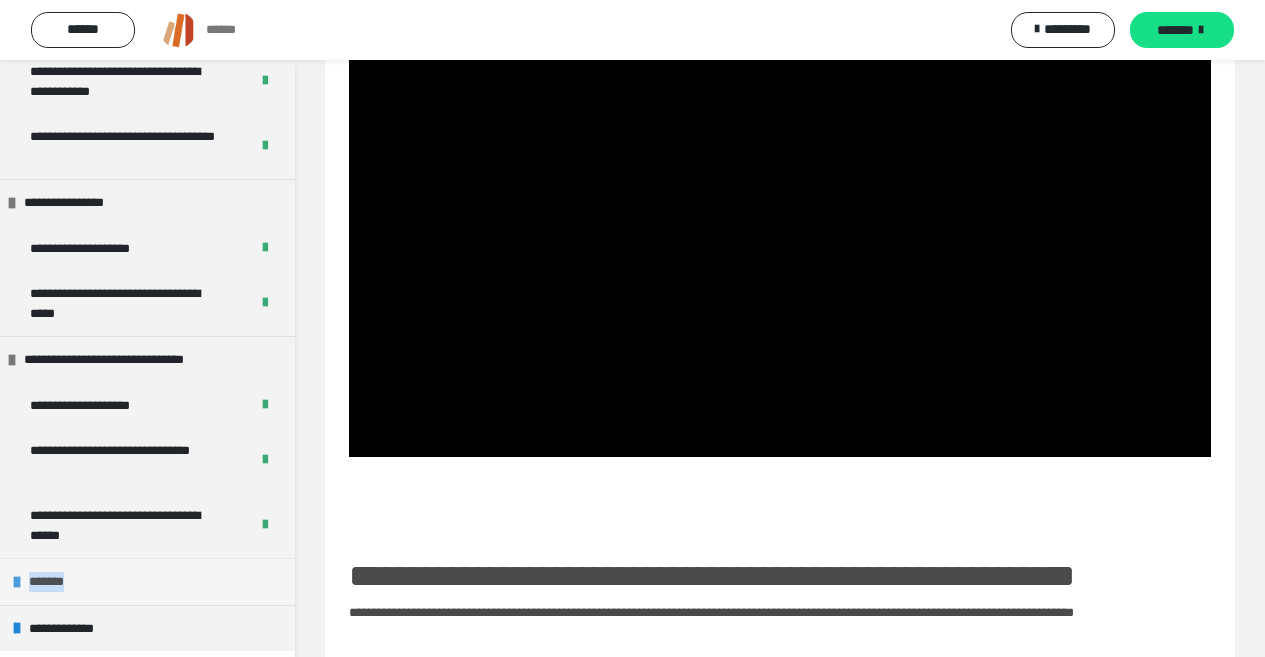 drag, startPoint x: 34, startPoint y: 492, endPoint x: 59, endPoint y: 582, distance: 93.40771 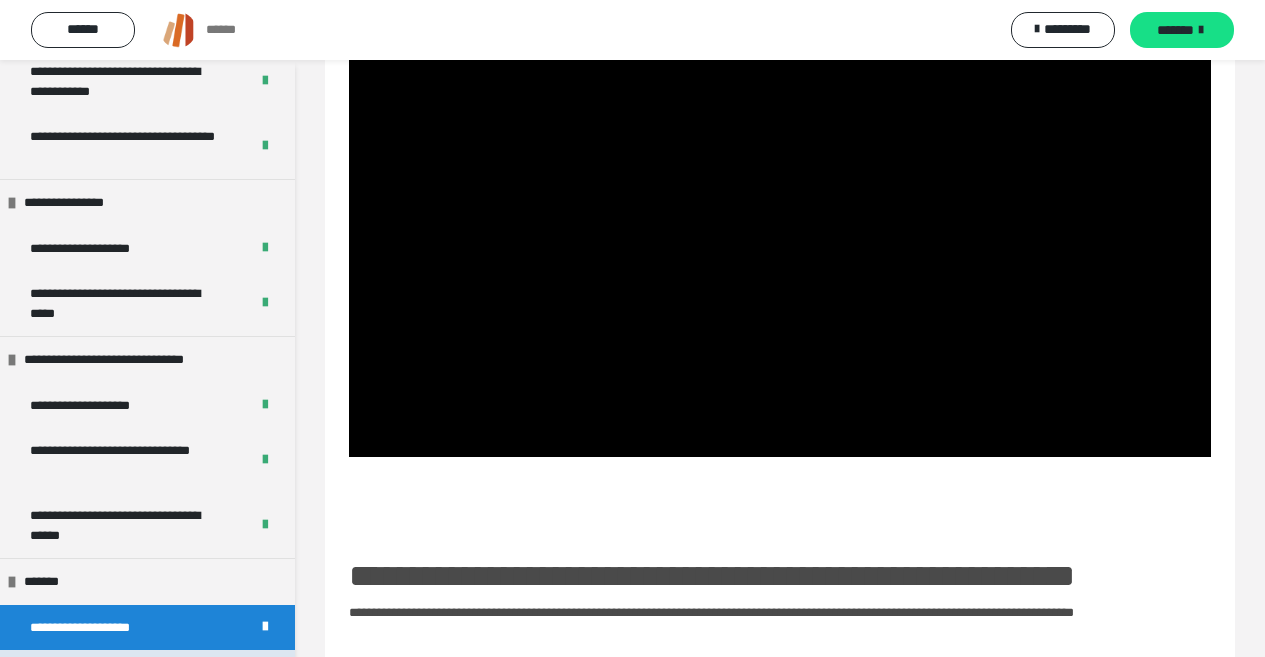 scroll, scrollTop: 2495, scrollLeft: 0, axis: vertical 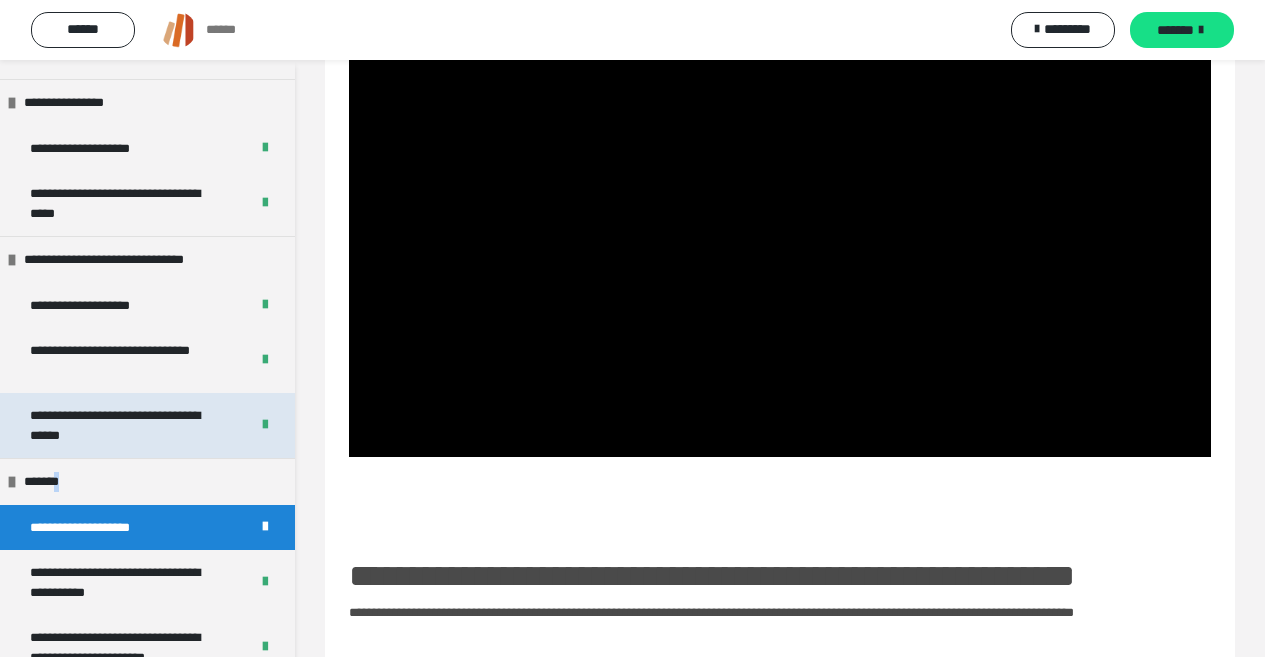 drag, startPoint x: 141, startPoint y: 491, endPoint x: 96, endPoint y: 496, distance: 45.276924 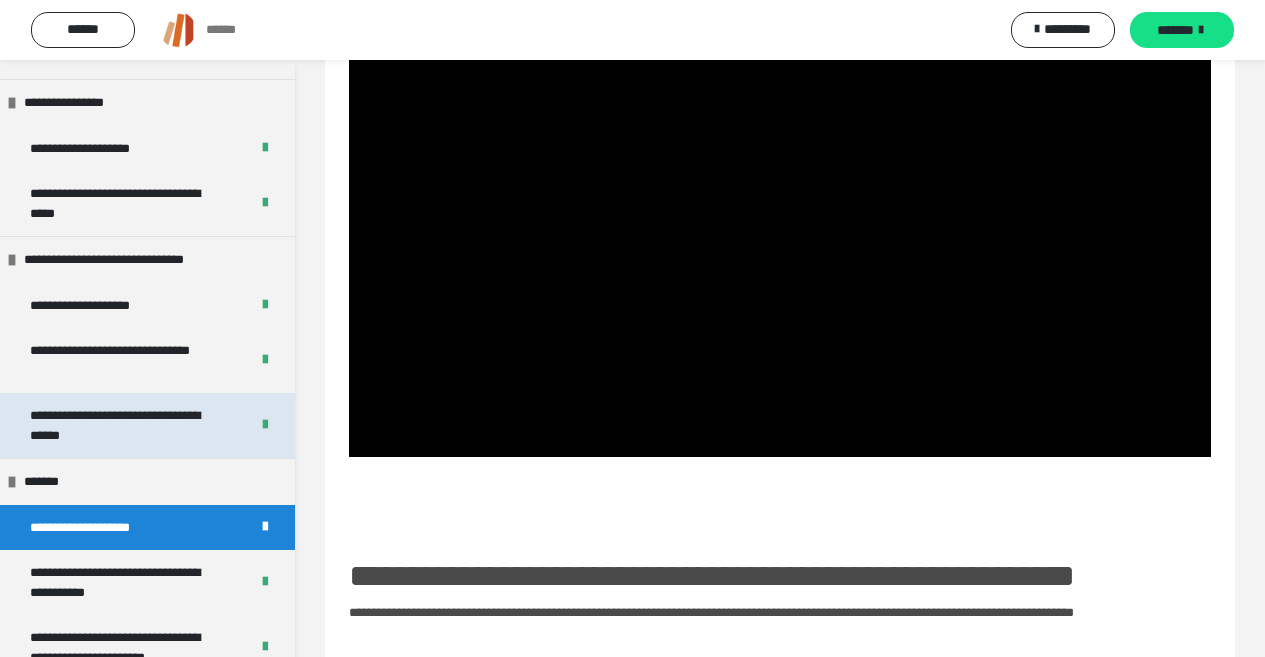 scroll, scrollTop: 2395, scrollLeft: 0, axis: vertical 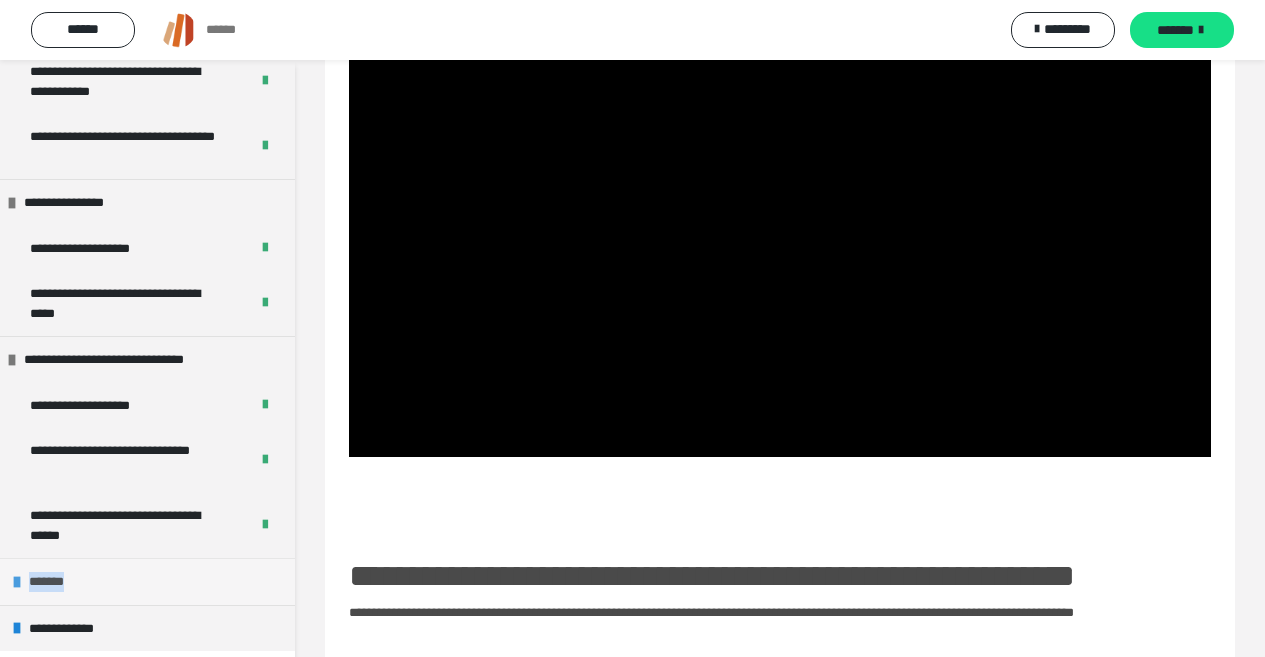 drag, startPoint x: 95, startPoint y: 581, endPoint x: 13, endPoint y: 582, distance: 82.006096 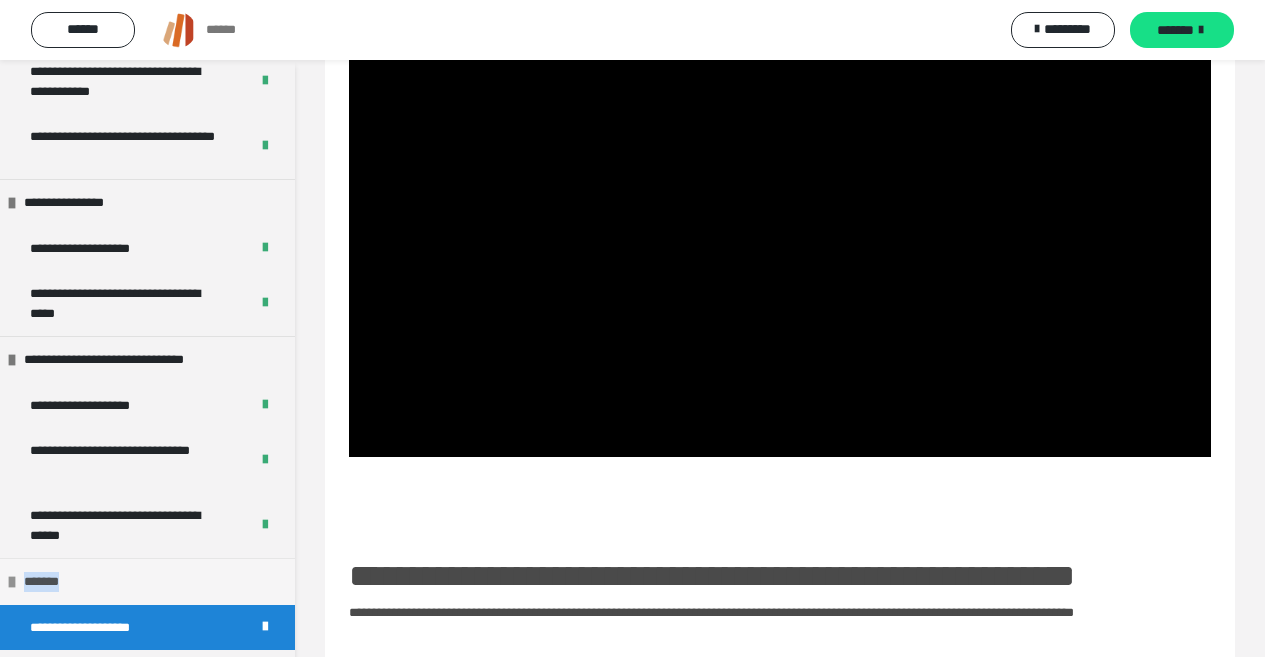 scroll, scrollTop: 2495, scrollLeft: 0, axis: vertical 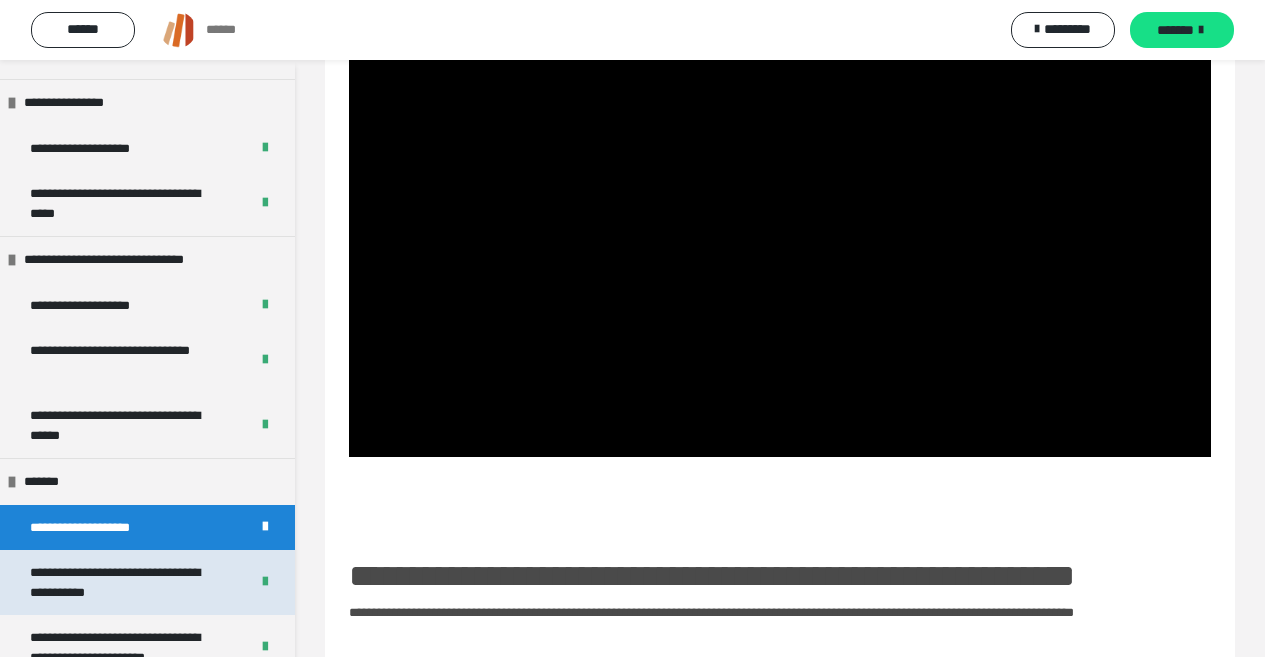 drag, startPoint x: 178, startPoint y: 589, endPoint x: 166, endPoint y: 587, distance: 12.165525 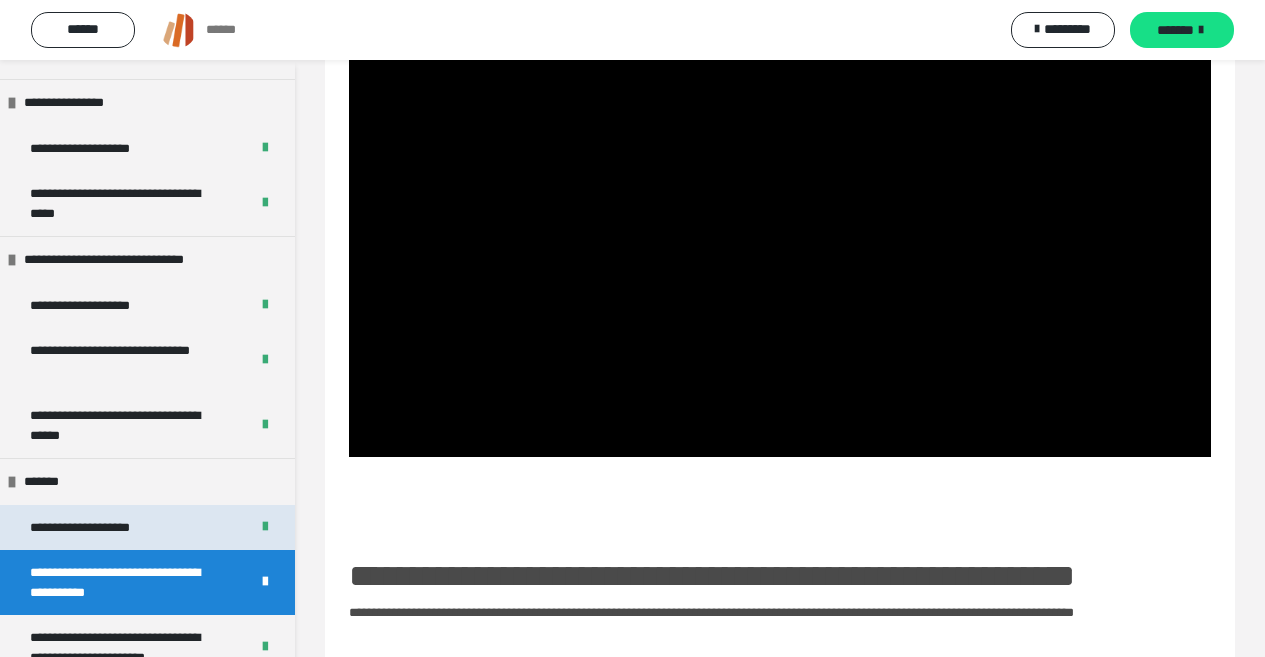 scroll, scrollTop: 60, scrollLeft: 0, axis: vertical 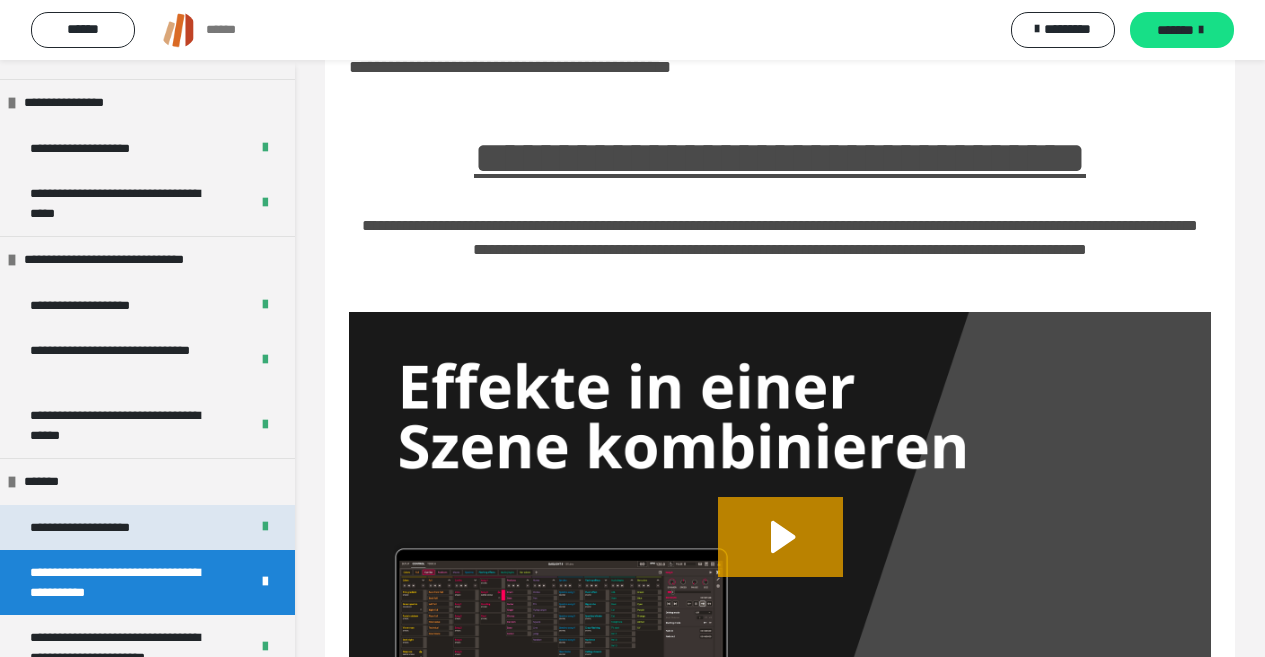 click on "**********" at bounding box center (101, 528) 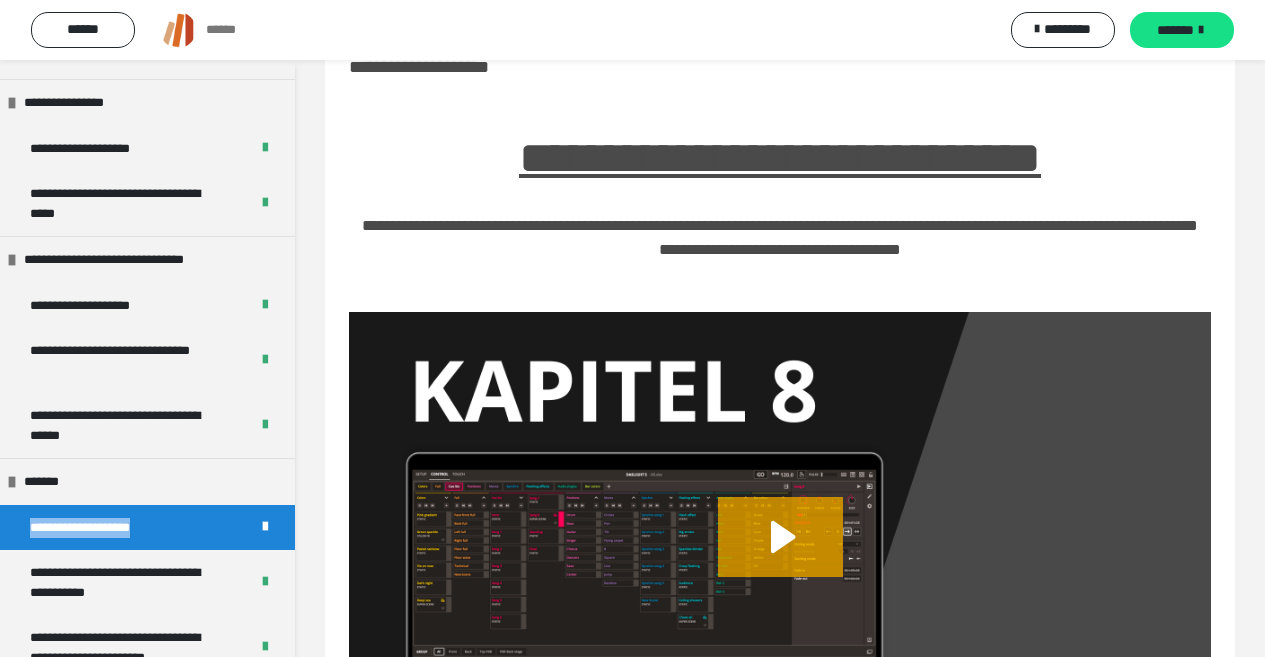 drag, startPoint x: 193, startPoint y: 526, endPoint x: 18, endPoint y: 543, distance: 175.82378 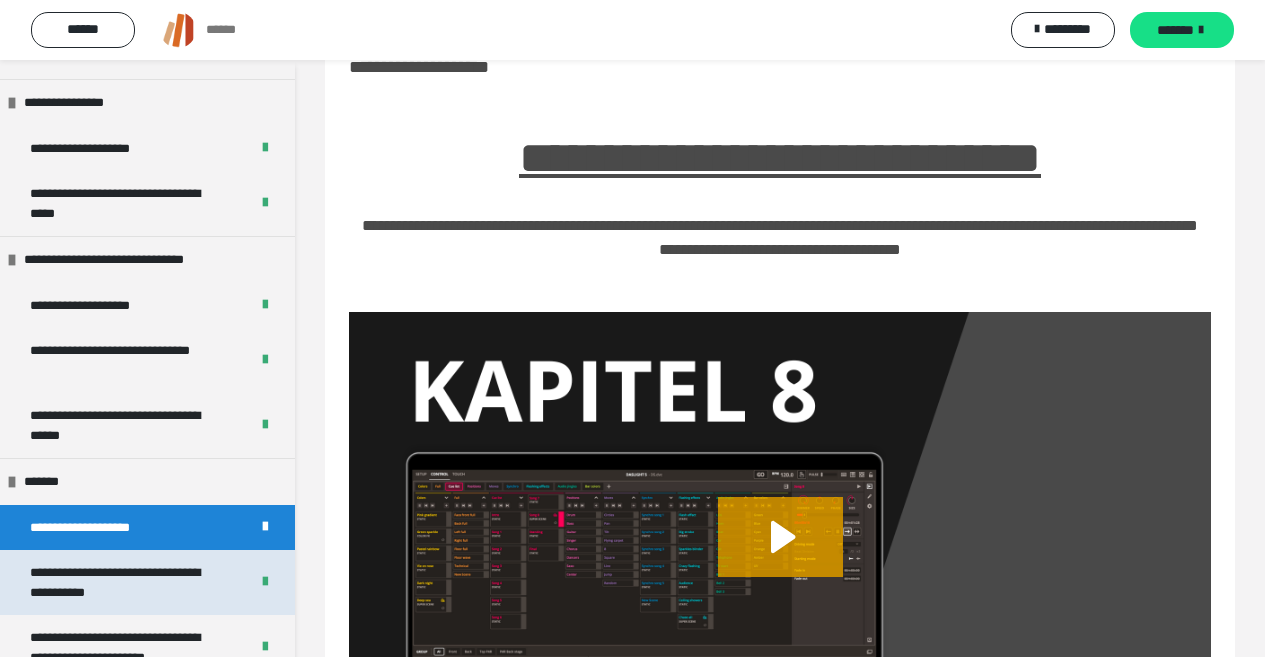 click on "**********" at bounding box center (124, 582) 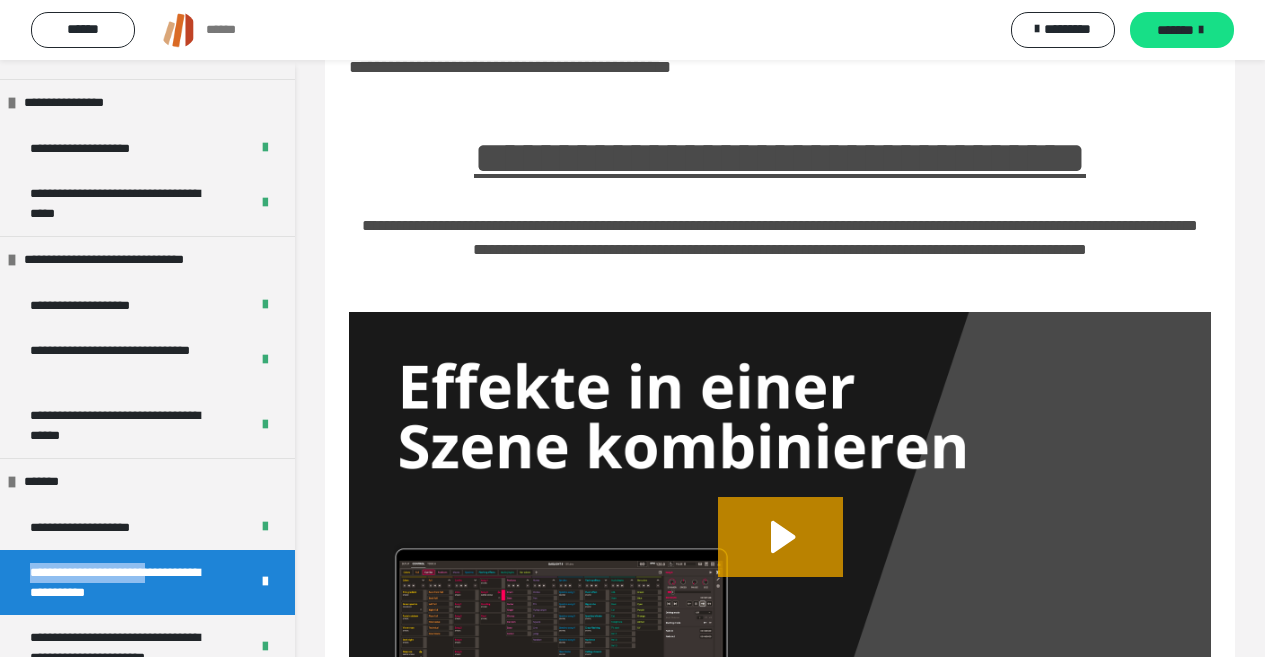 drag, startPoint x: 25, startPoint y: 602, endPoint x: 65, endPoint y: 591, distance: 41.484936 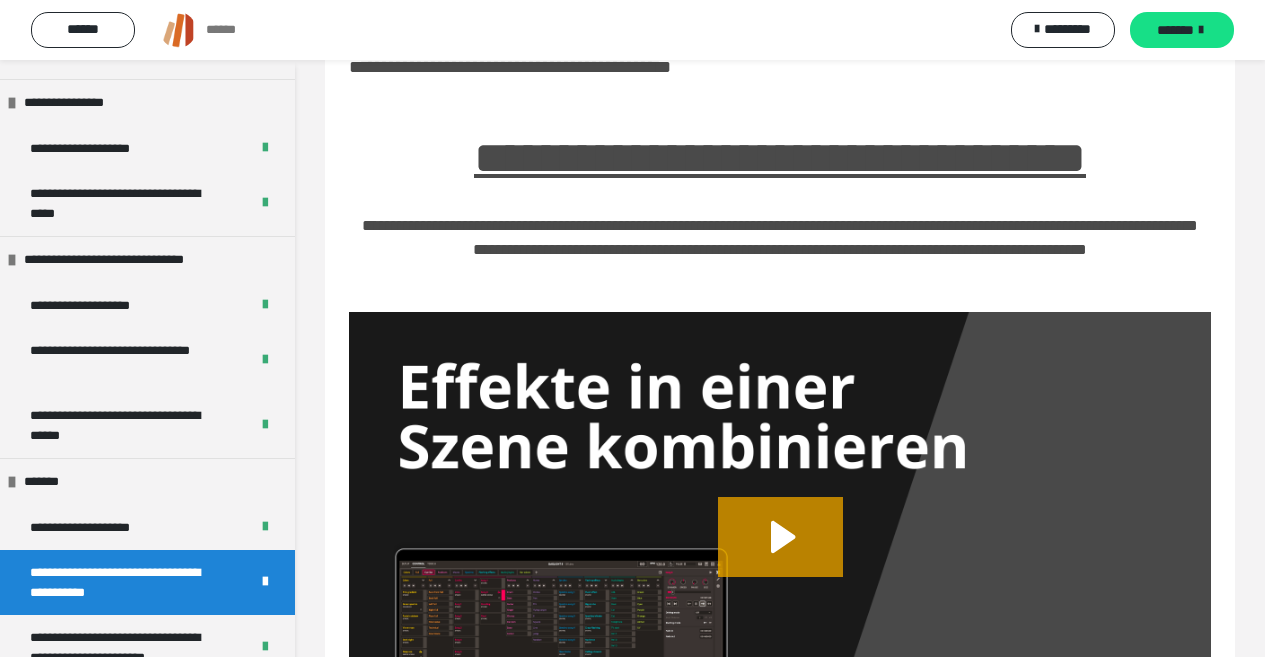 drag, startPoint x: 65, startPoint y: 591, endPoint x: 188, endPoint y: 596, distance: 123.101585 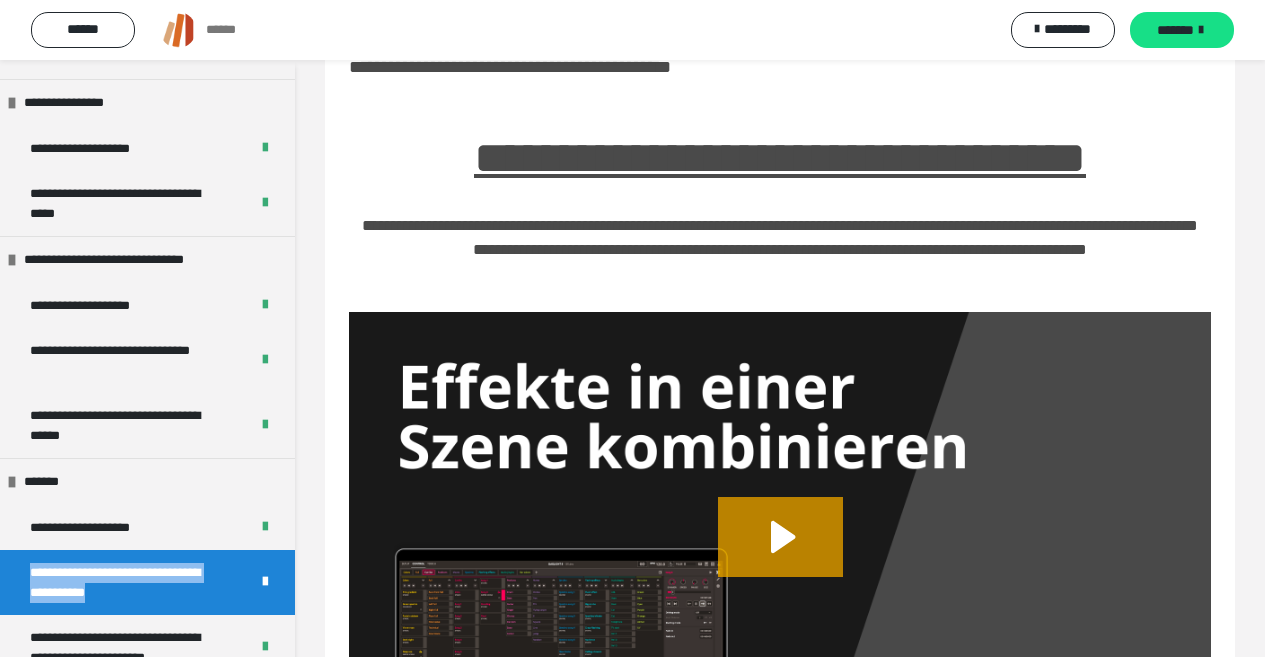 drag, startPoint x: 187, startPoint y: 592, endPoint x: 26, endPoint y: 569, distance: 162.63457 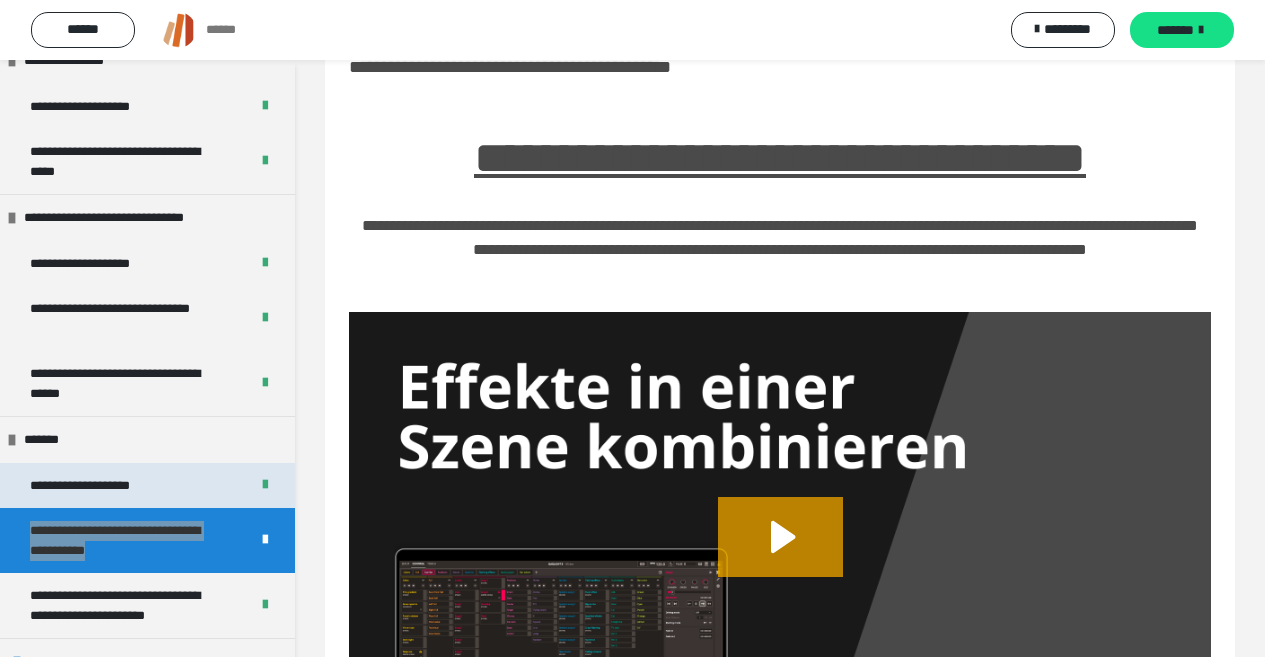 scroll, scrollTop: 2570, scrollLeft: 0, axis: vertical 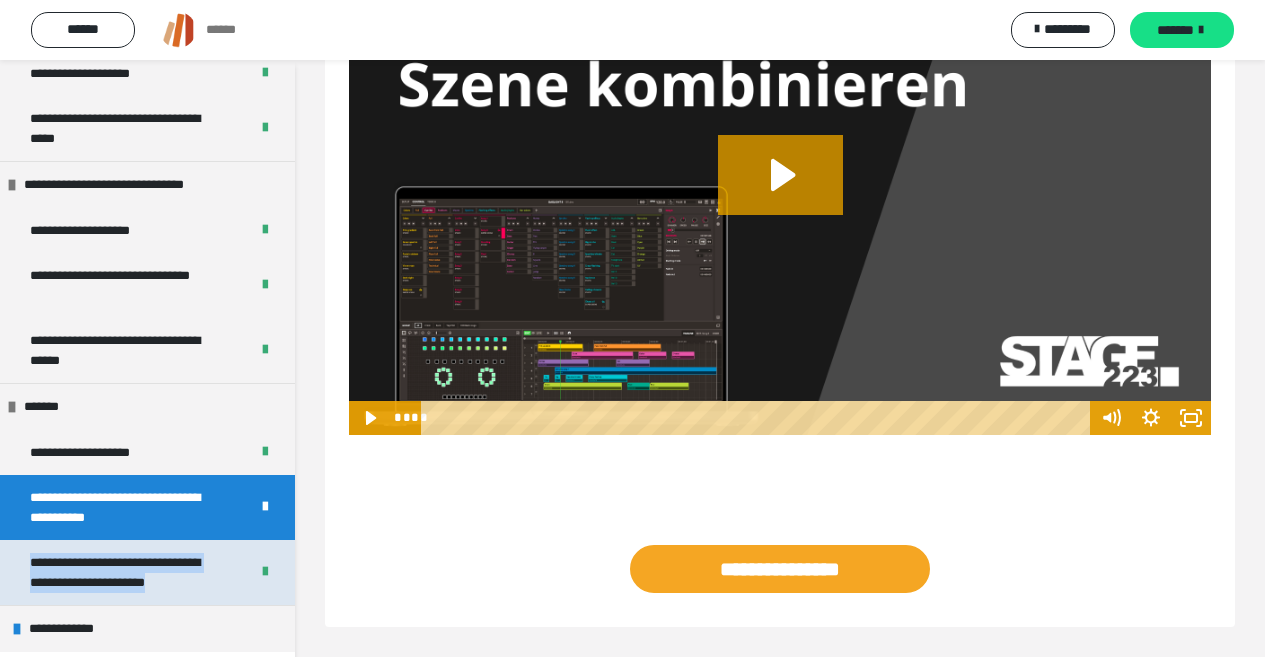 drag, startPoint x: 222, startPoint y: 601, endPoint x: 2, endPoint y: 553, distance: 225.17549 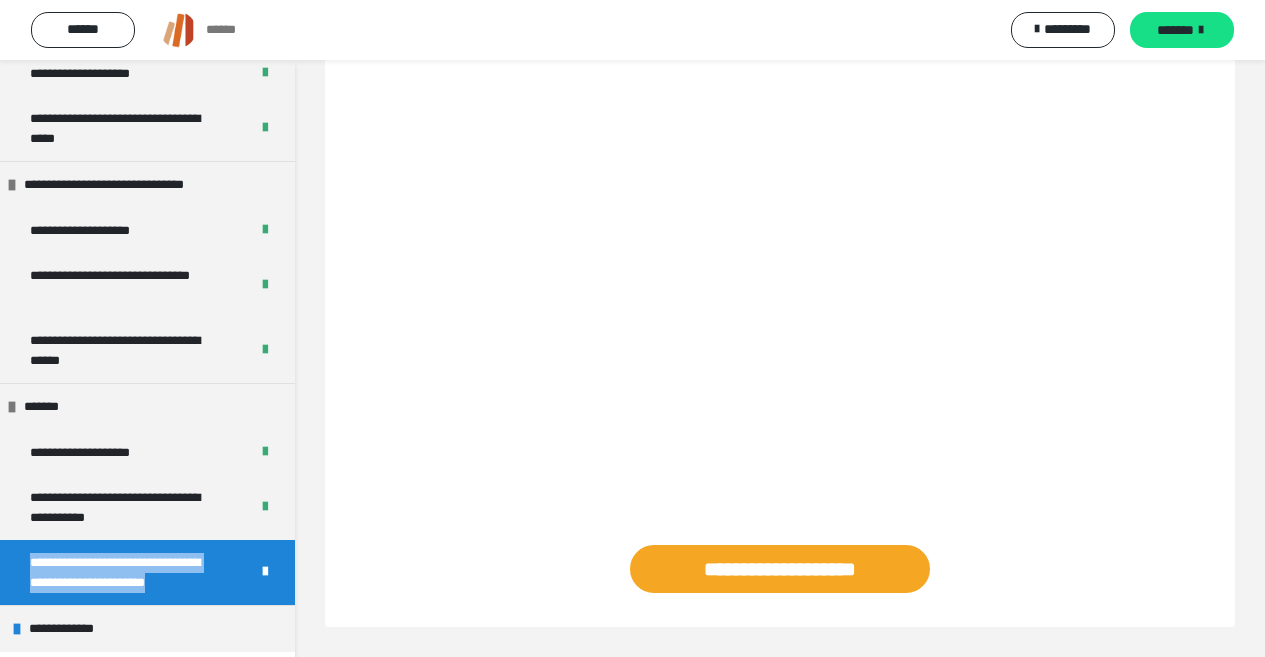 scroll, scrollTop: 60, scrollLeft: 0, axis: vertical 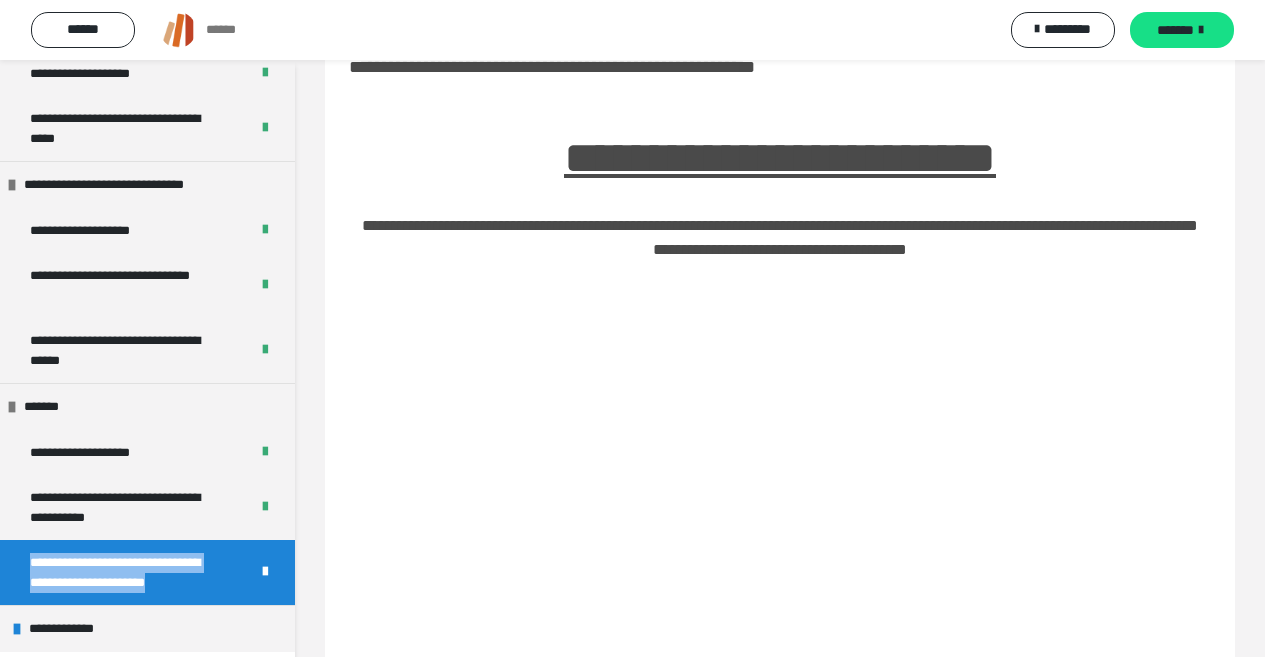 drag, startPoint x: 2, startPoint y: 553, endPoint x: 69, endPoint y: 567, distance: 68.44706 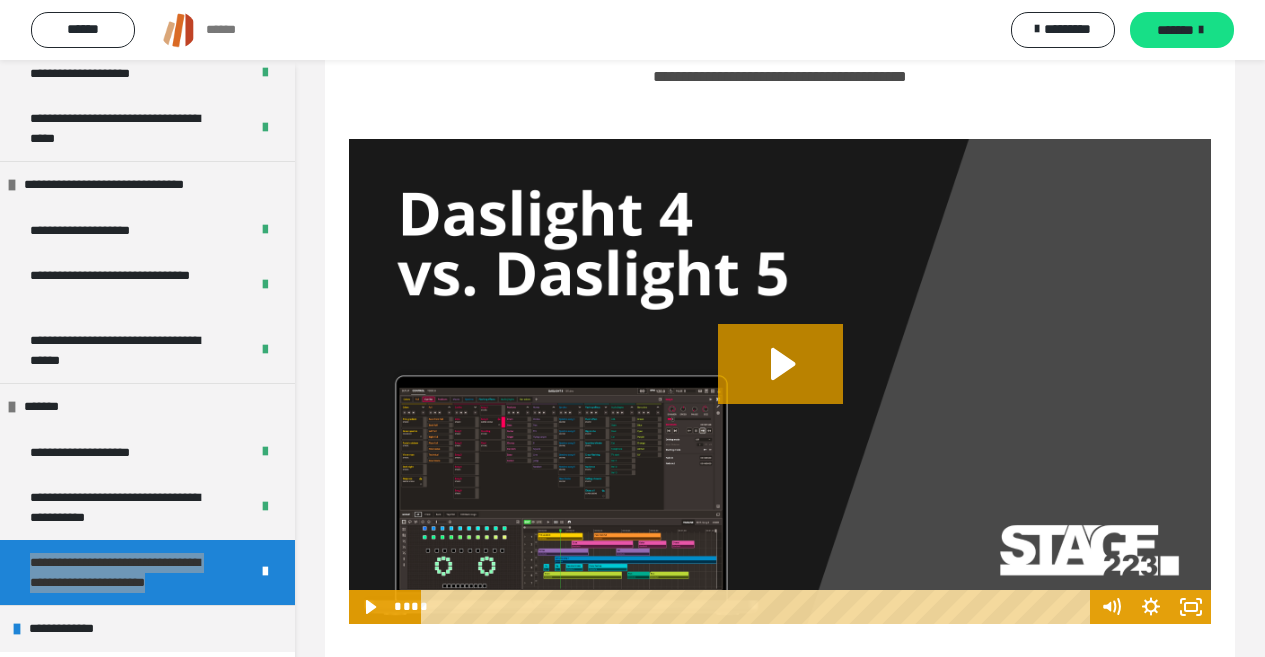 scroll, scrollTop: 260, scrollLeft: 0, axis: vertical 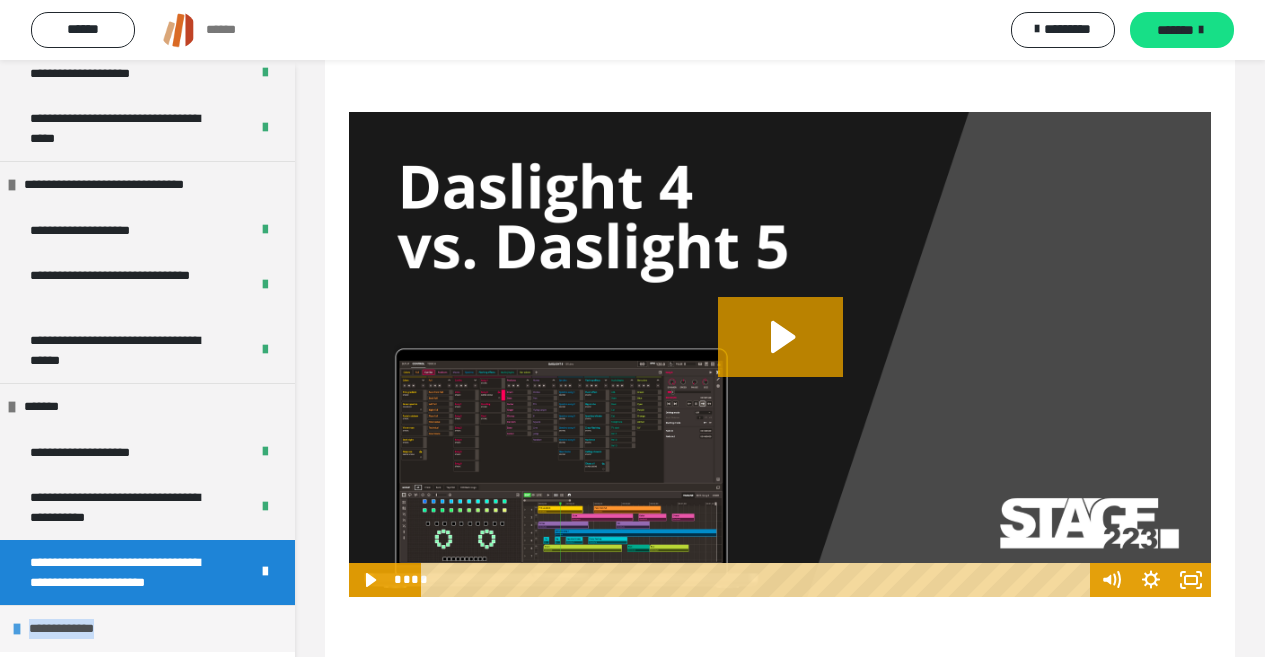 drag, startPoint x: 167, startPoint y: 627, endPoint x: 20, endPoint y: 638, distance: 147.411 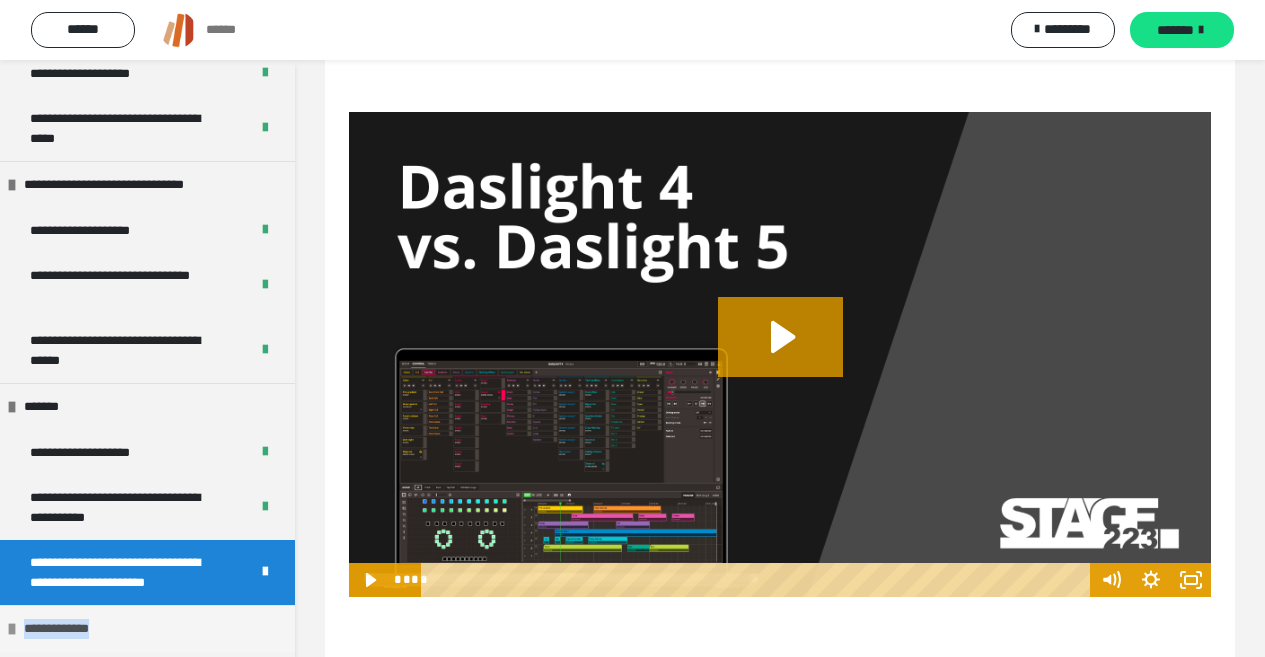 drag, startPoint x: 20, startPoint y: 638, endPoint x: 78, endPoint y: 631, distance: 58.420887 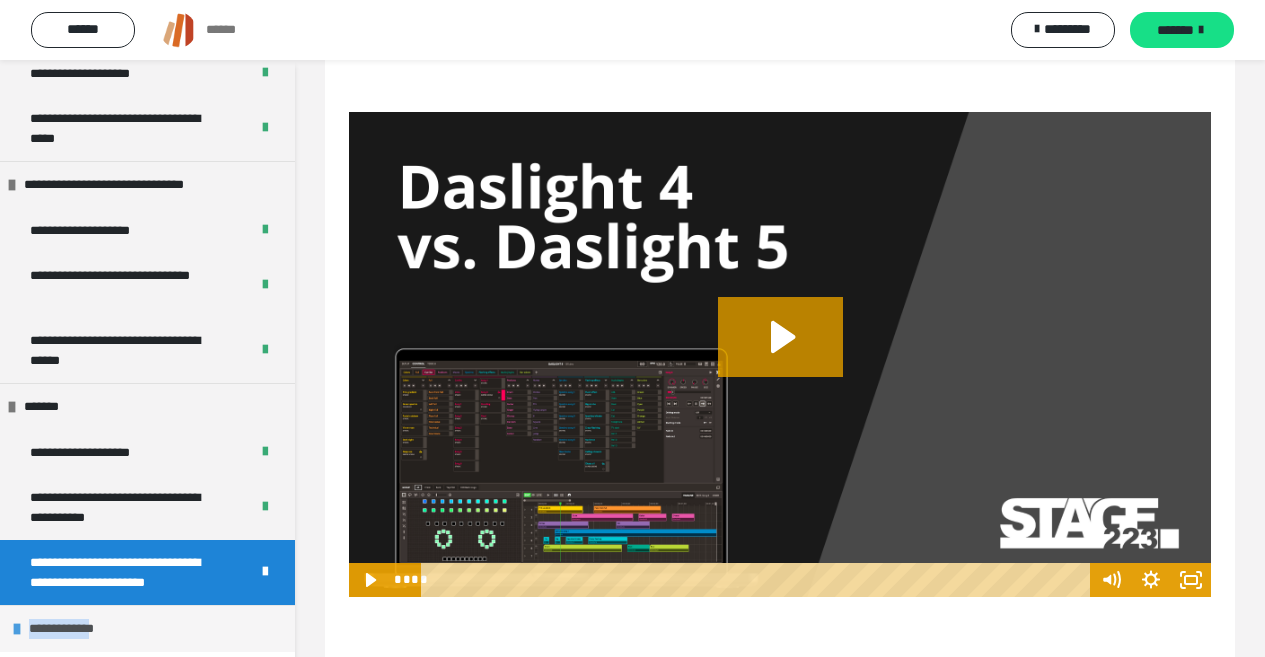 drag, startPoint x: 112, startPoint y: 635, endPoint x: 26, endPoint y: 630, distance: 86.145226 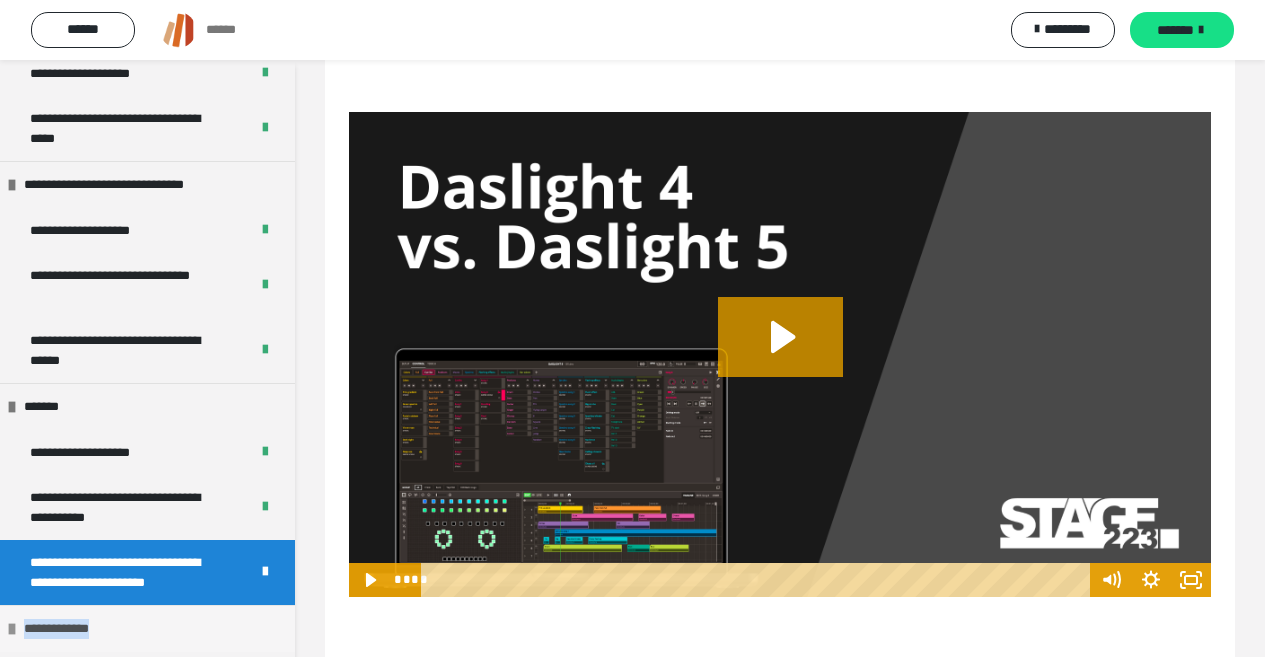 click on "**********" at bounding box center (147, 628) 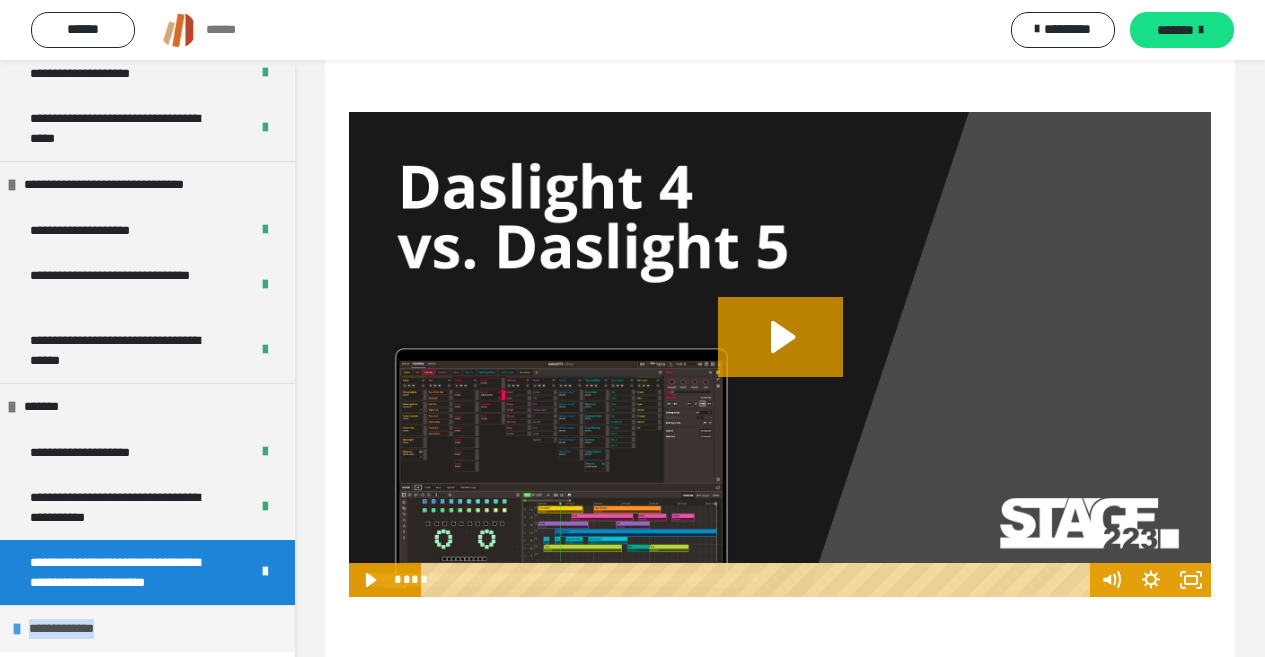 drag, startPoint x: 31, startPoint y: 628, endPoint x: 57, endPoint y: 632, distance: 26.305893 